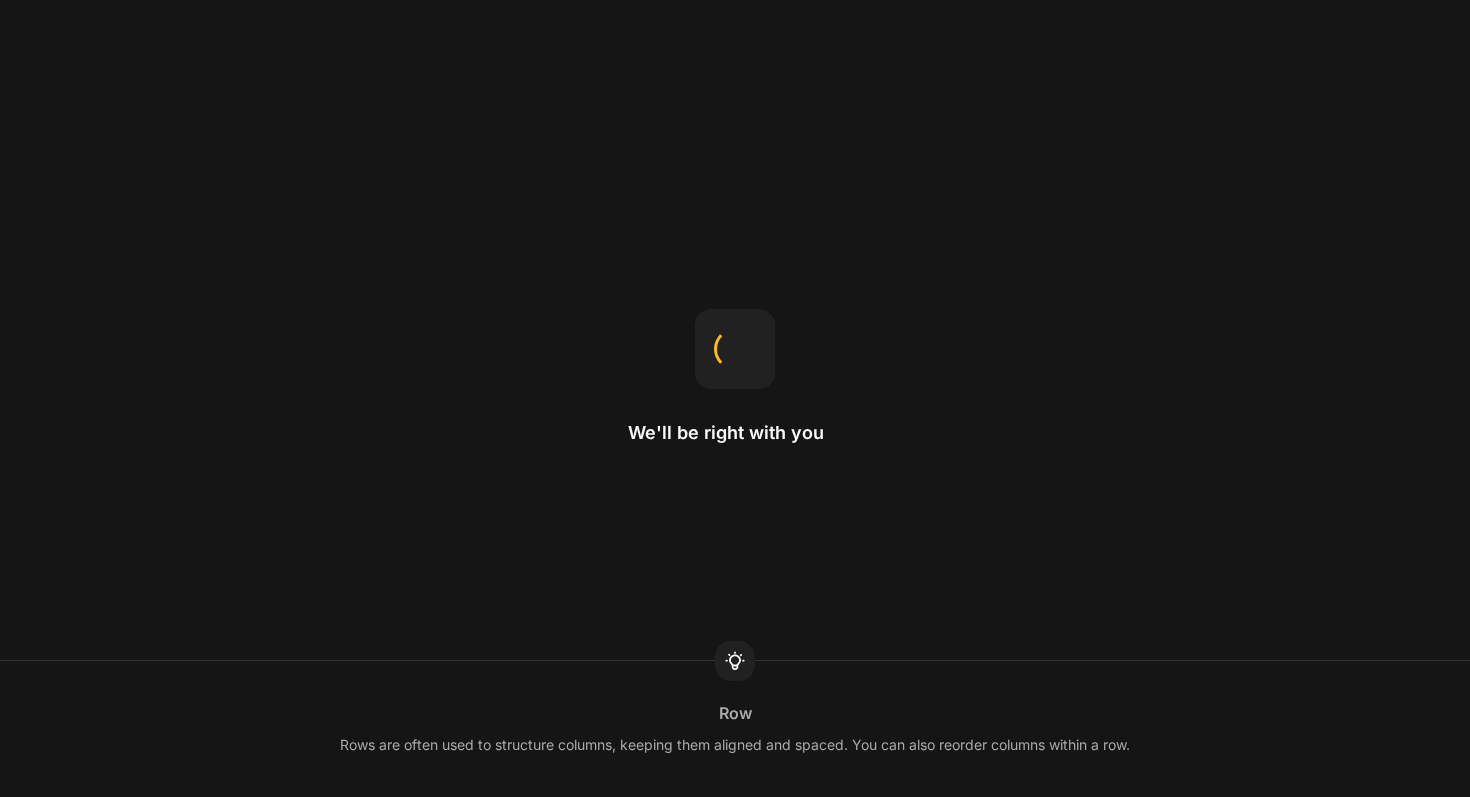 scroll, scrollTop: 0, scrollLeft: 0, axis: both 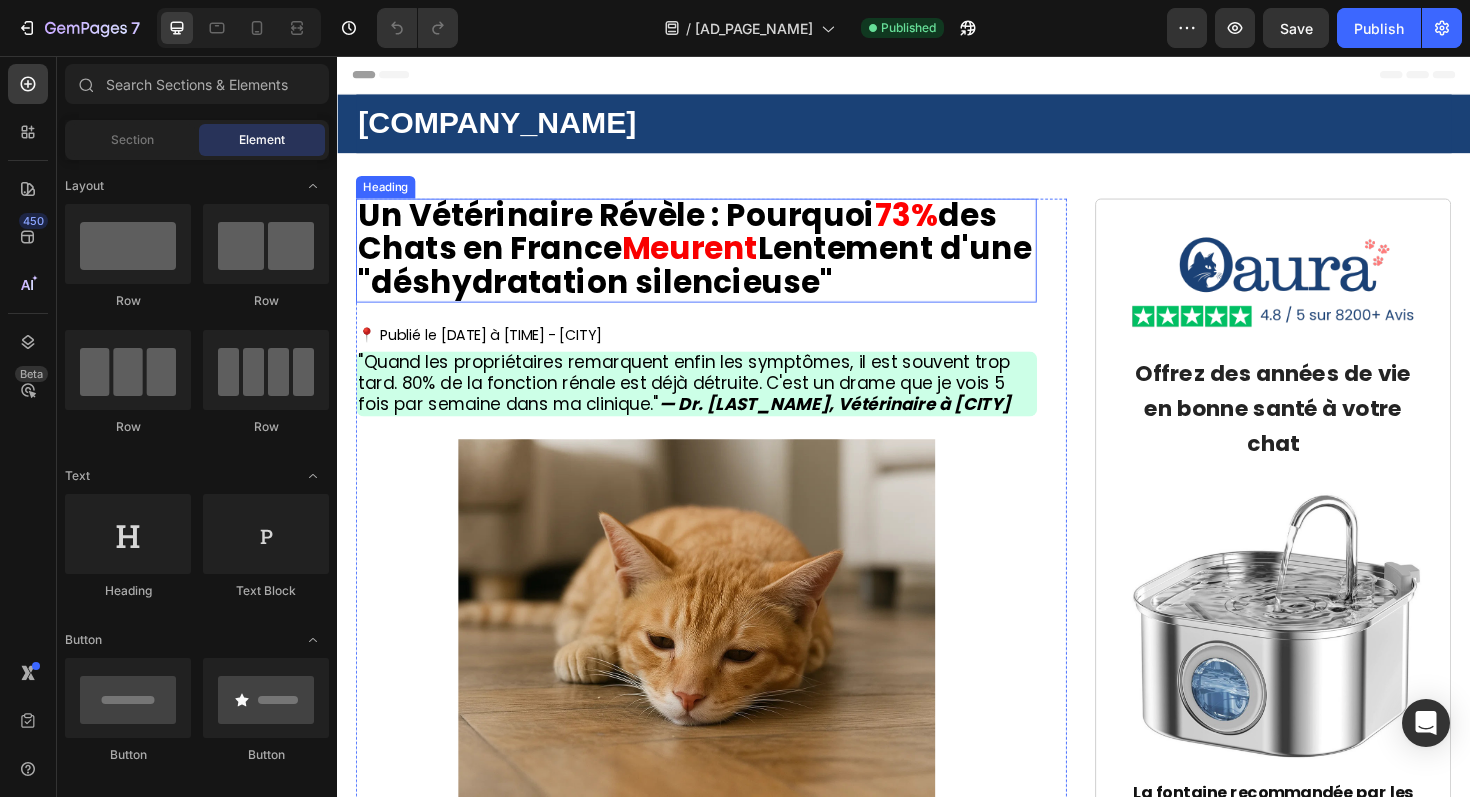 click on "Lentement d'une "déshydratation silencieuse"" at bounding box center [715, 277] 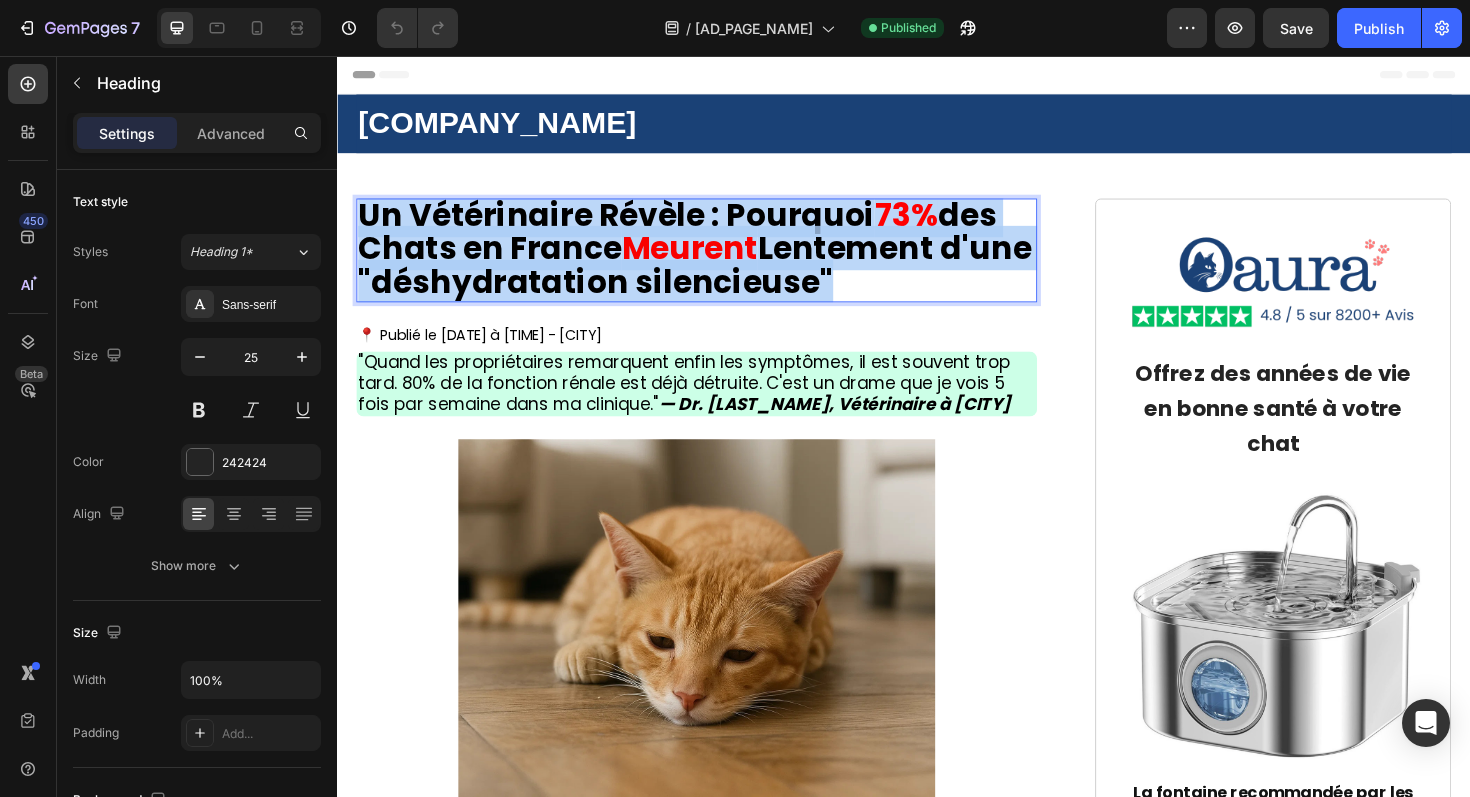 click on "Lentement d'une "déshydratation silencieuse"" at bounding box center [715, 277] 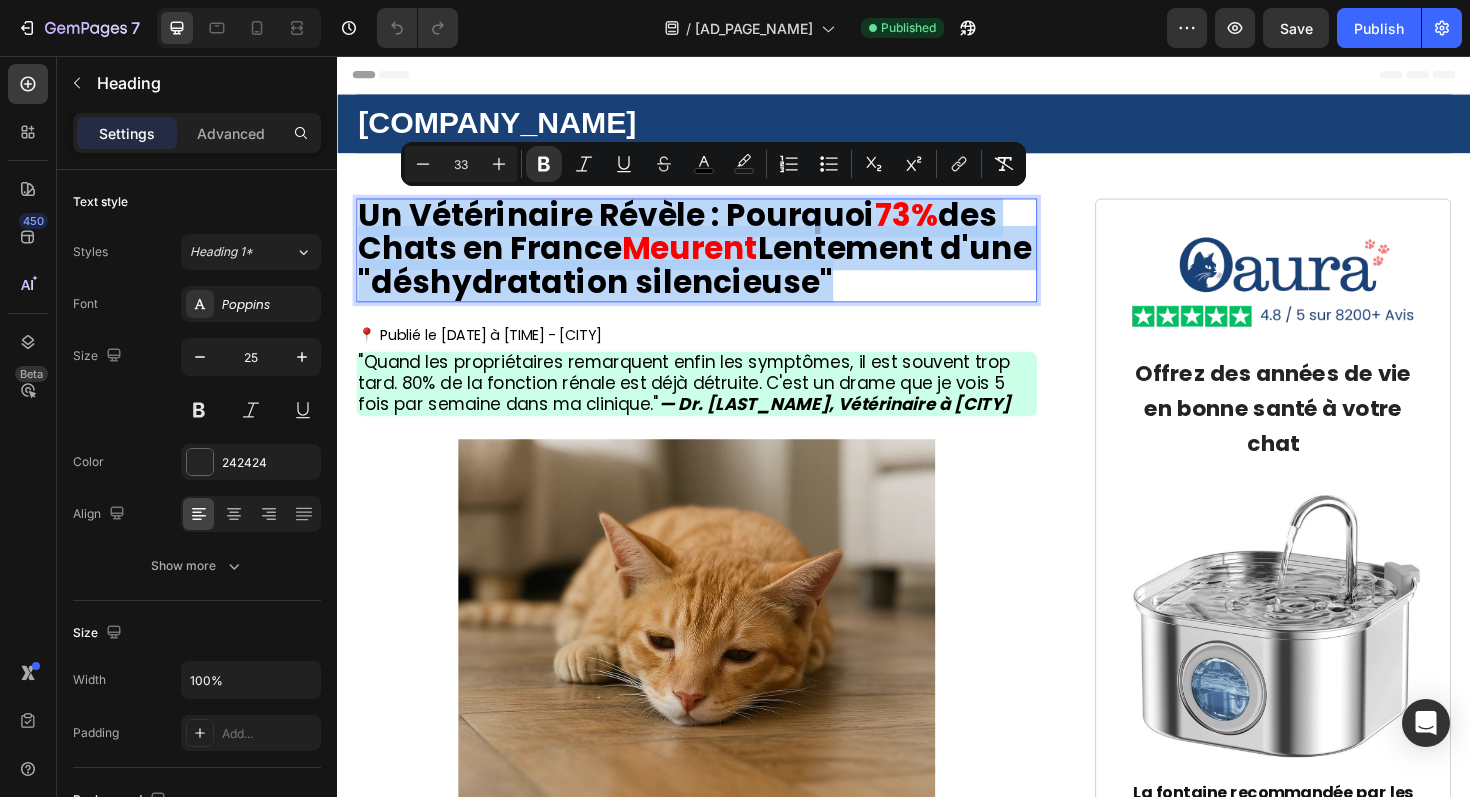 click on "Lentement d'une "déshydratation silencieuse"" at bounding box center [715, 277] 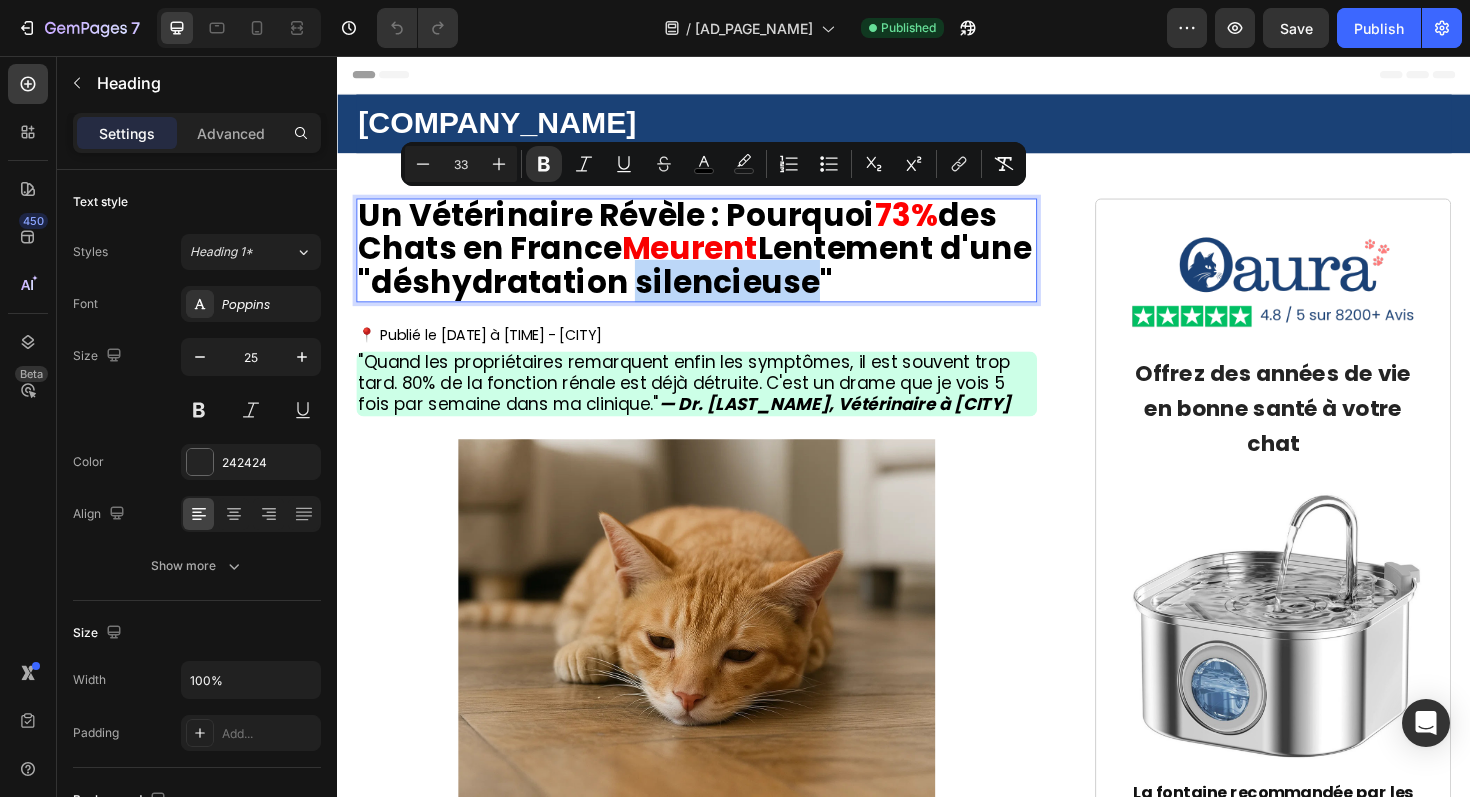 click on "Lentement d'une "déshydratation silencieuse"" at bounding box center [715, 277] 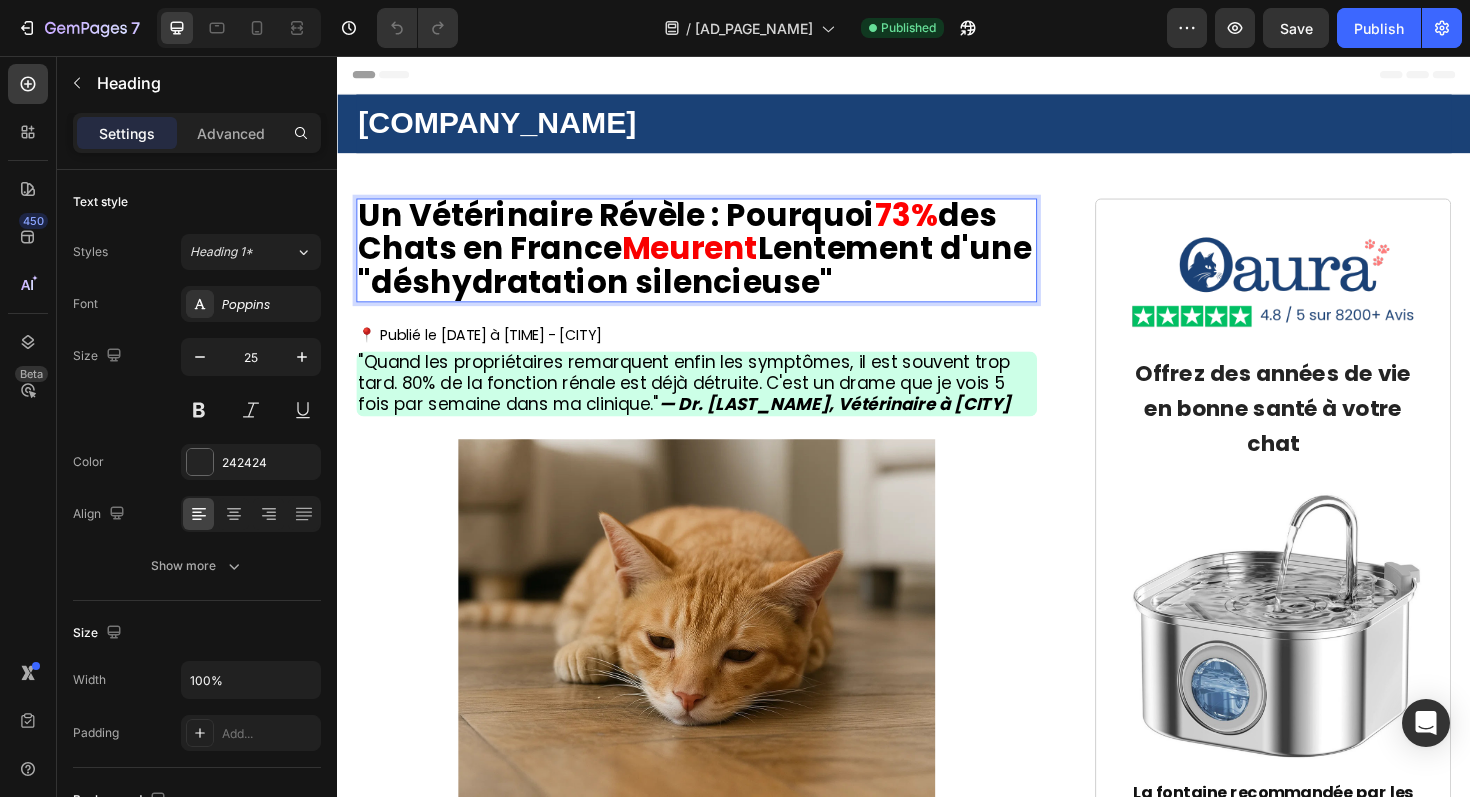 click on "Lentement d'une "déshydratation silencieuse"" at bounding box center [715, 277] 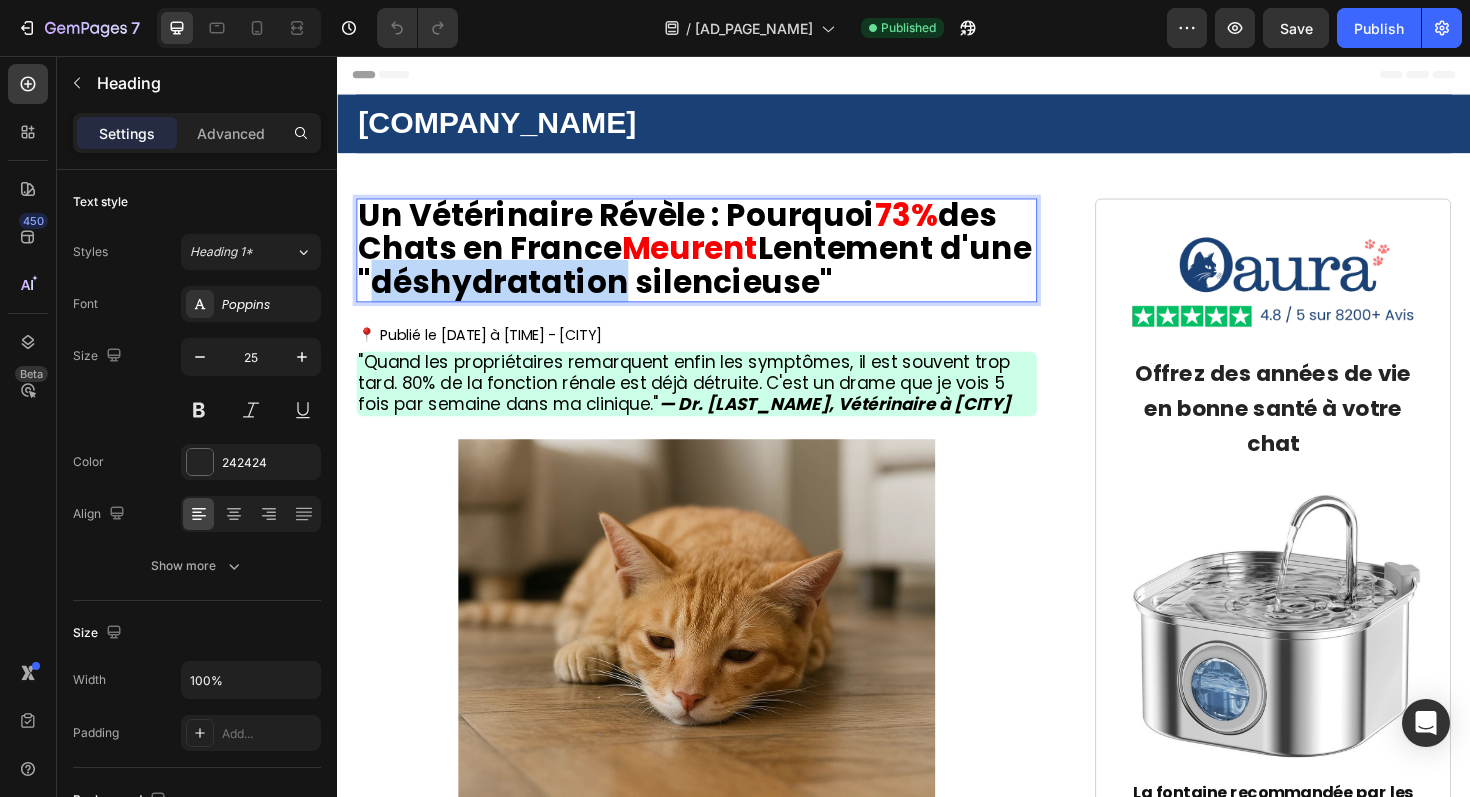 click on "Lentement d'une "déshydratation silencieuse"" at bounding box center [715, 277] 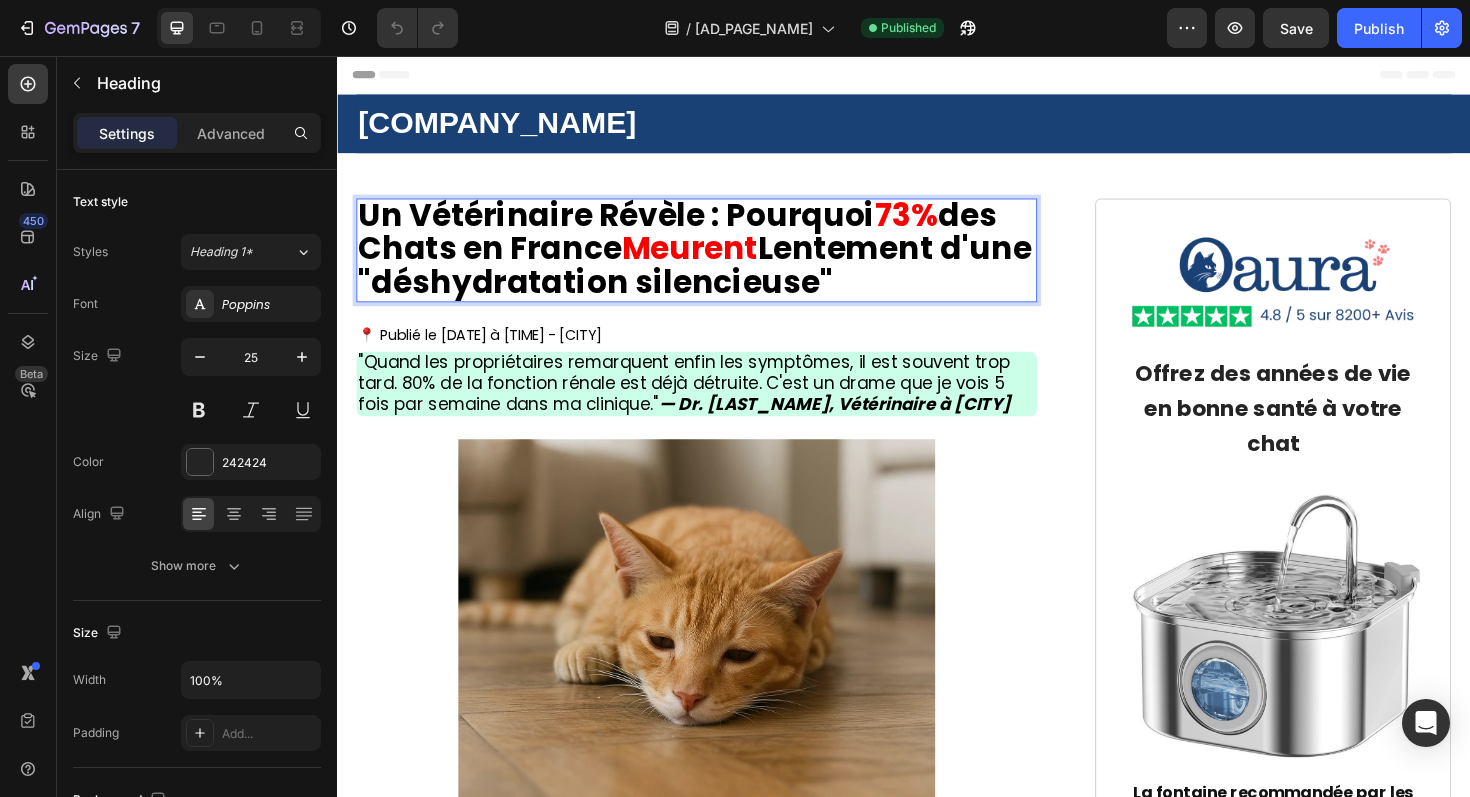 click on "Lentement d'une "déshydratation silencieuse"" at bounding box center [715, 277] 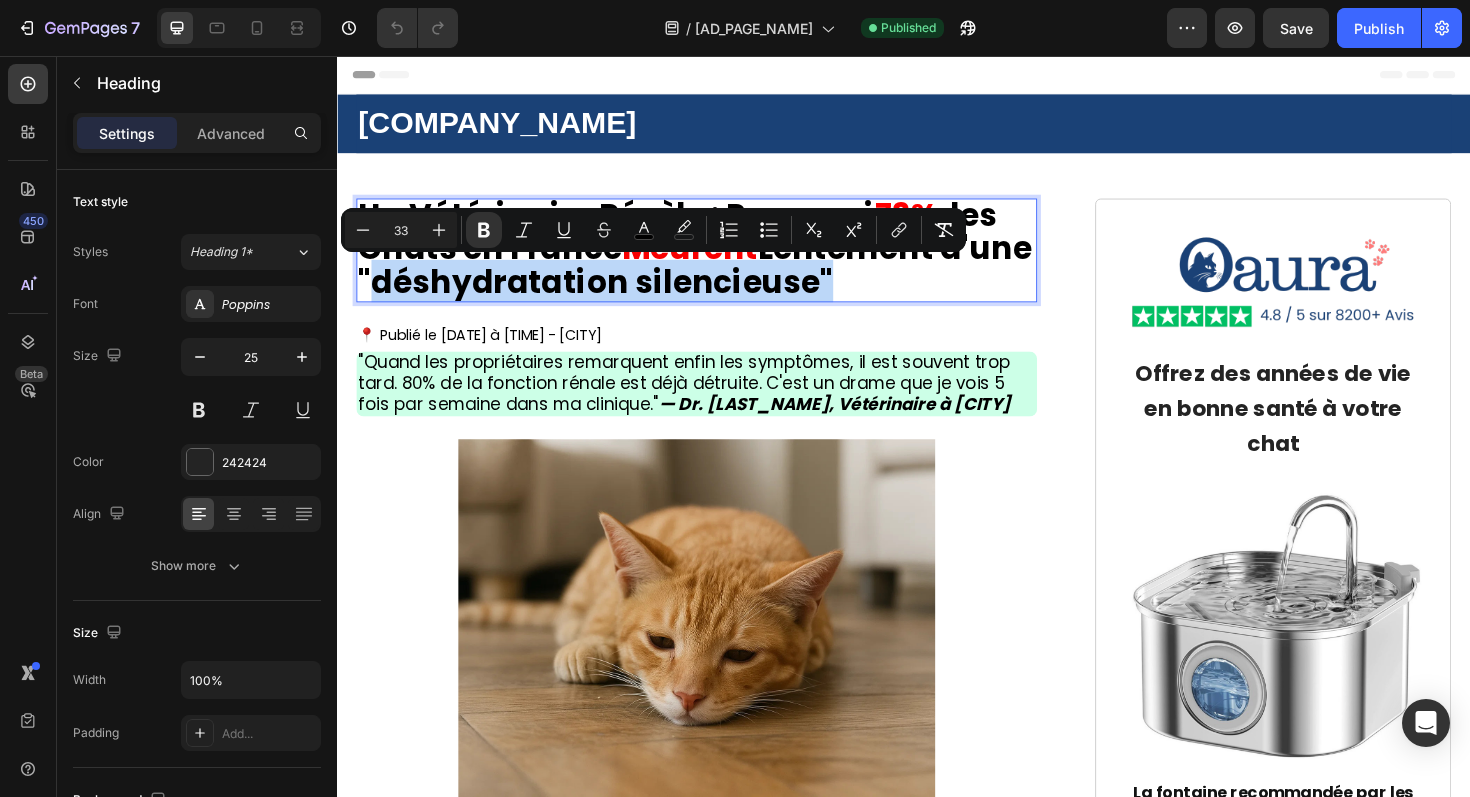 drag, startPoint x: 836, startPoint y: 292, endPoint x: 501, endPoint y: 285, distance: 335.07312 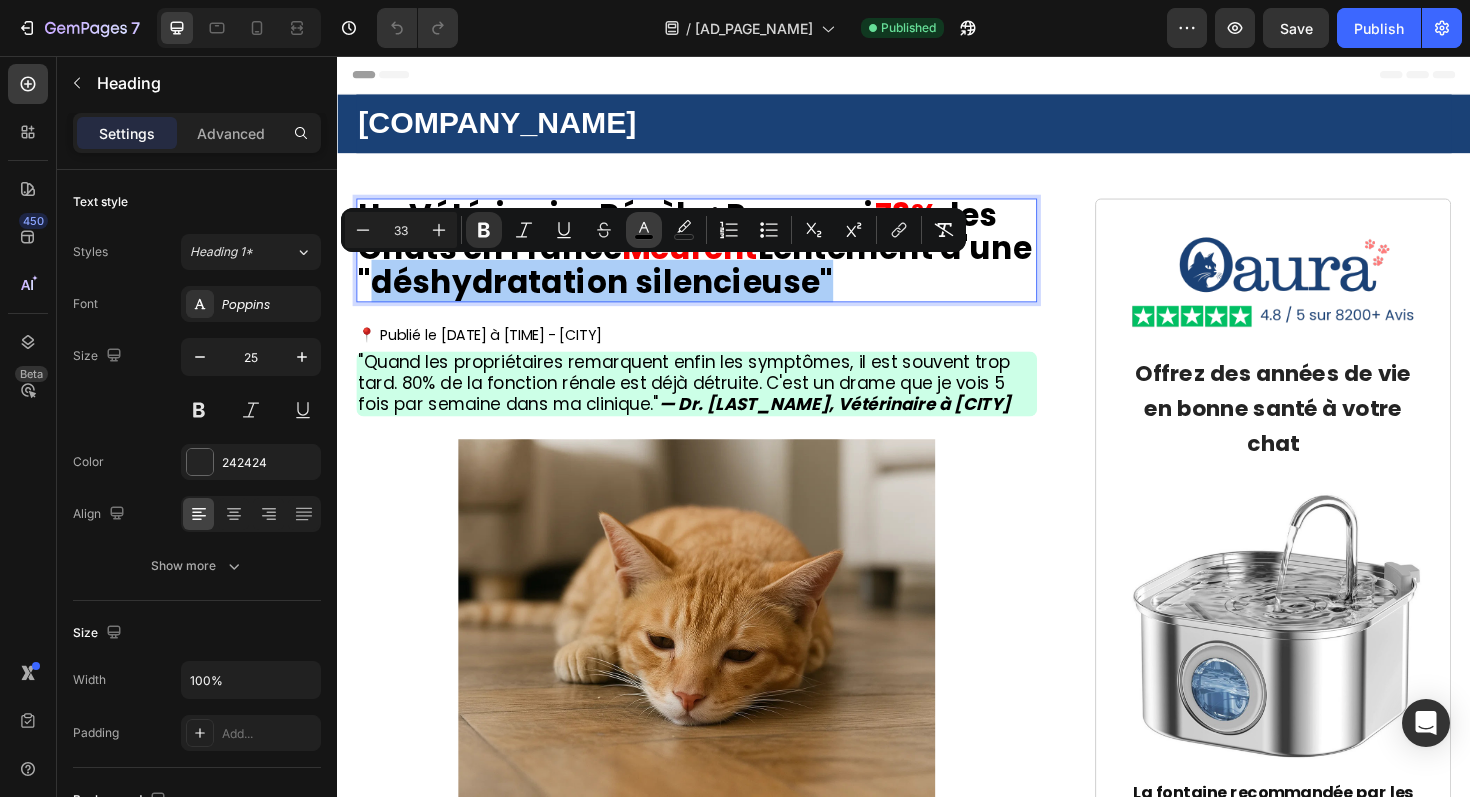 click 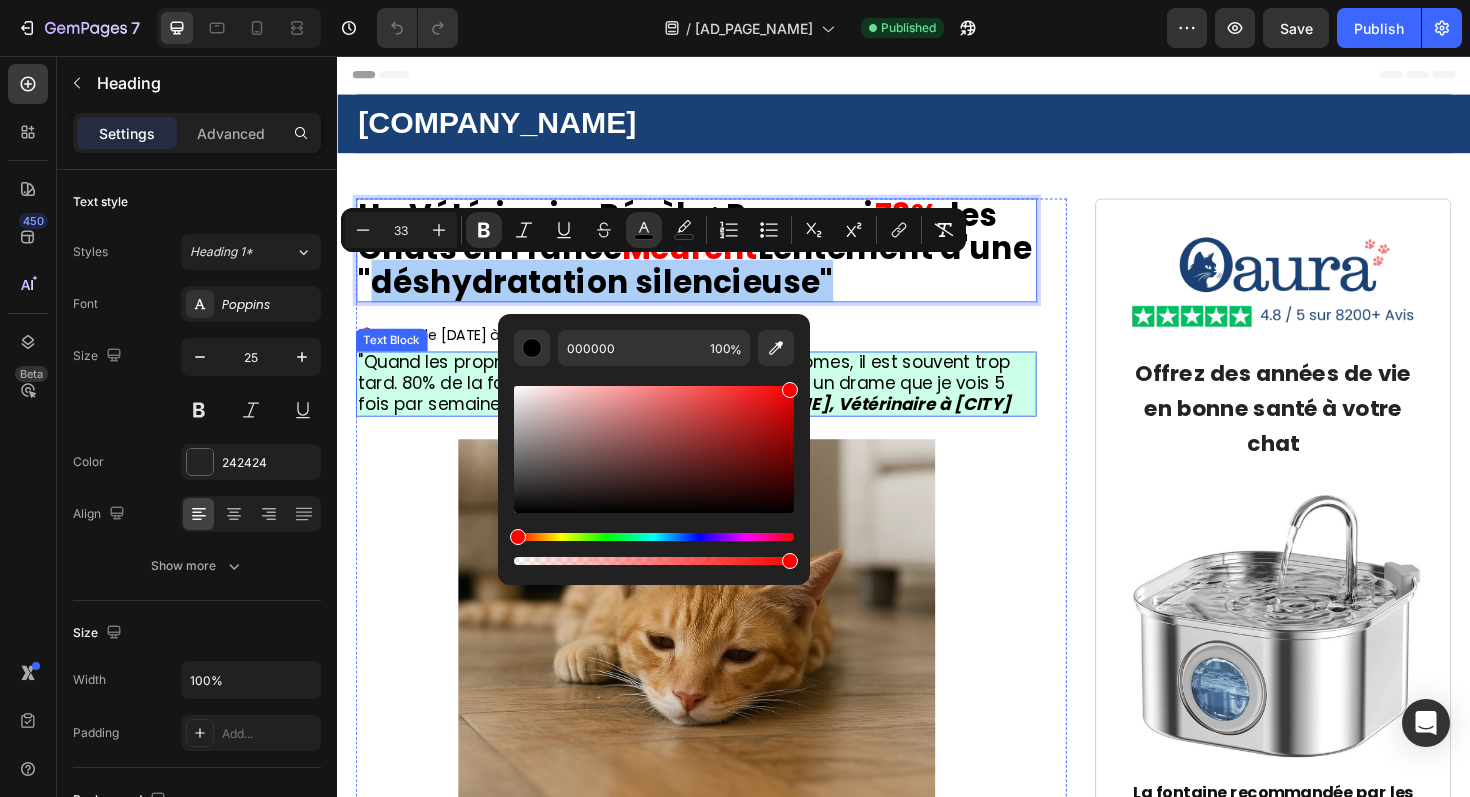 drag, startPoint x: 1078, startPoint y: 478, endPoint x: 846, endPoint y: 369, distance: 256.32986 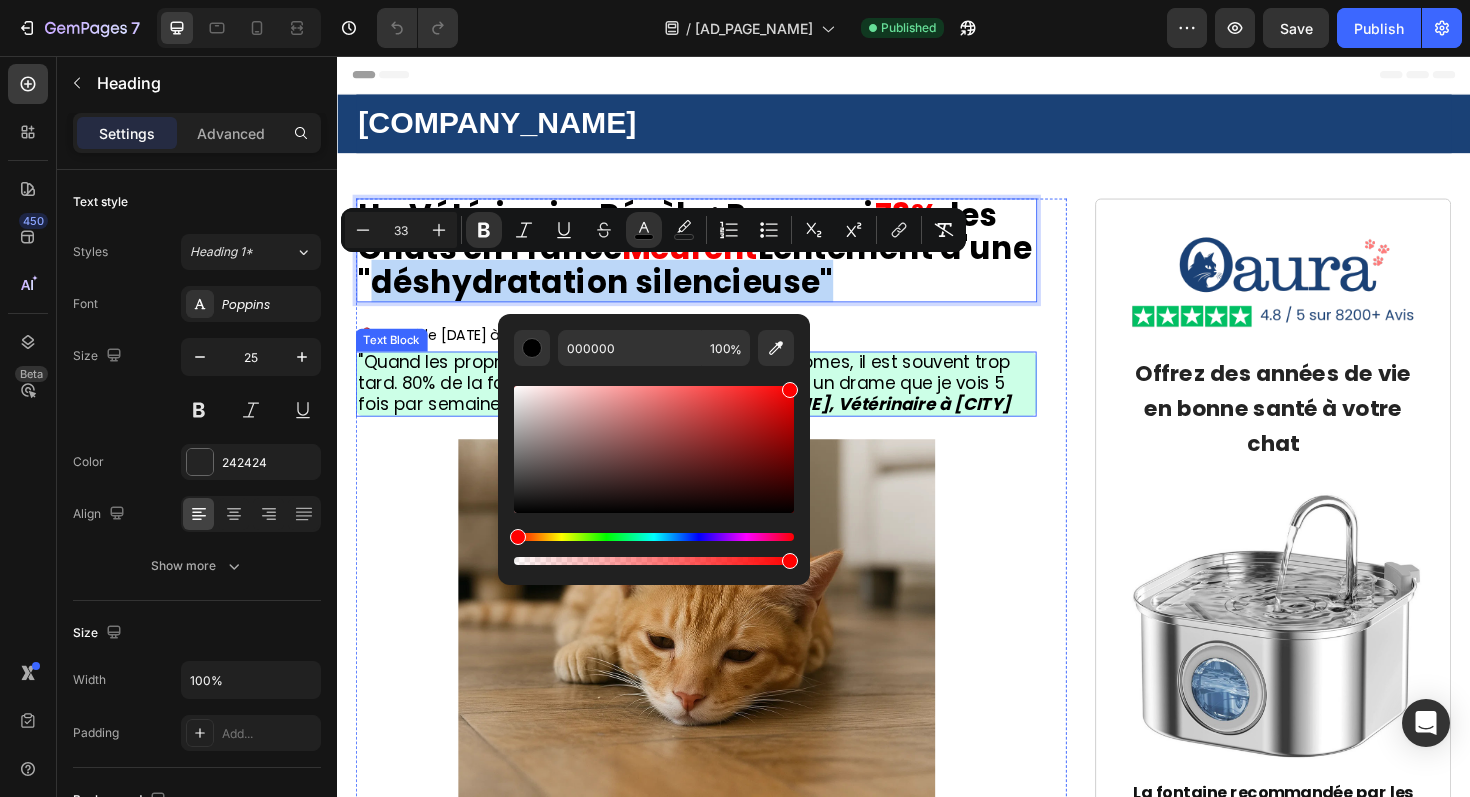 type on "FF0000" 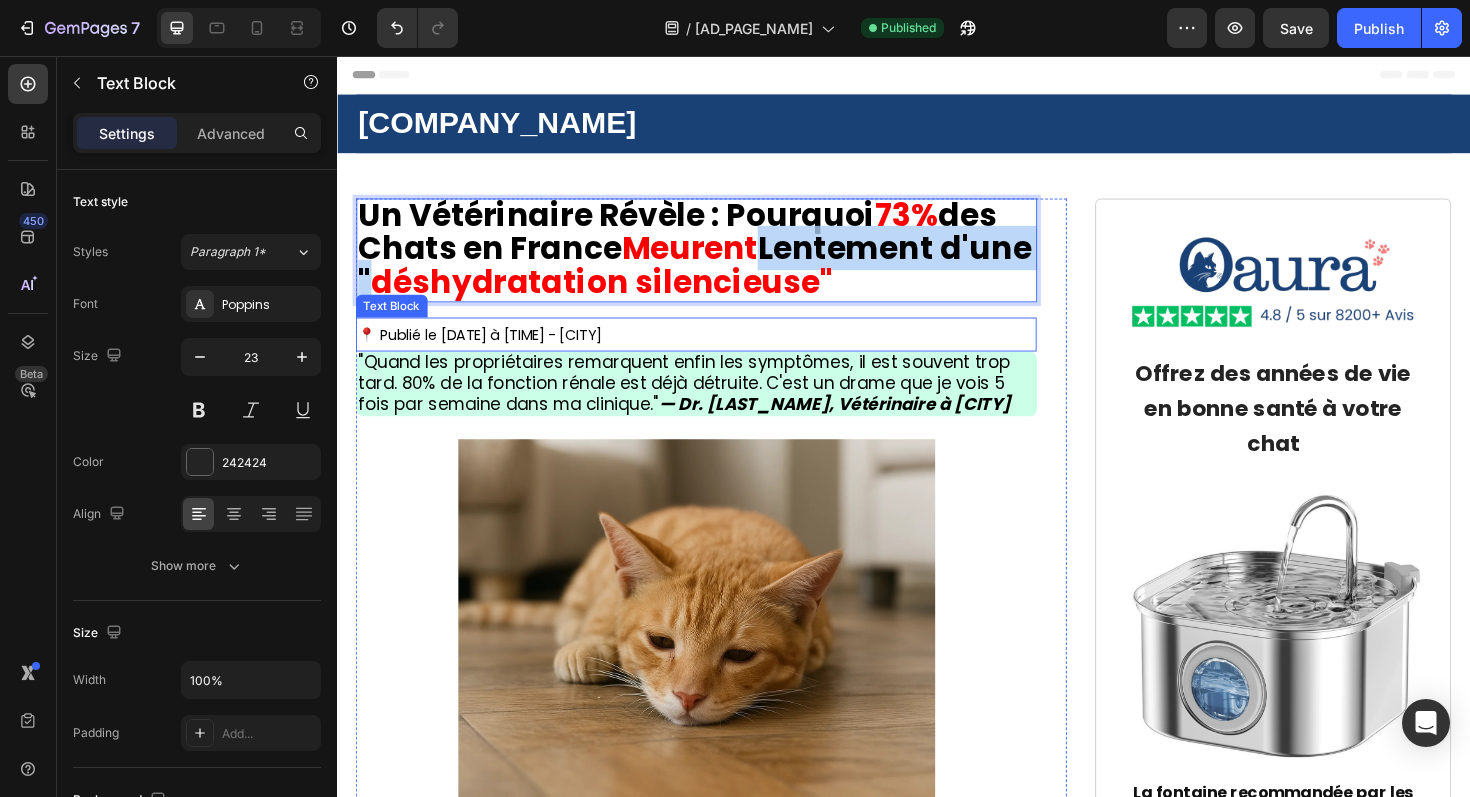click on "📍 Publié le [DATE] à [TIME] - [CITY]" at bounding box center [717, 351] 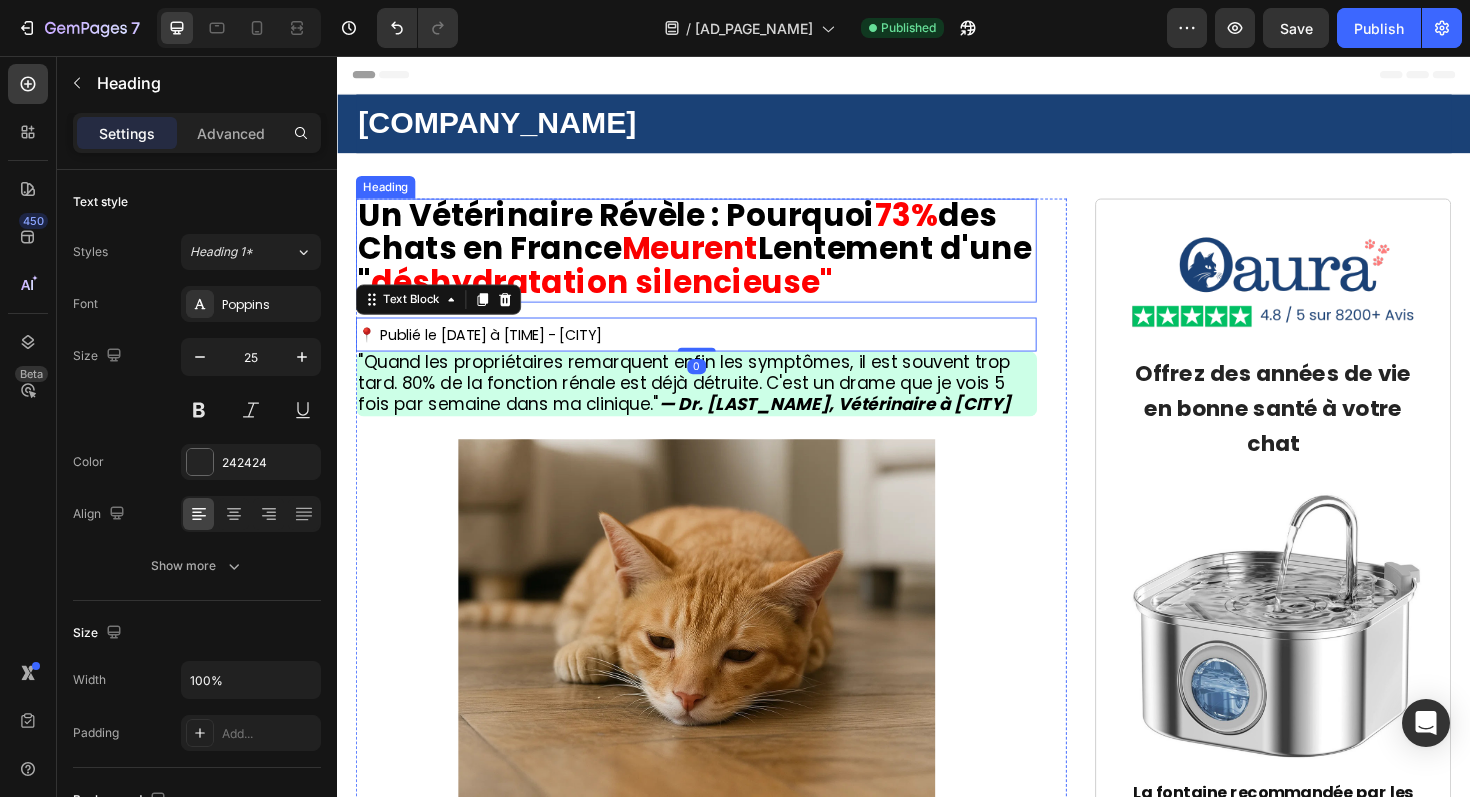 click on "⁠⁠⁠⁠⁠⁠⁠ Un Vétérinaire Révèle : Pourquoi  73%  des Chats en [COUNTRY]  Meurent  Lentement d'une " déshydratation silencieuse"" at bounding box center [717, 262] 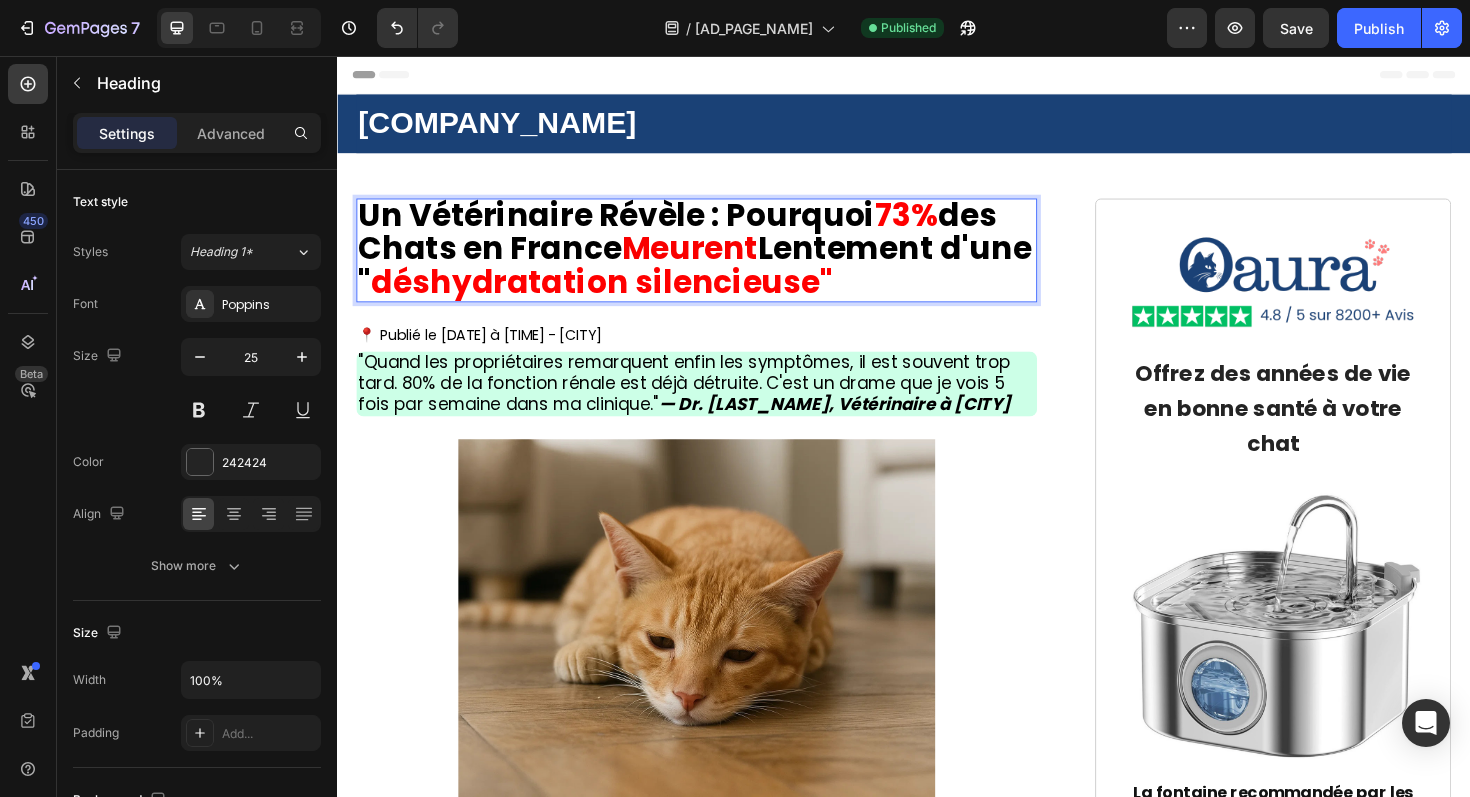 click on "Un Vétérinaire Révèle : Pourquoi [PERCENTAGE]% des Chats en France Meurent Lentement d'une " déshydratation silencieuse"" at bounding box center (717, 262) 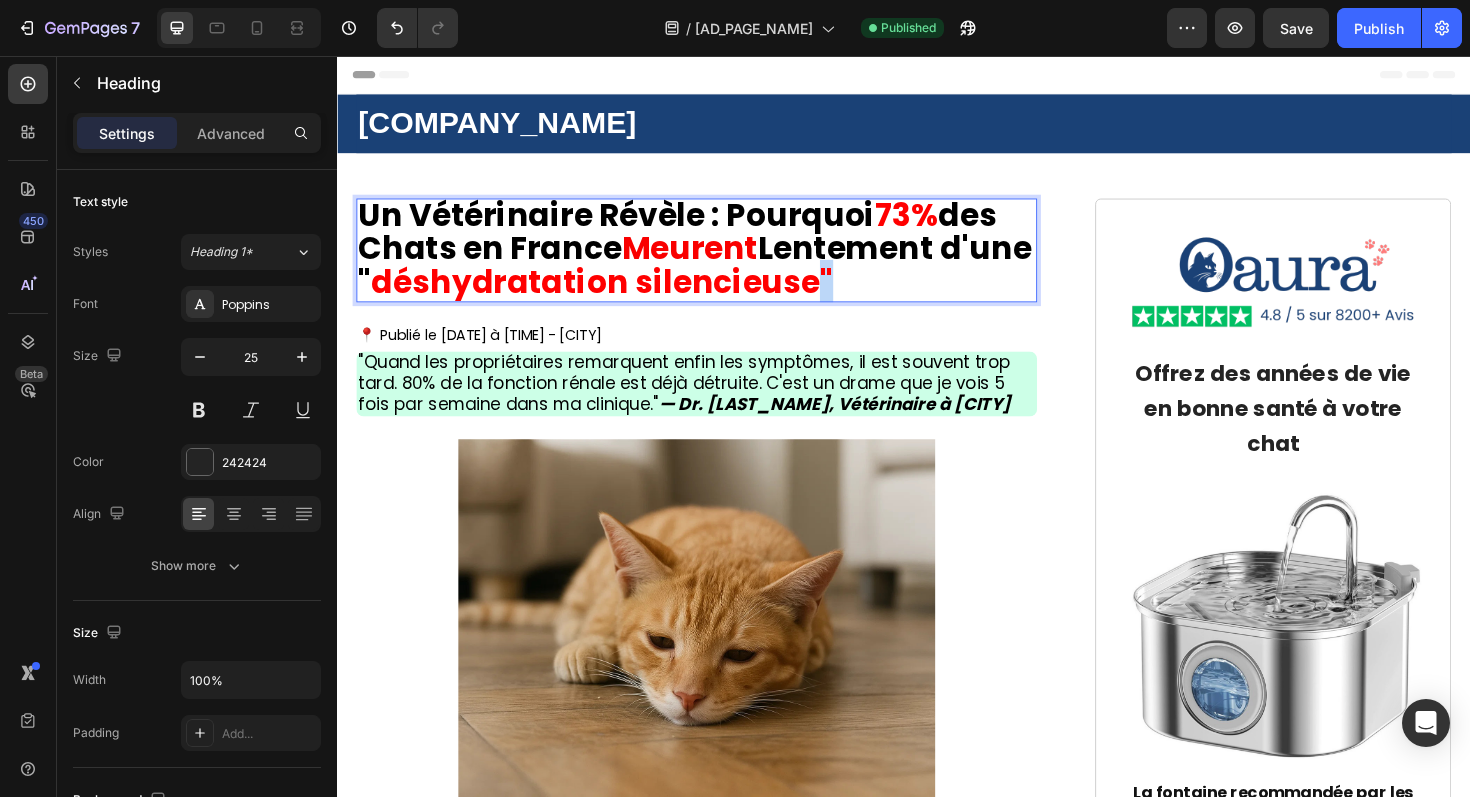 click on "Un Vétérinaire Révèle : Pourquoi [PERCENTAGE]% des Chats en France Meurent Lentement d'une " déshydratation silencieuse"" at bounding box center [717, 262] 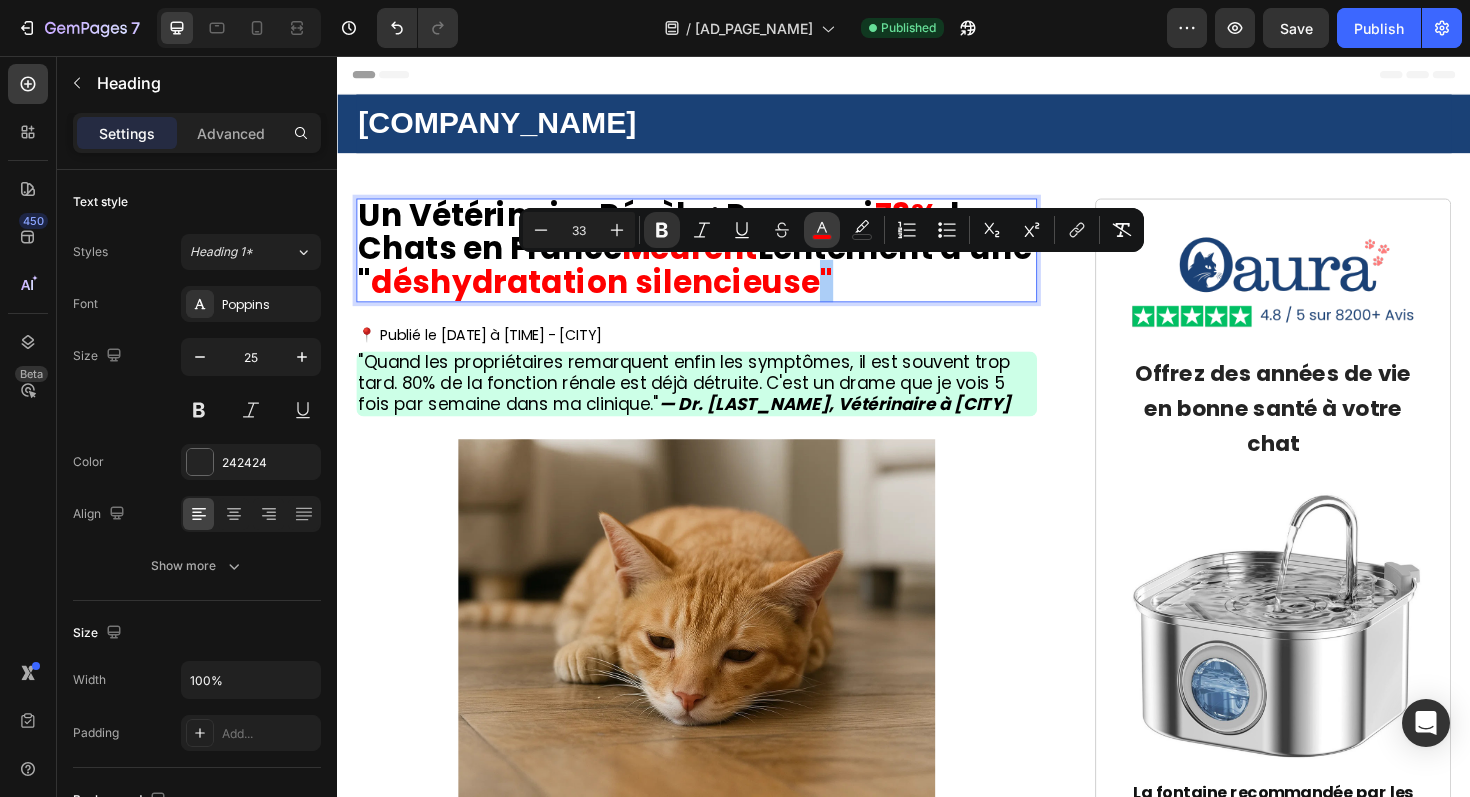 click on "color" at bounding box center (822, 230) 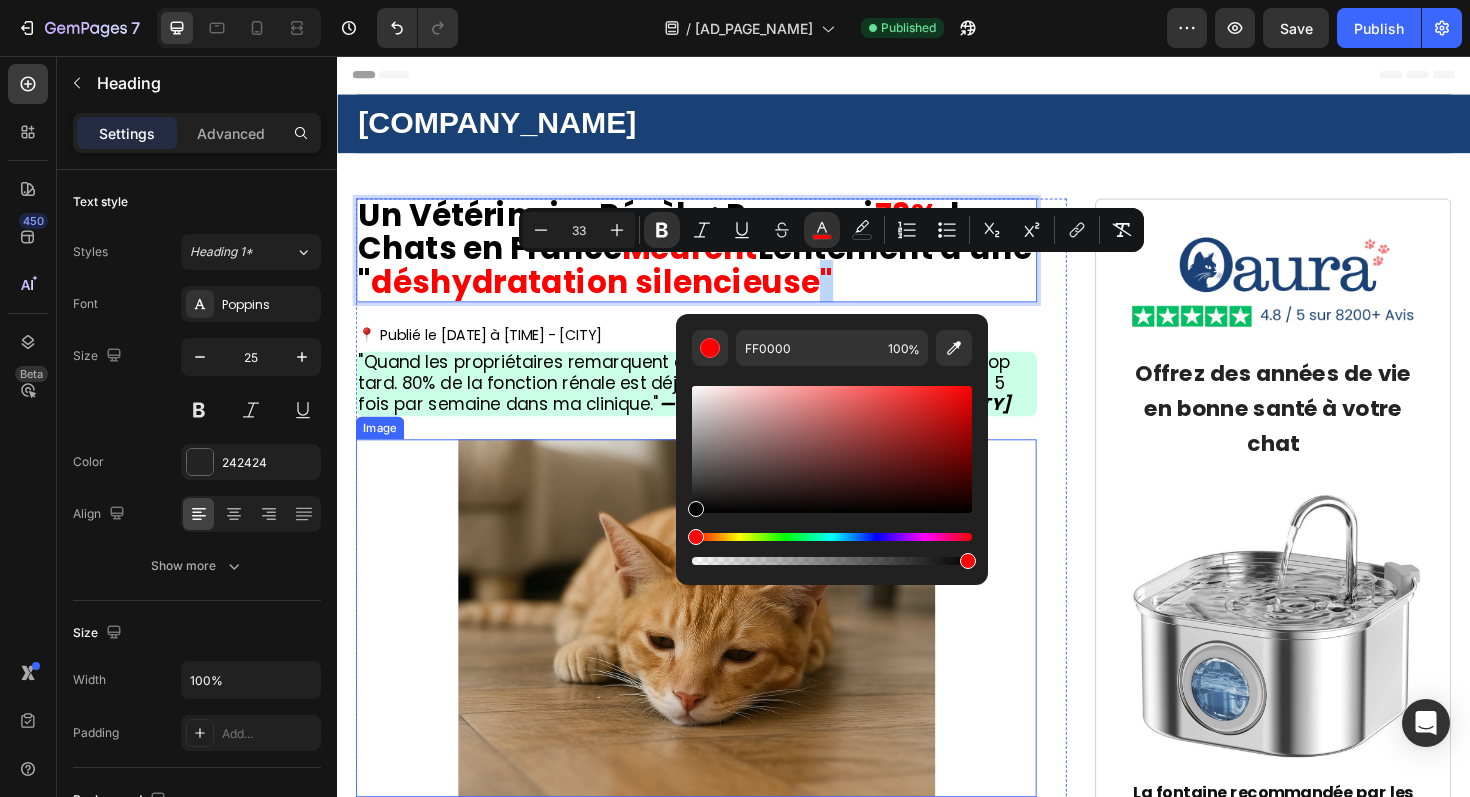 type on "000000" 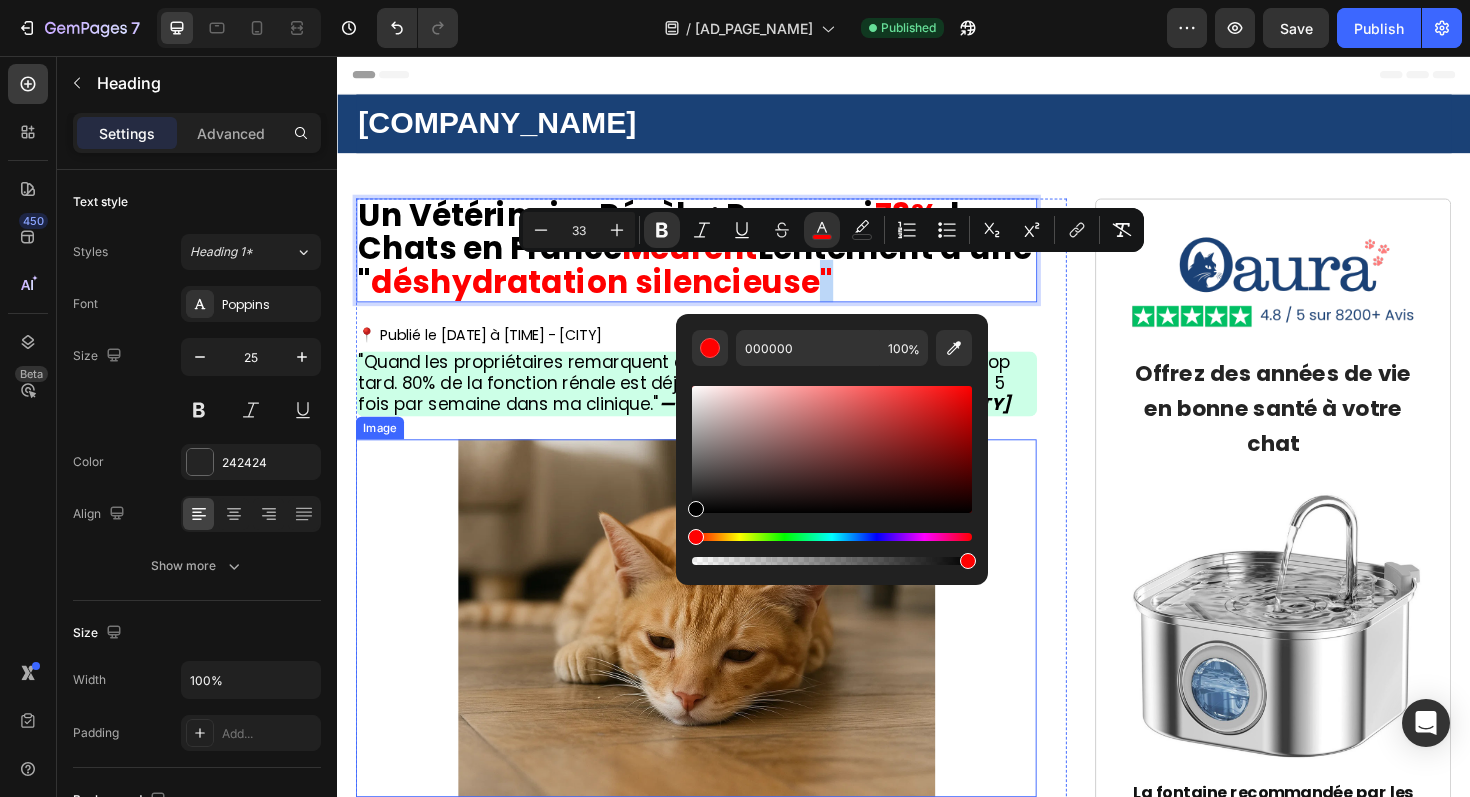 drag, startPoint x: 1063, startPoint y: 559, endPoint x: 672, endPoint y: 602, distance: 393.35733 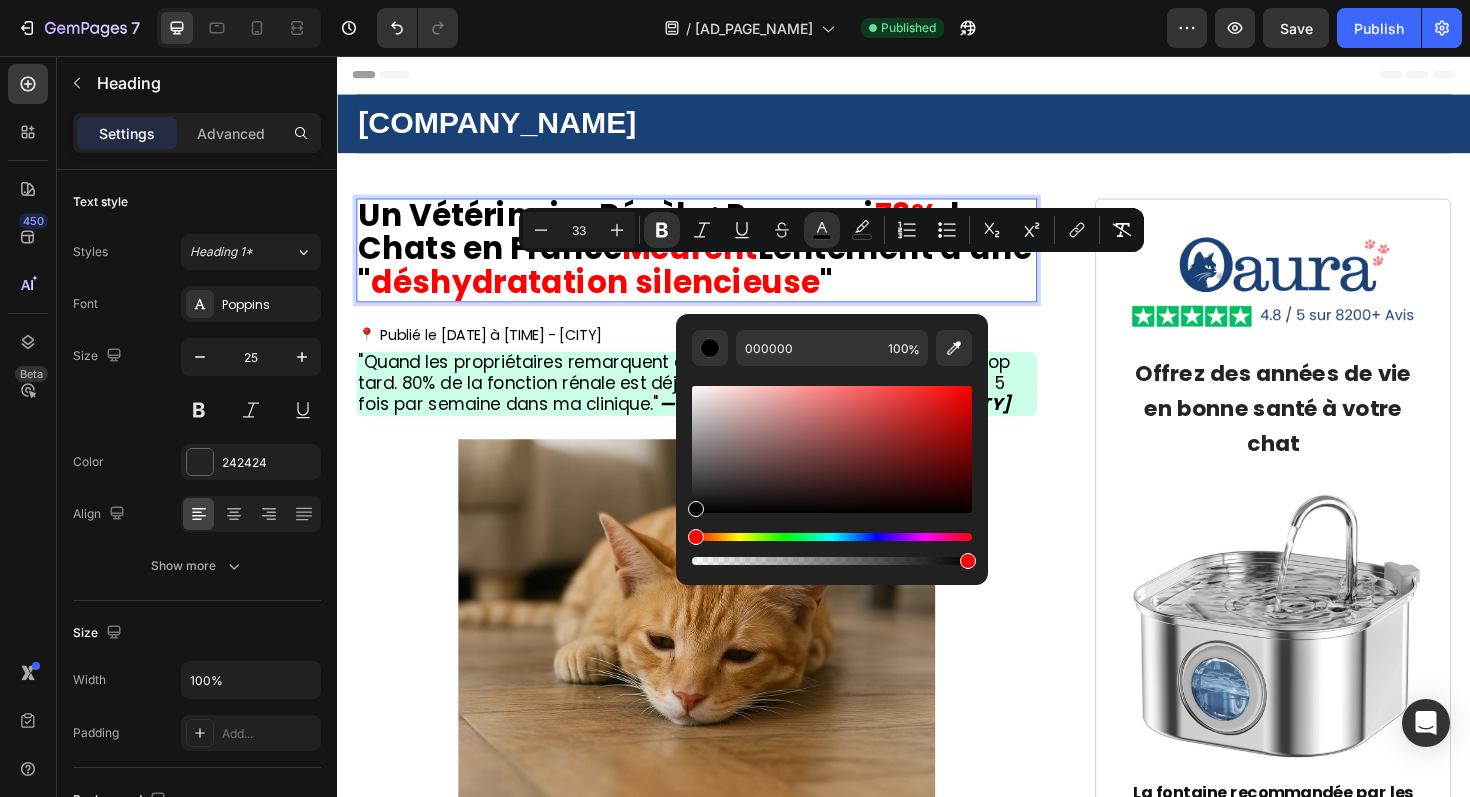 click on "Un Vétérinaire Révèle : Pourquoi  73%  des Chats en France  Meurent  Lentement d'une " déshydratation silencieuse "" at bounding box center [717, 262] 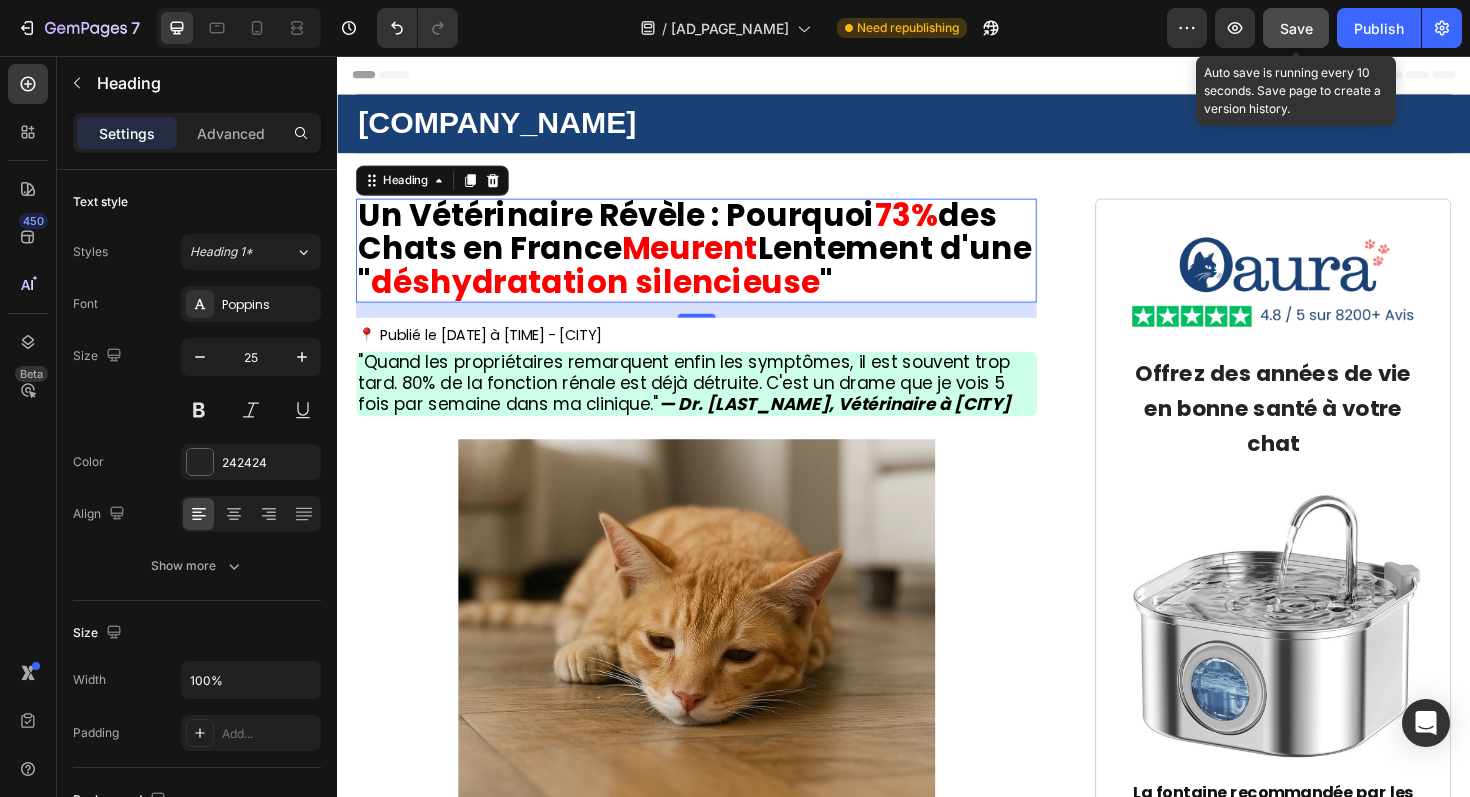 click on "Save" at bounding box center [1296, 28] 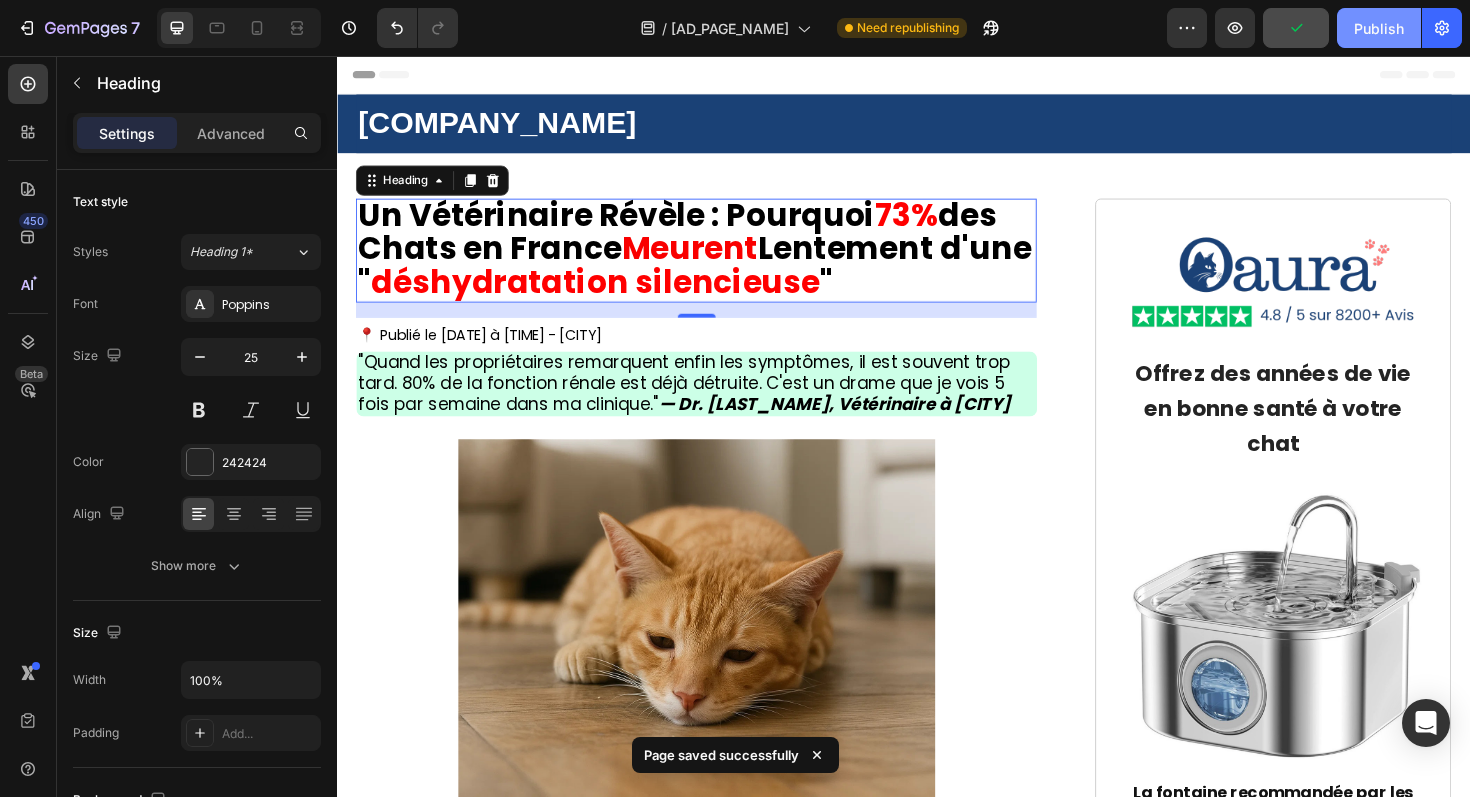 click on "Publish" 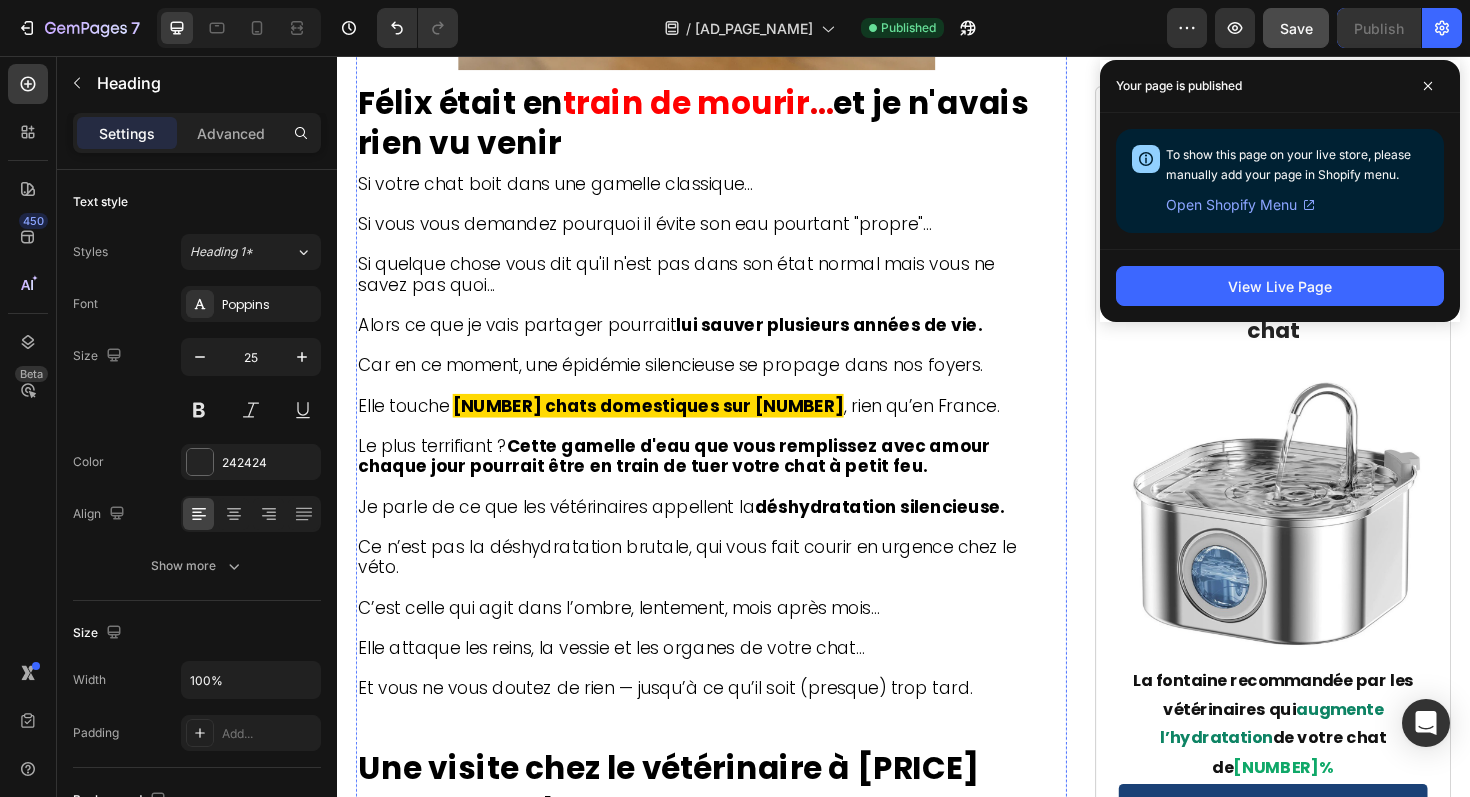 scroll, scrollTop: 0, scrollLeft: 0, axis: both 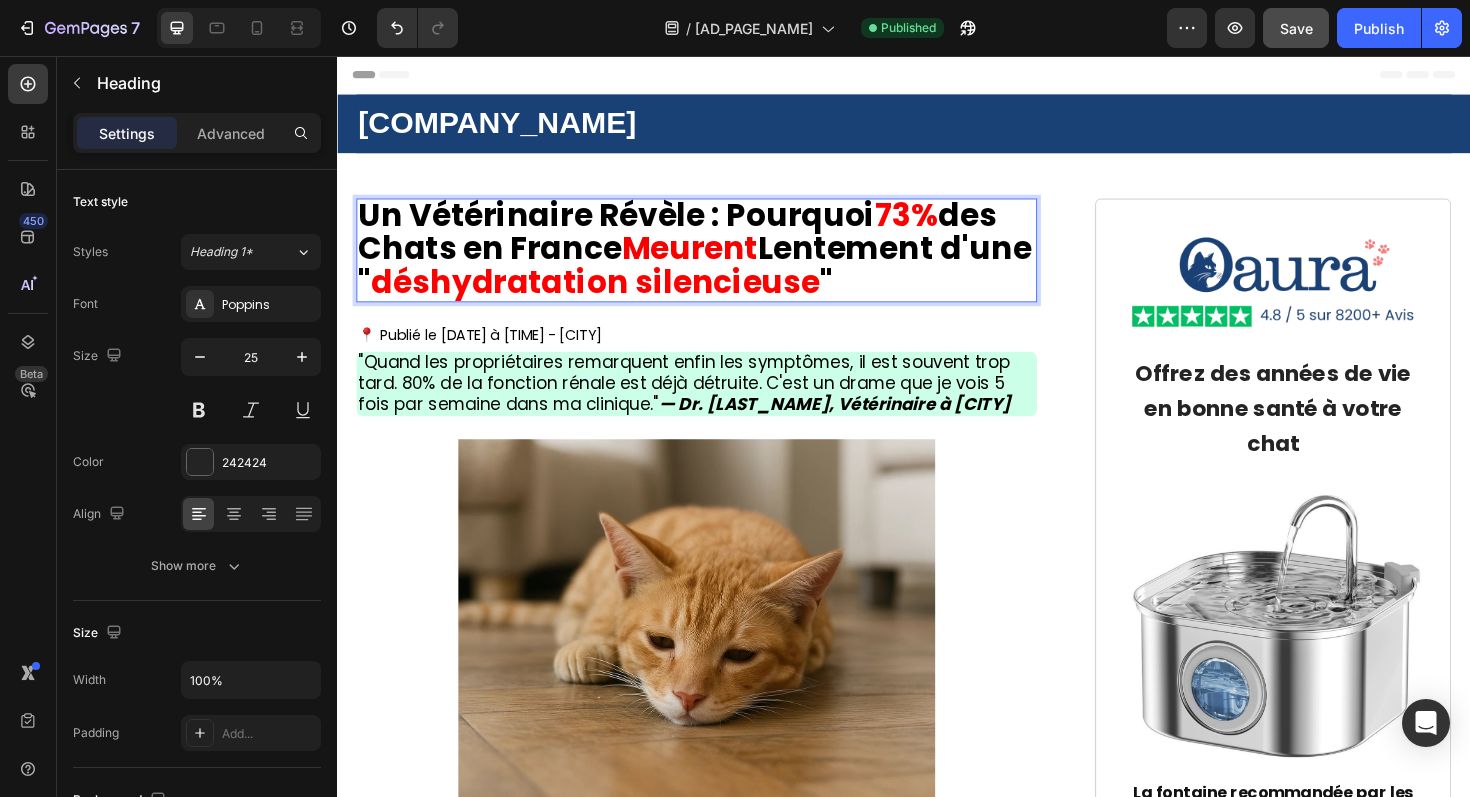 click on "73%" at bounding box center [939, 224] 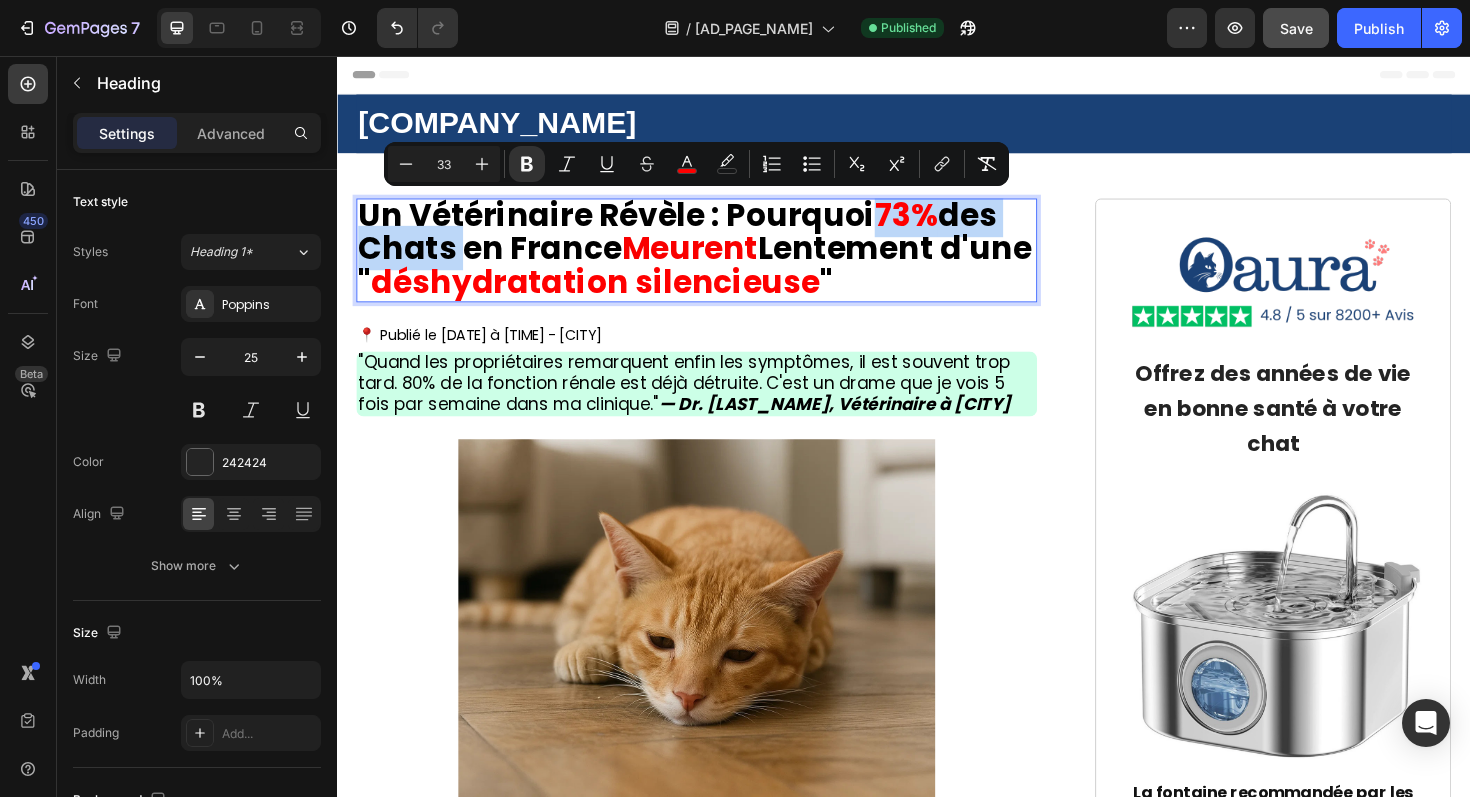 drag, startPoint x: 906, startPoint y: 225, endPoint x: 458, endPoint y: 255, distance: 449.00333 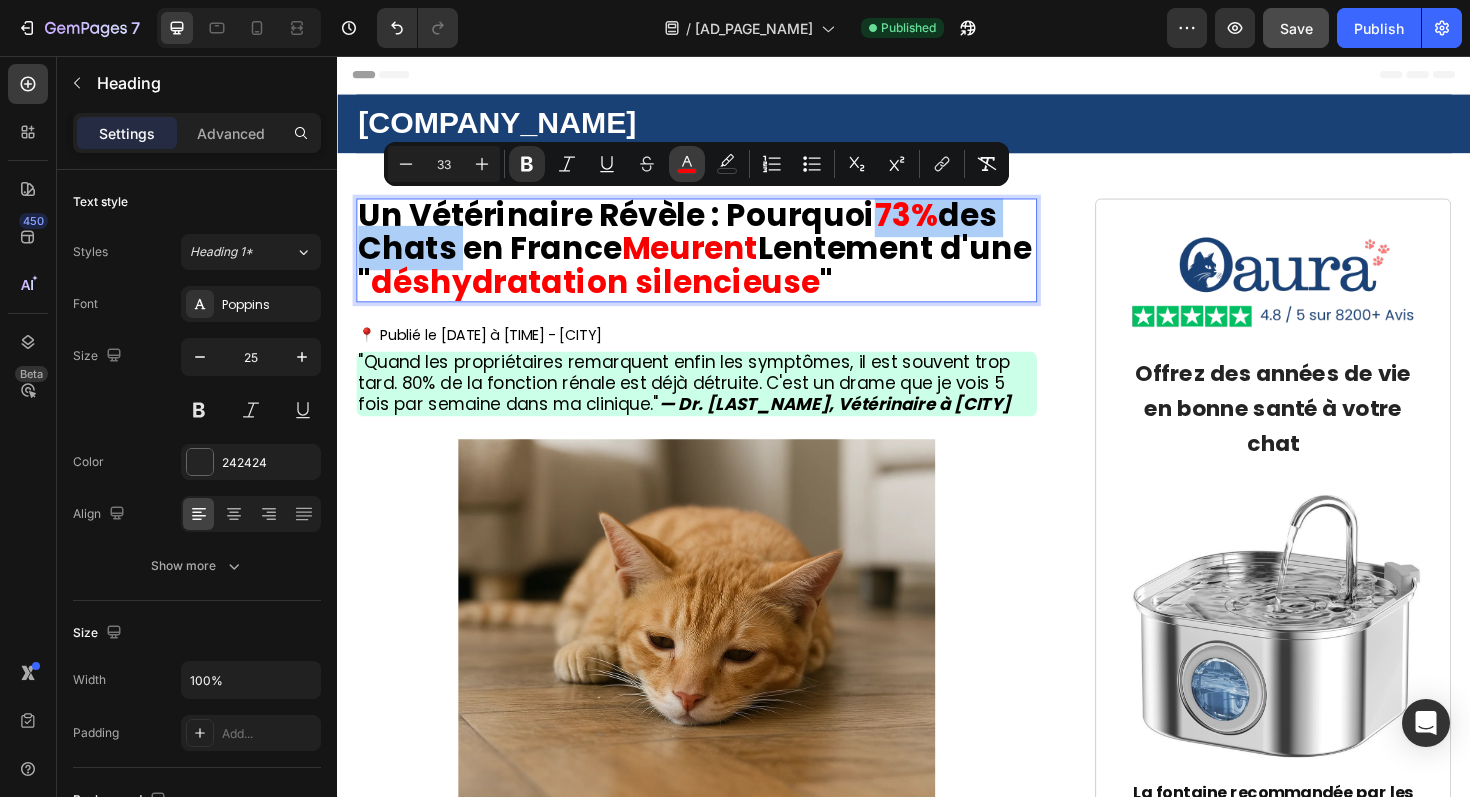 click 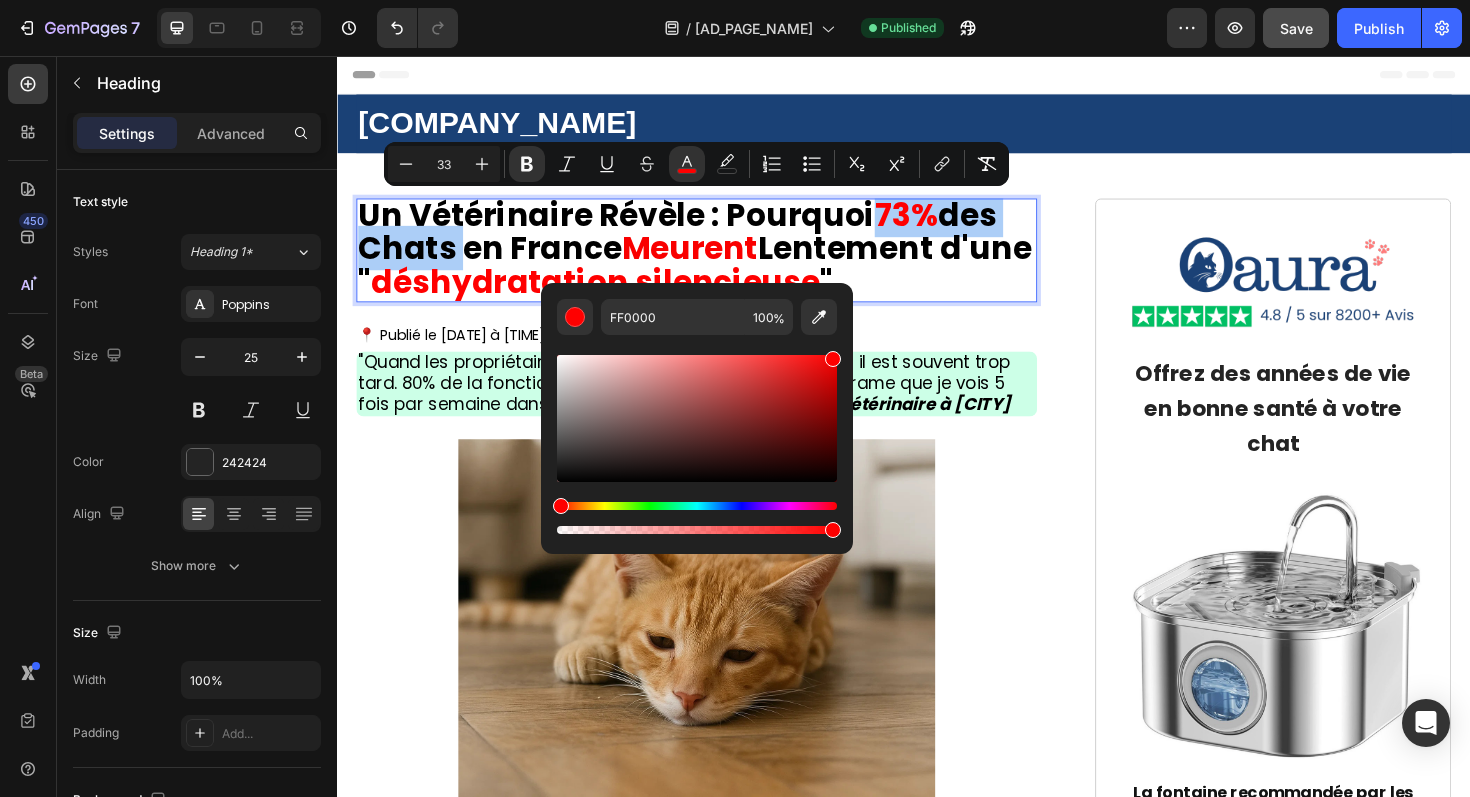 click at bounding box center (697, 418) 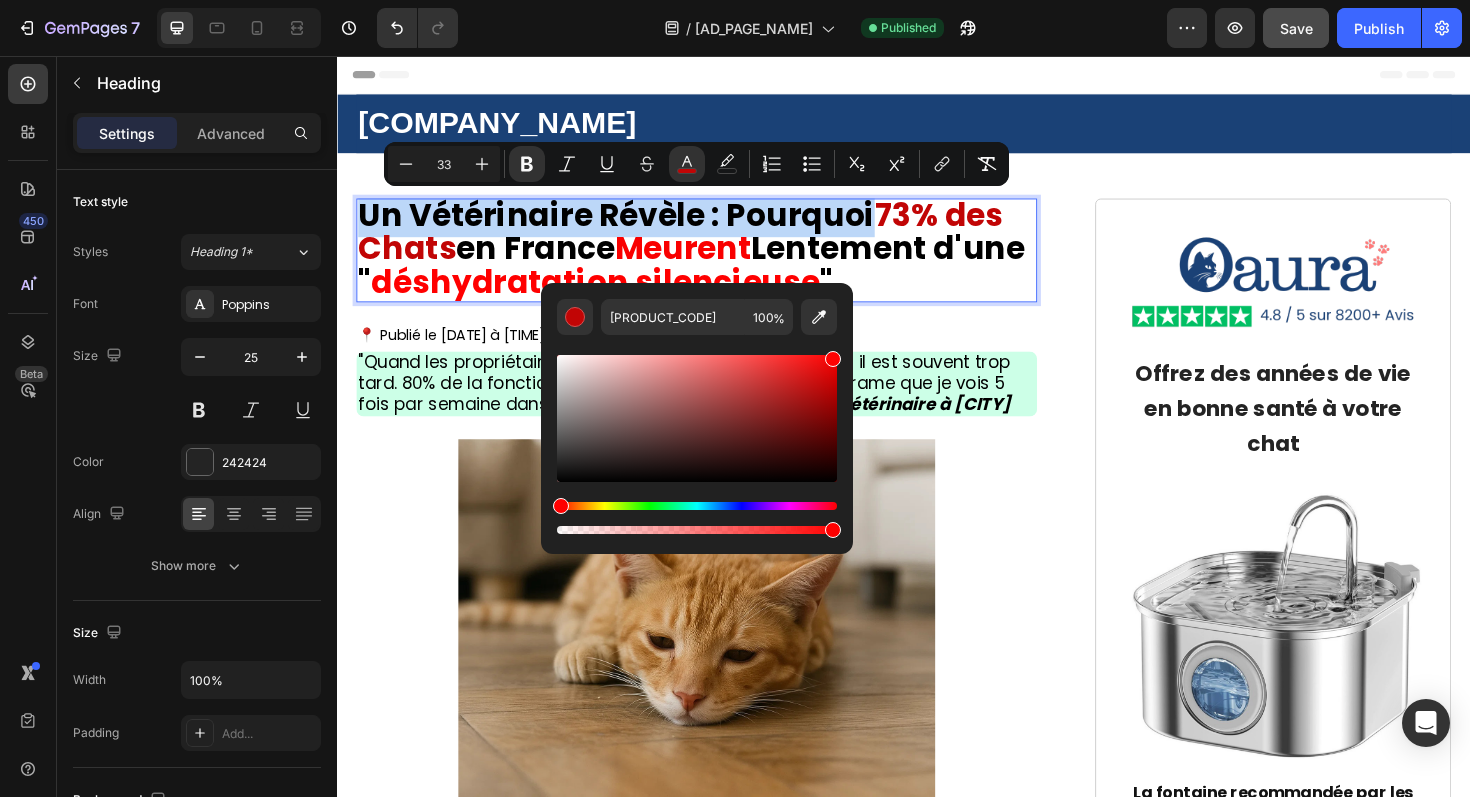 drag, startPoint x: 829, startPoint y: 385, endPoint x: 837, endPoint y: 327, distance: 58.549126 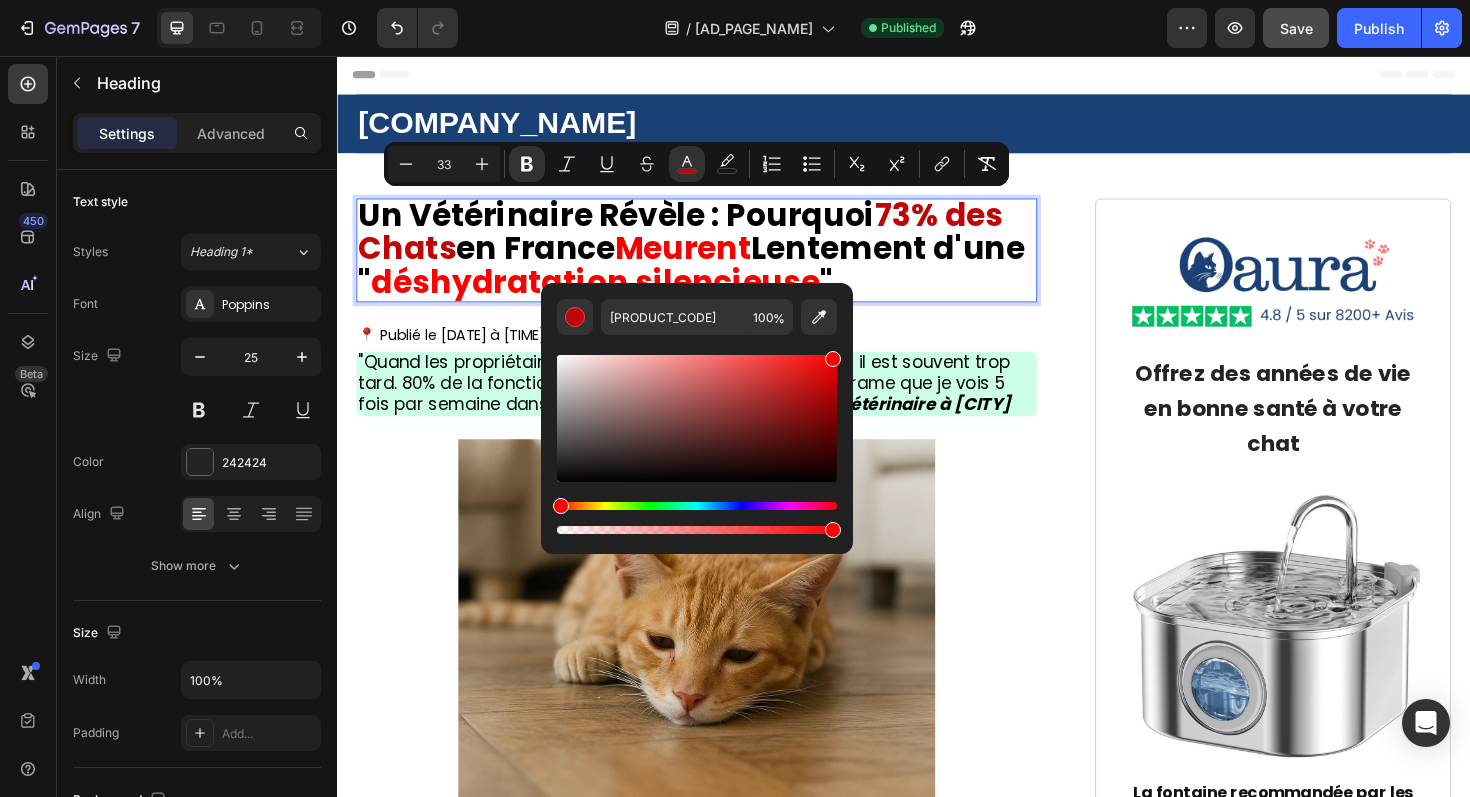 type on "FF0000" 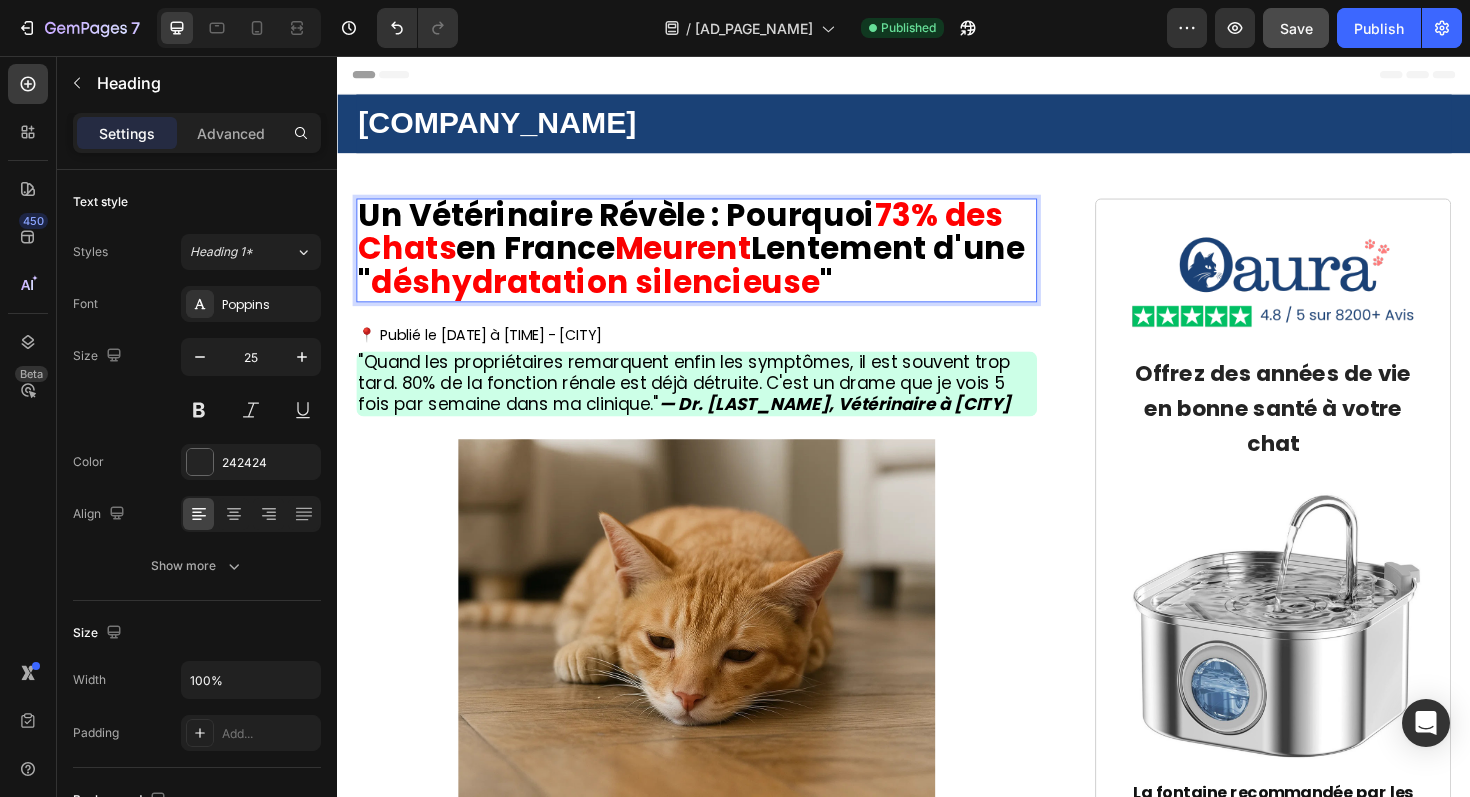 click on "Lentement d'une "" at bounding box center [712, 277] 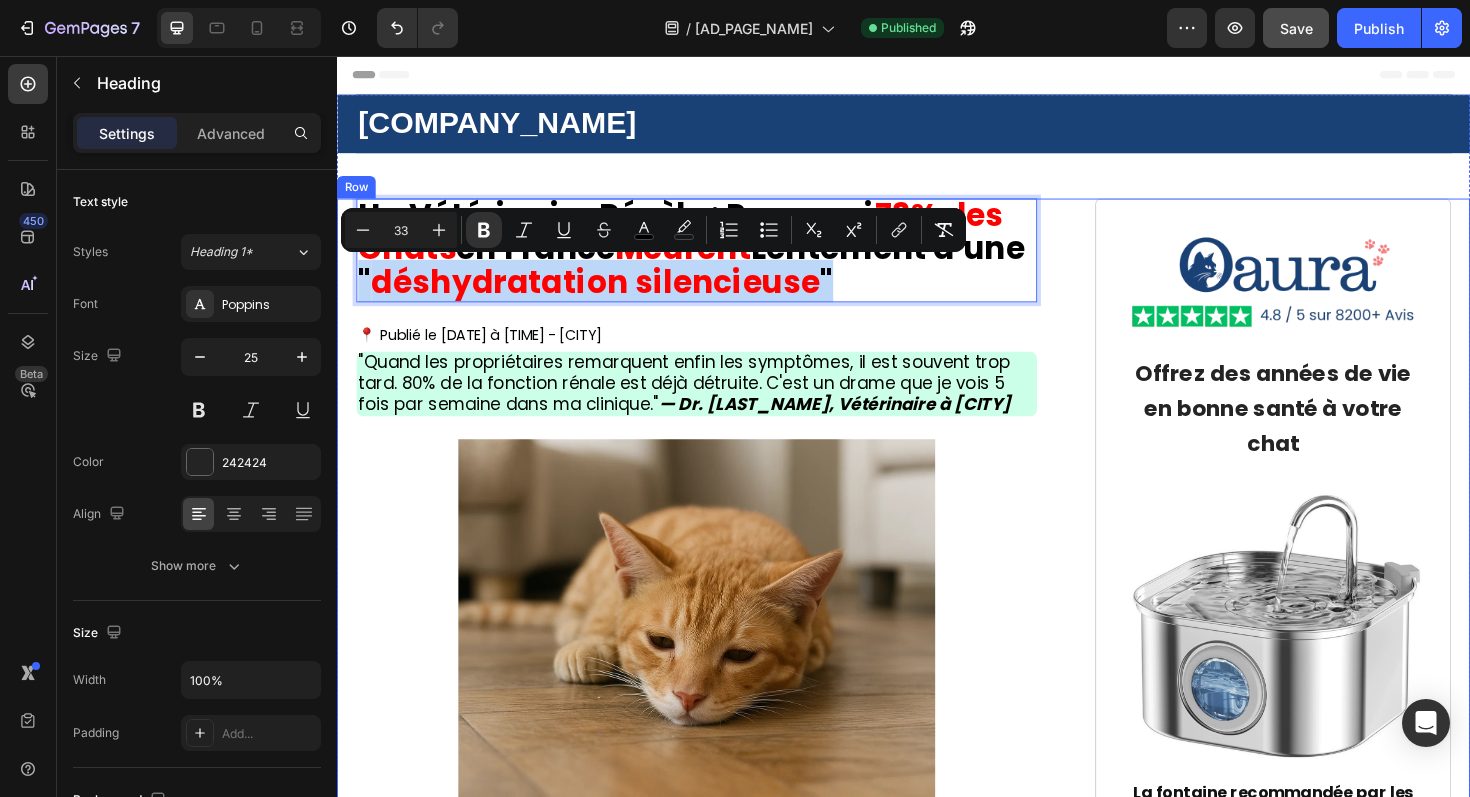 drag, startPoint x: 854, startPoint y: 290, endPoint x: 357, endPoint y: 291, distance: 497.001 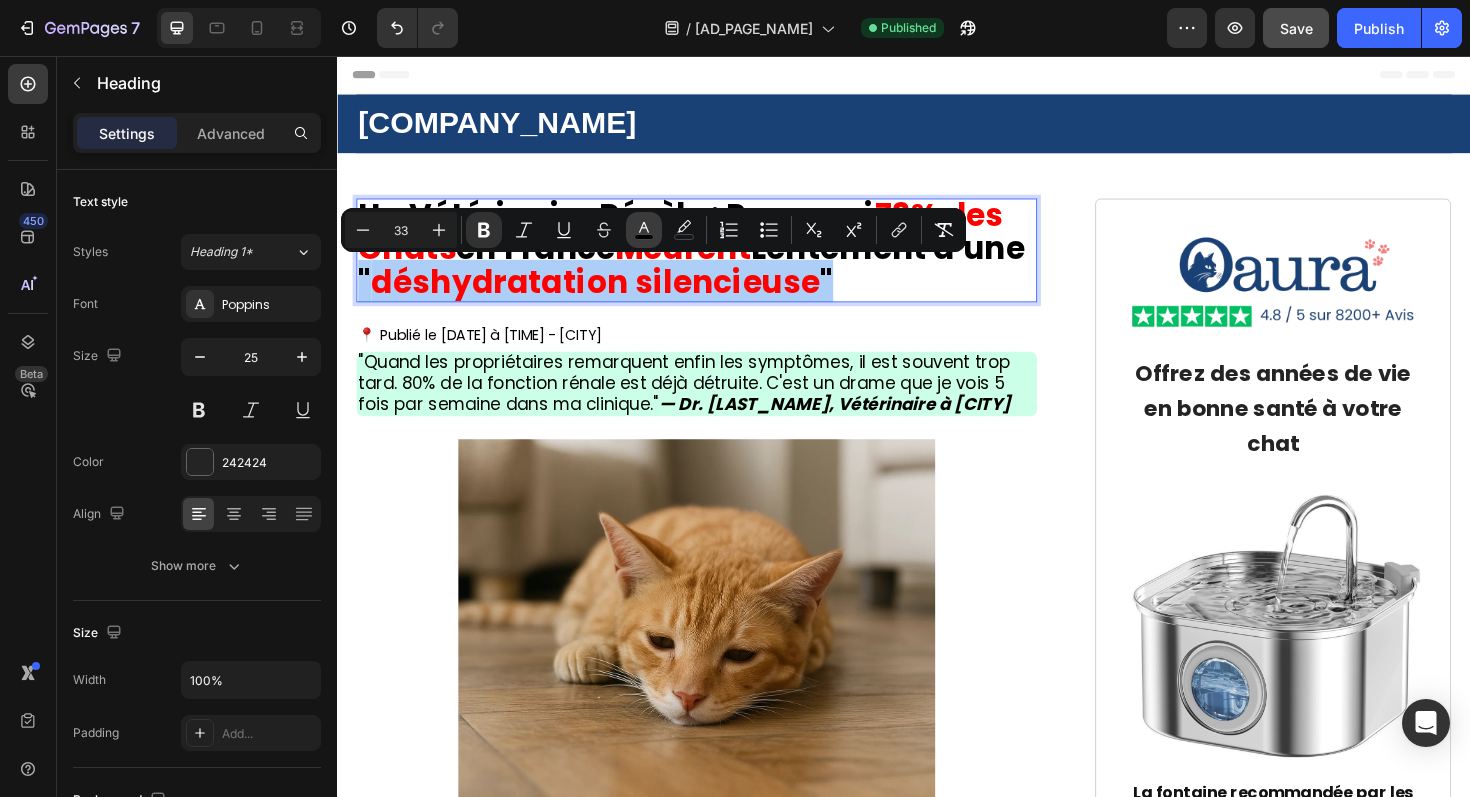 click 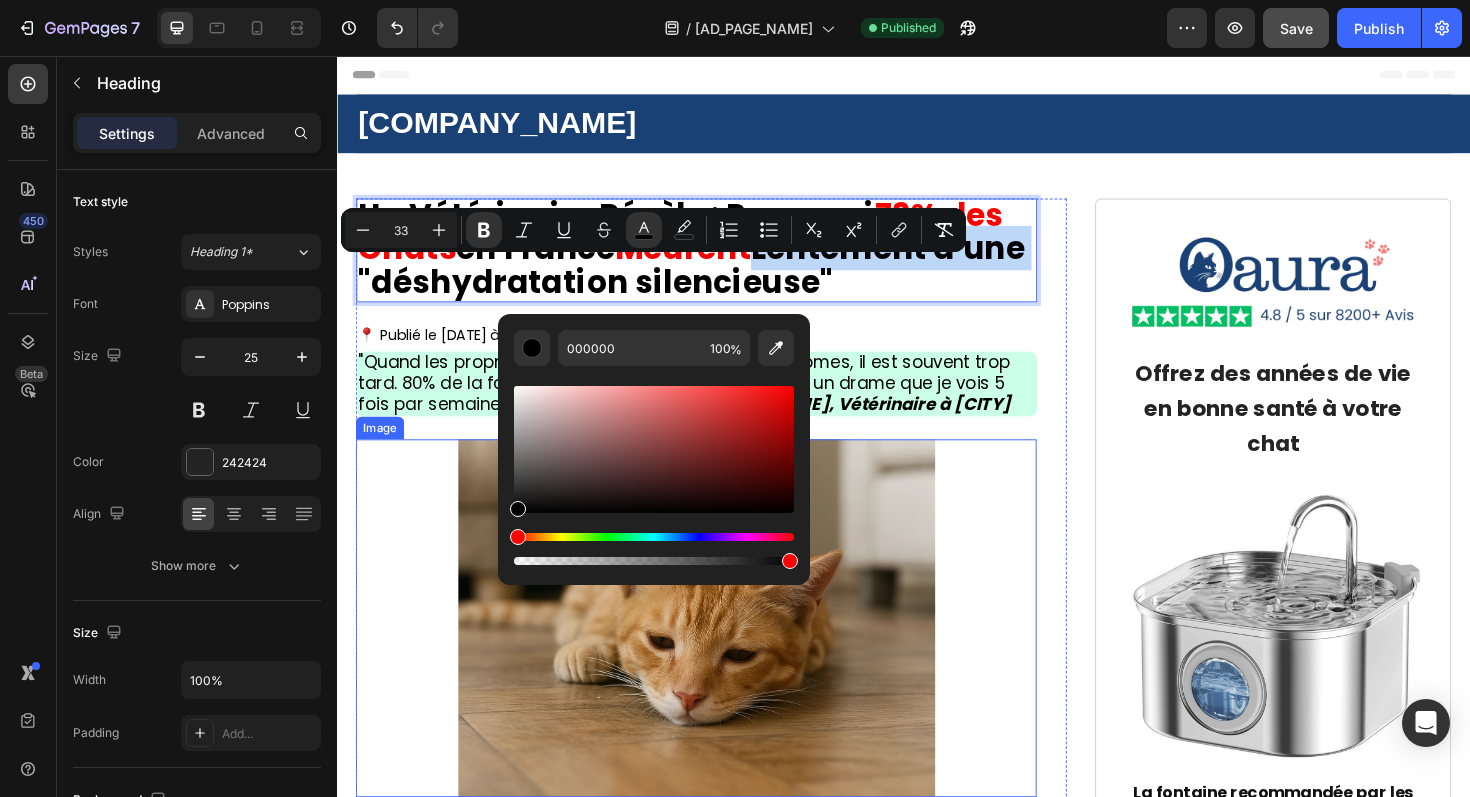 drag, startPoint x: 872, startPoint y: 540, endPoint x: 488, endPoint y: 614, distance: 391.06522 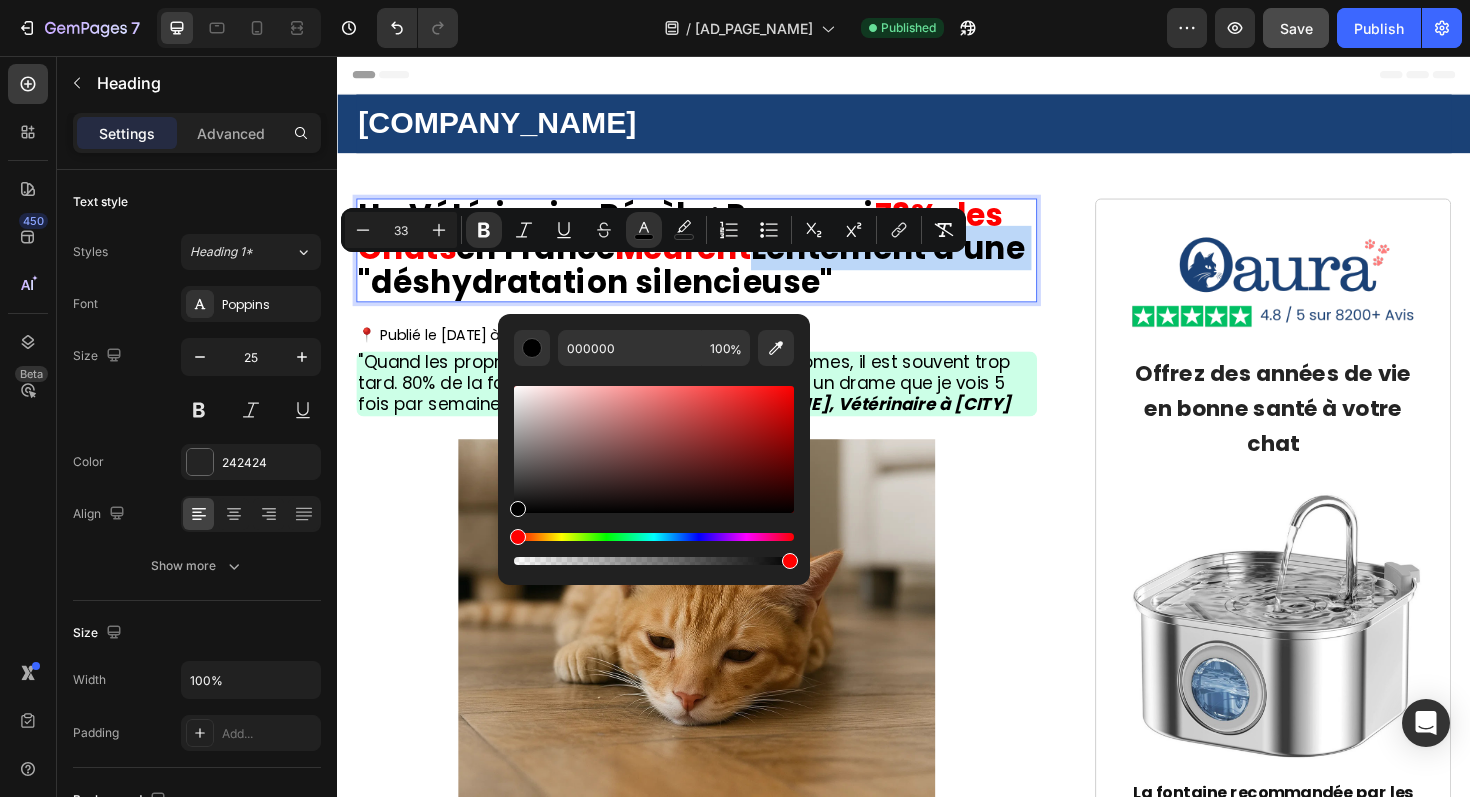 click on "Un Vétérinaire Révèle : Pourquoi [PERCENTAGE]% des Chats en France Meurent Lentement d'une "déshydratation silencieuse"" at bounding box center (717, 262) 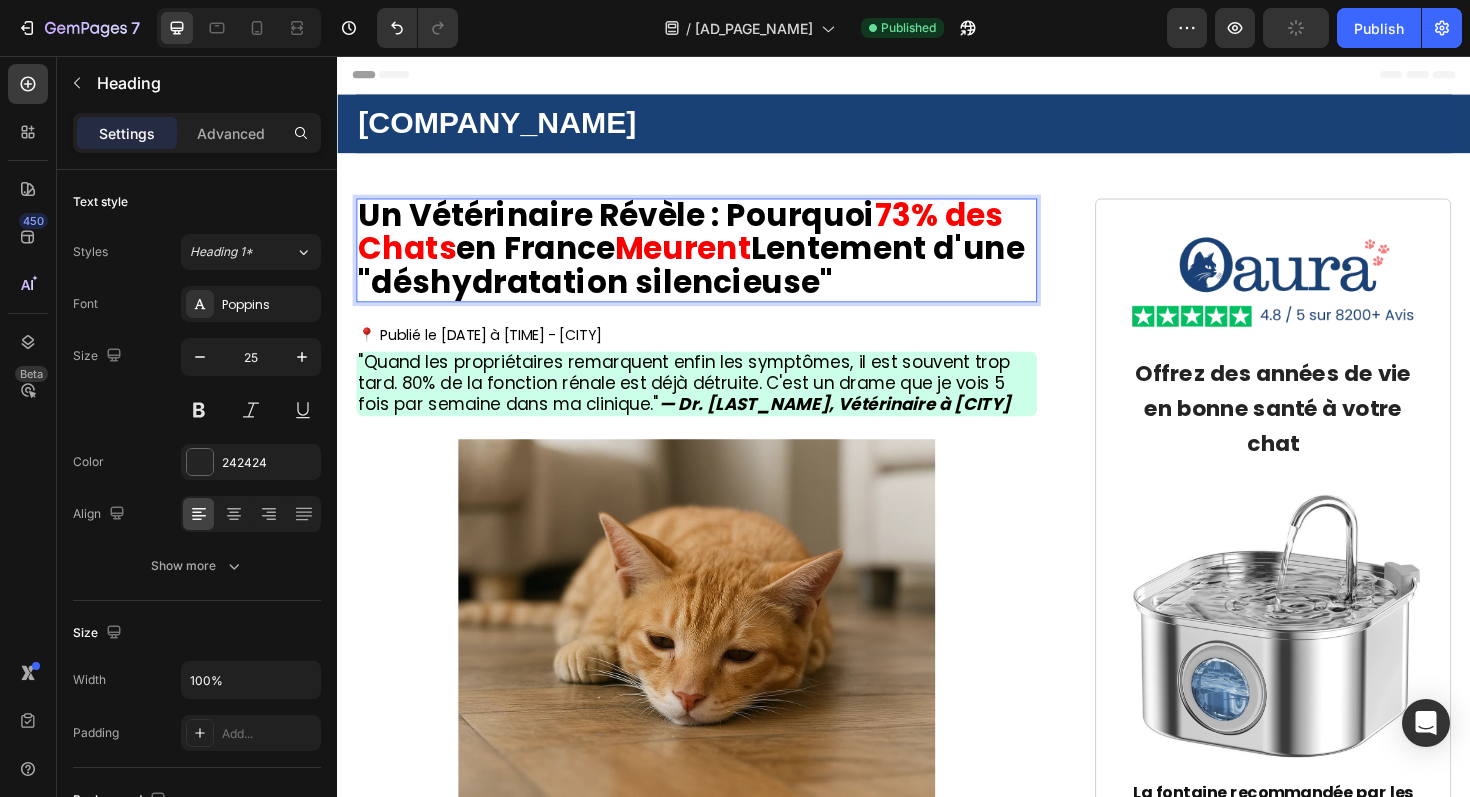 click on "Meurent" at bounding box center [703, 259] 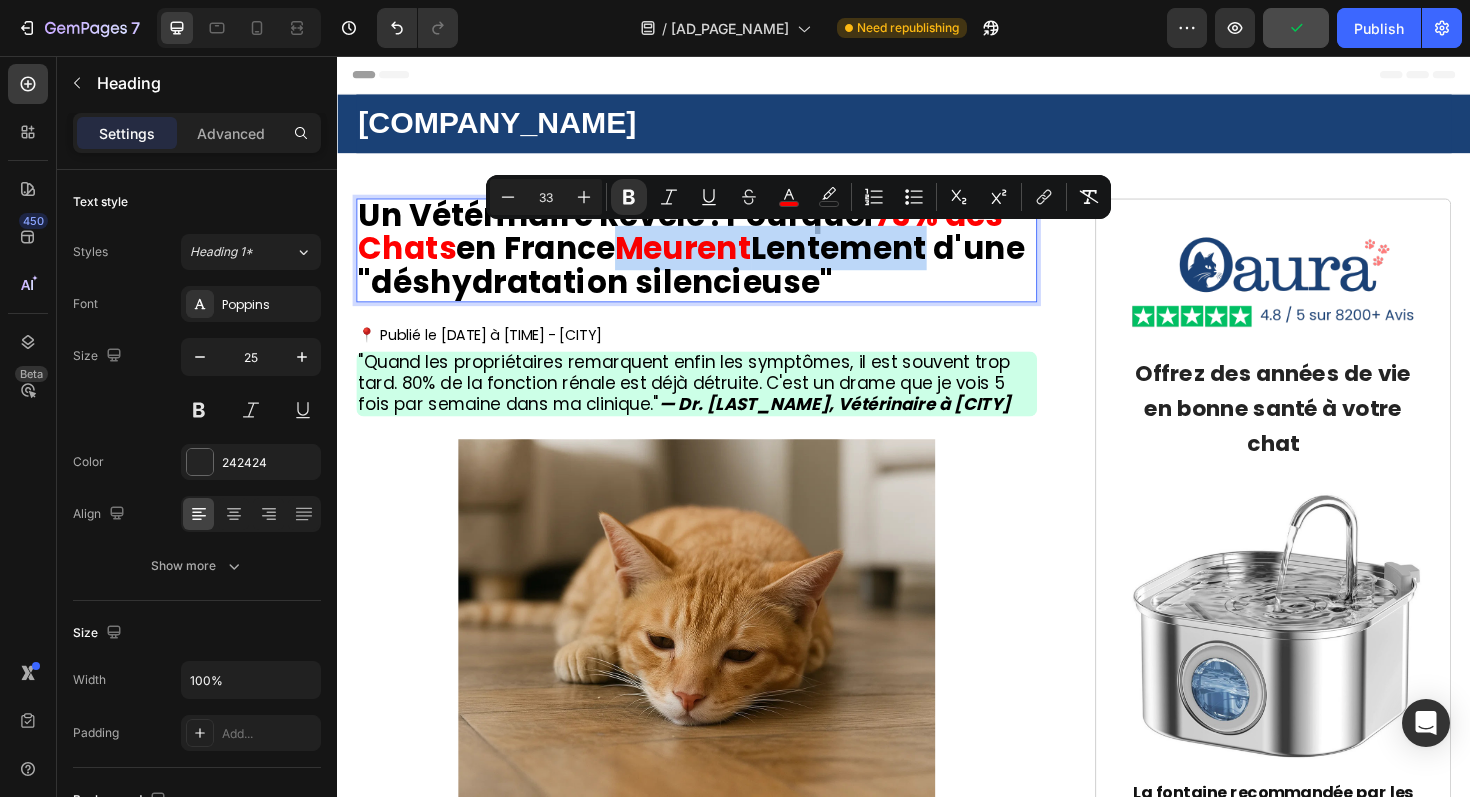 drag, startPoint x: 643, startPoint y: 262, endPoint x: 974, endPoint y: 254, distance: 331.09665 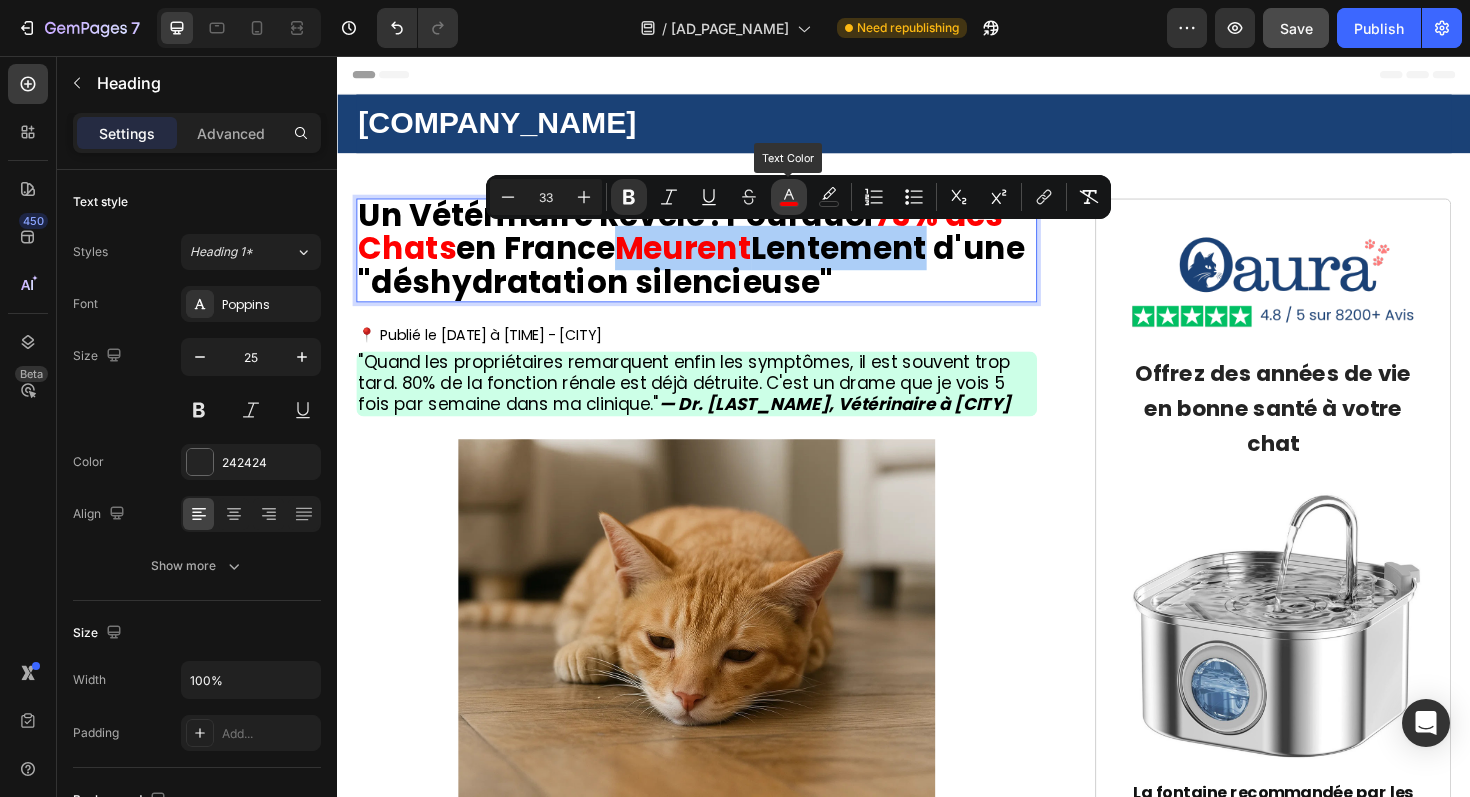 click 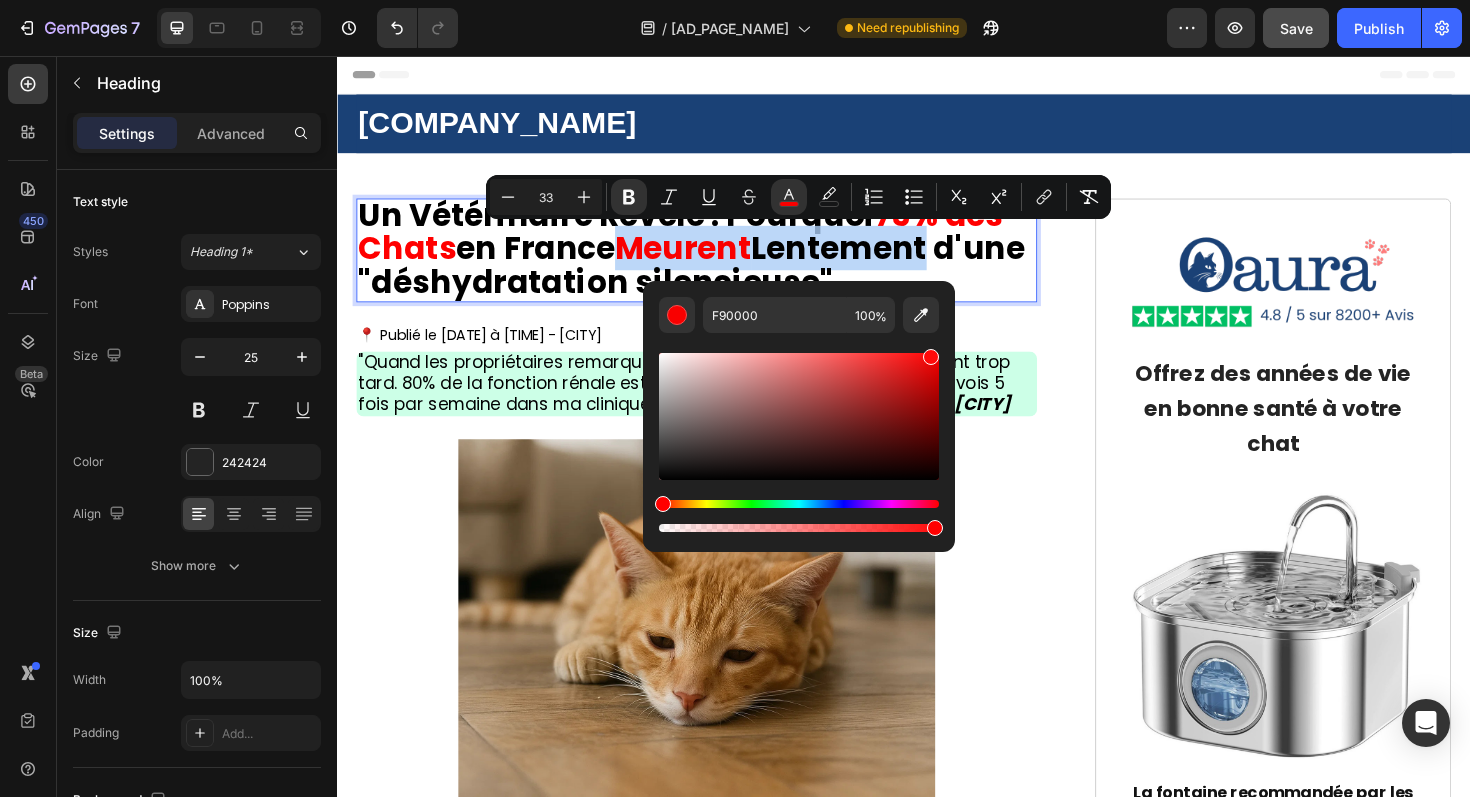 type on "FF0000" 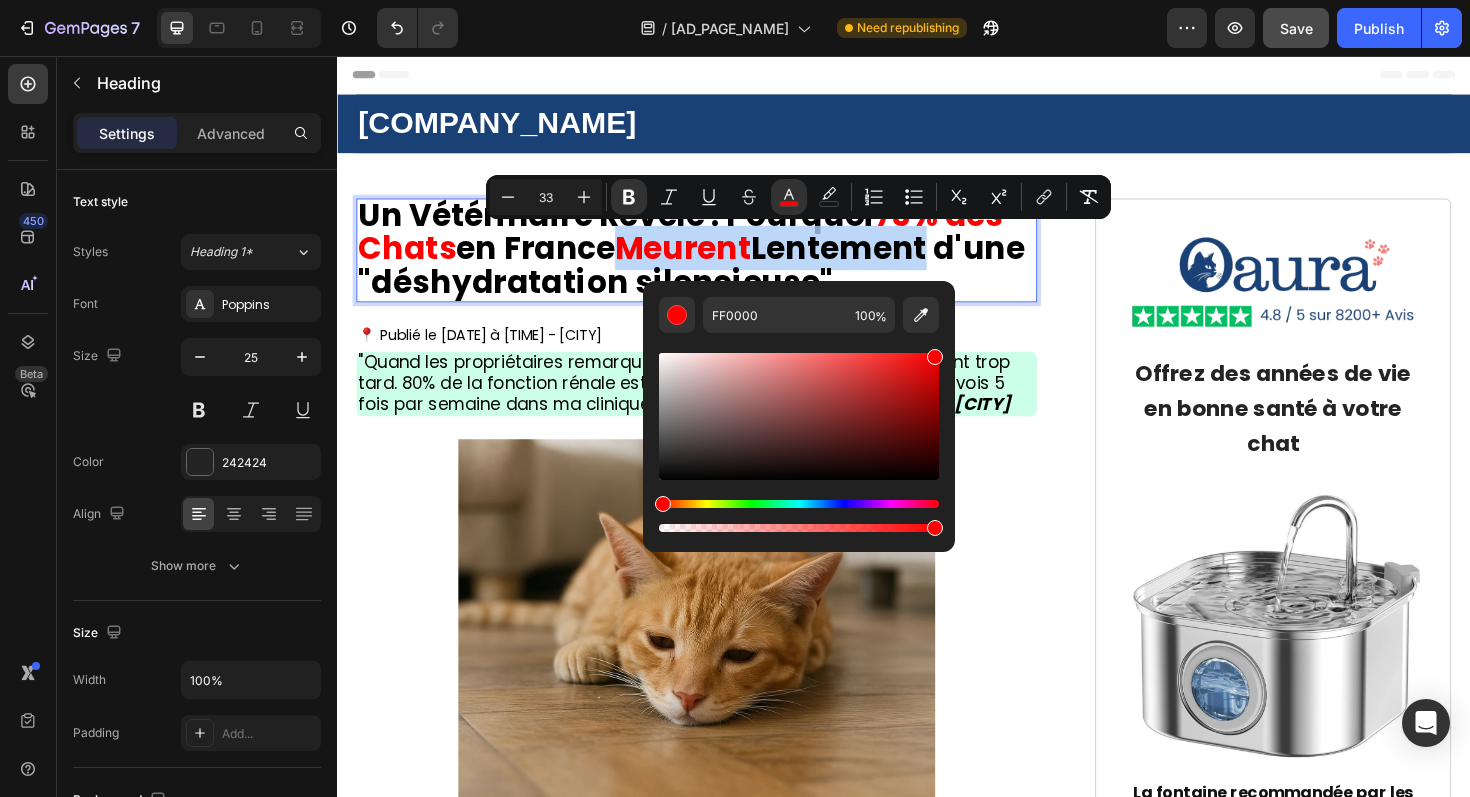 drag, startPoint x: 1274, startPoint y: 420, endPoint x: 1029, endPoint y: 293, distance: 275.96014 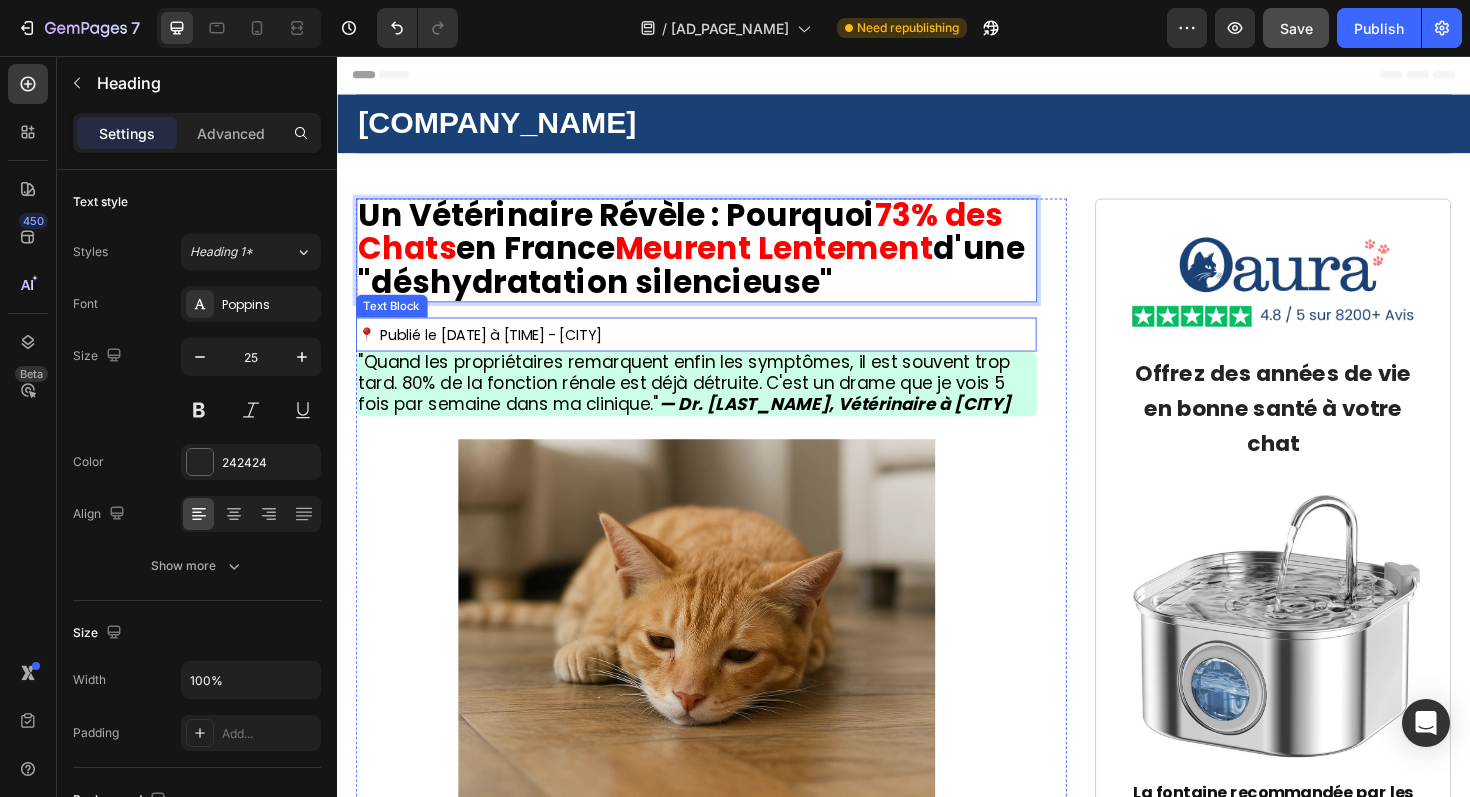click on "📍 Publié le [DATE] à [TIME] - [CITY]" at bounding box center (717, 351) 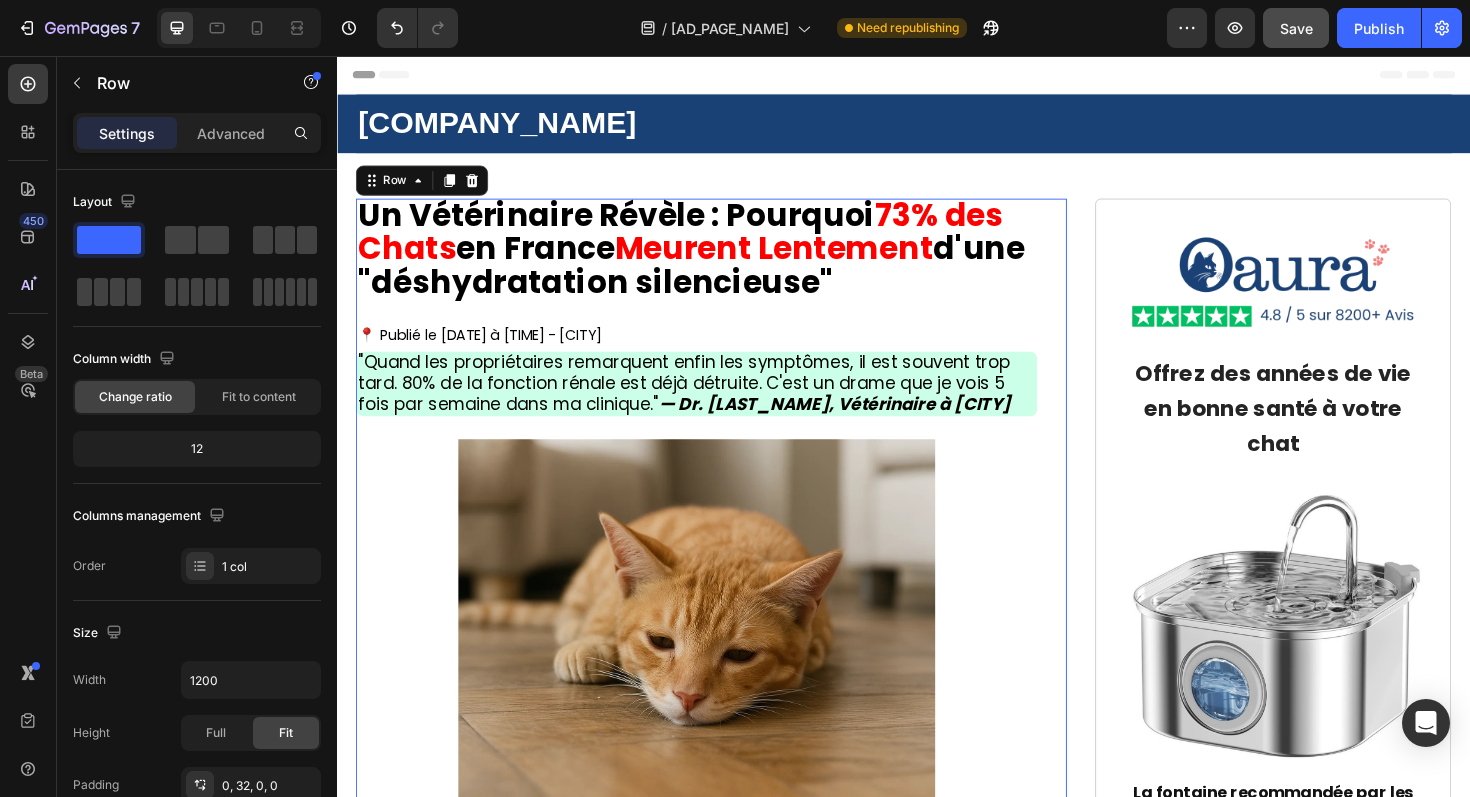 click on "Un Vétérinaire Révèle : Pourquoi [PERCENTAGE]% des Chats en France Meurent Lentement d'une "déshydratation silencieuse" Heading 📍 Publié le [DATE] à [TIME] - [CITY] Text Block "Quand les propriétaires remarquent enfin les symptômes, il est souvent trop tard. [PERCENTAGE]% de la fonction rénale est déjà détruite. C'est un drame que je vois [NUMBER] fois par semaine dans ma clinique." — Dr. [LAST_NAME], Vétérinaire à [CITY] Text Block Image [PET_NAME] était en train de mourir … et je n'avais rien vu venir Heading Si votre chat boit dans une gamelle classique... Si vous vous demandez pourquoi il évite son eau pourtant "propre"... Si quelque chose vous dit qu'il n'est pas dans son état normal mais vous ne savez pas quoi... Alors ce que je vais partager pourrait lui sauver plusieurs années de vie. Car en ce moment, une épidémie silencieuse se propage dans nos foyers. Elle touche [NUMBER] chats domestiques sur [NUMBER], rien qu’en France. Le plus terrifiant ?" at bounding box center [717, 5161] 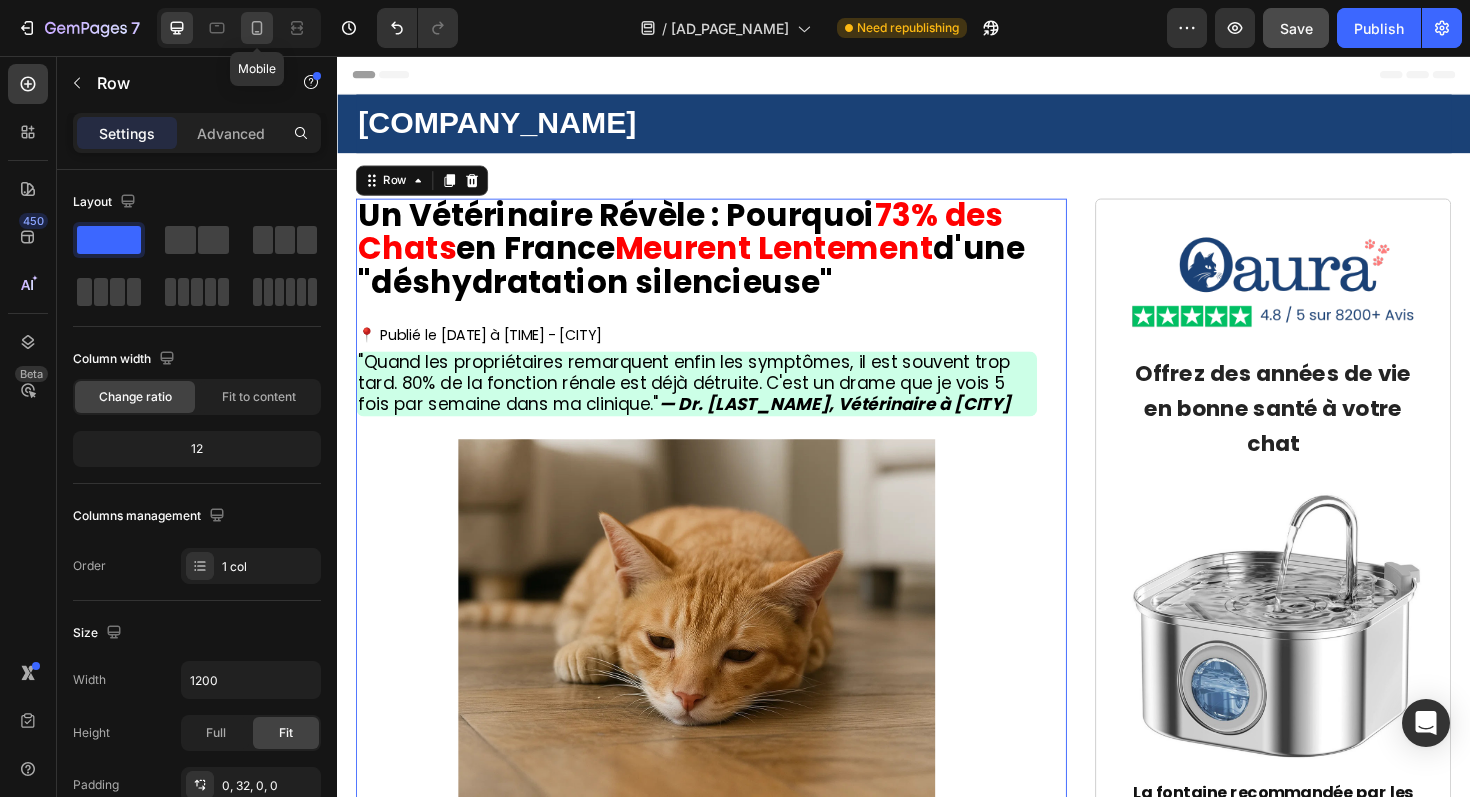 click 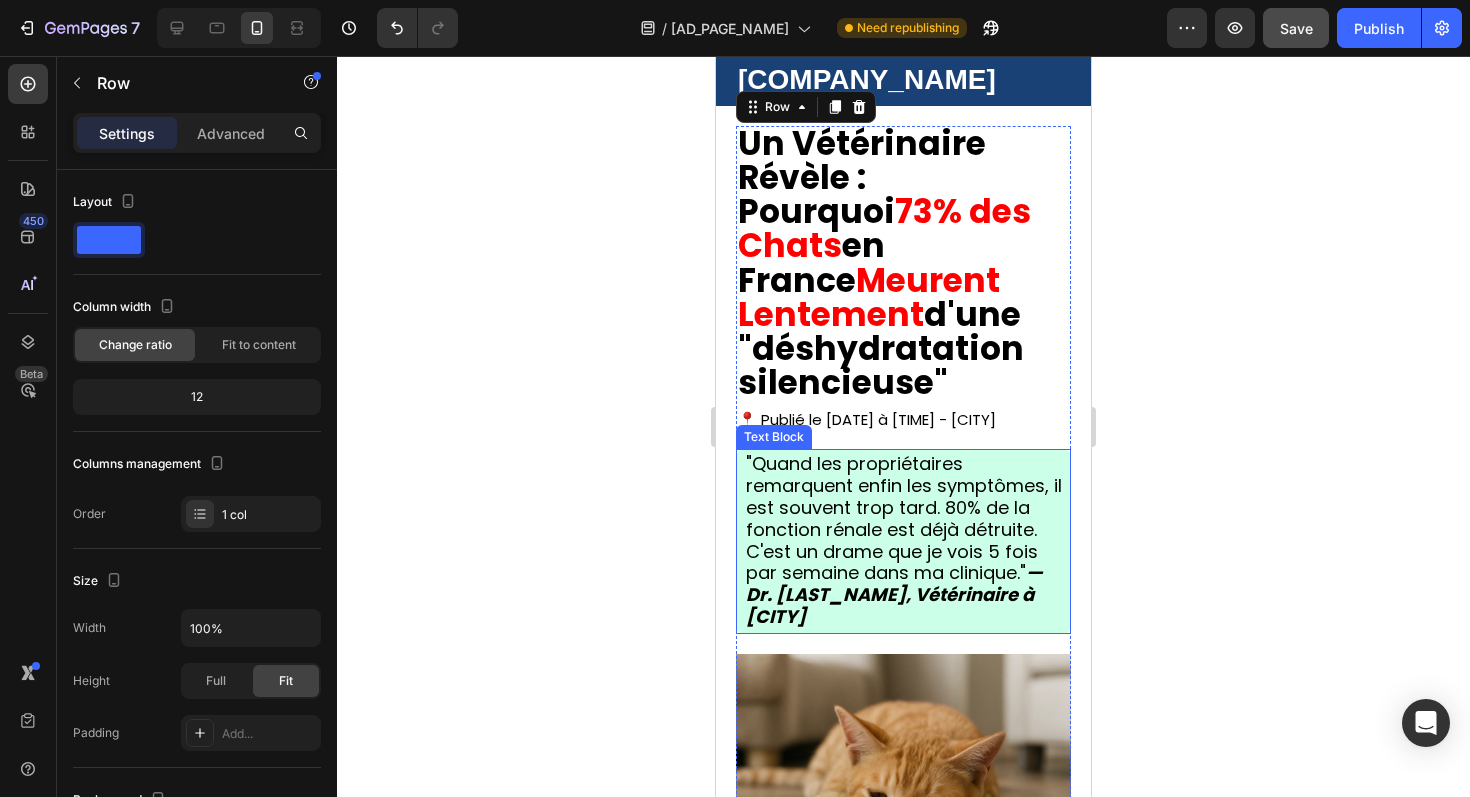 scroll, scrollTop: 446, scrollLeft: 0, axis: vertical 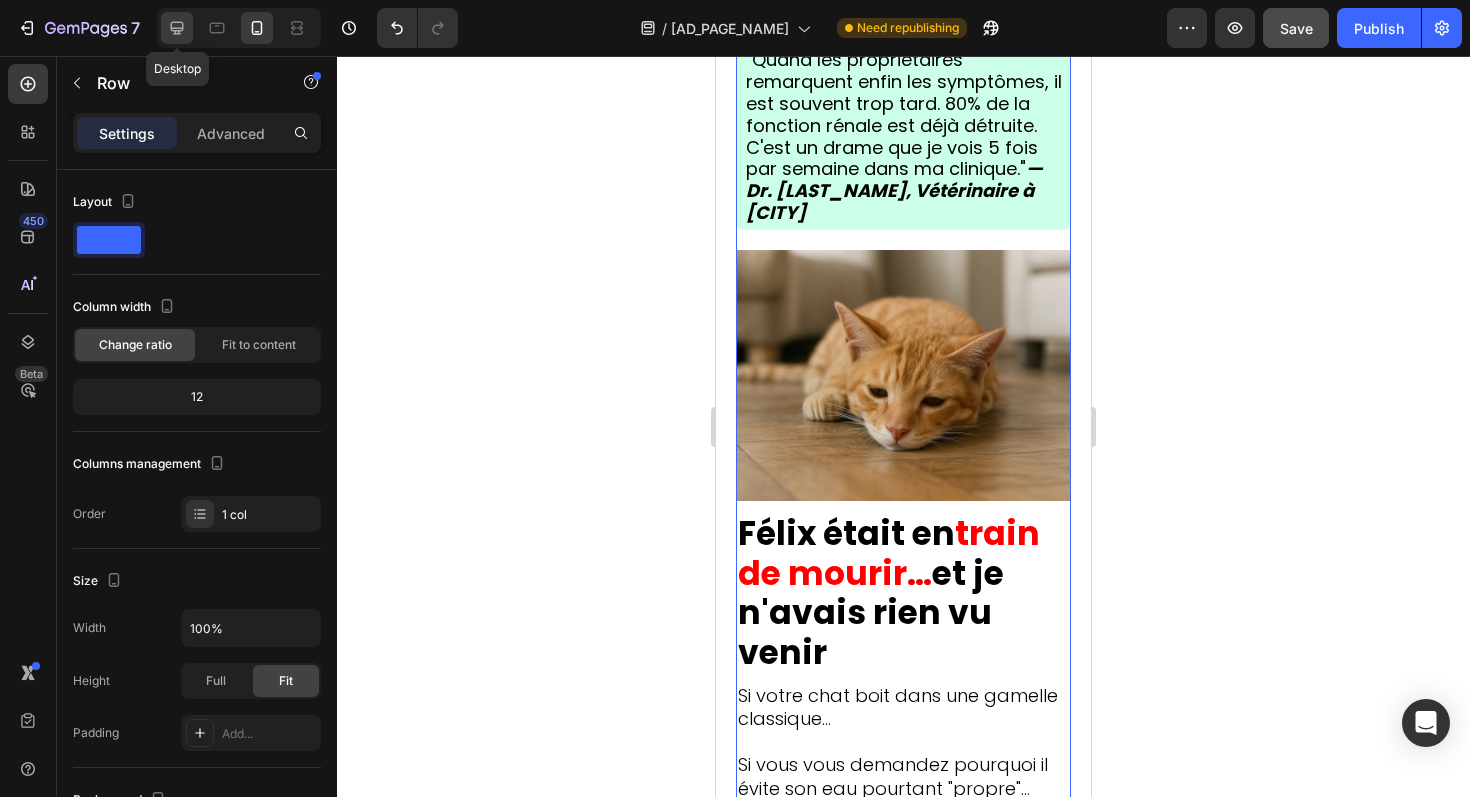 click 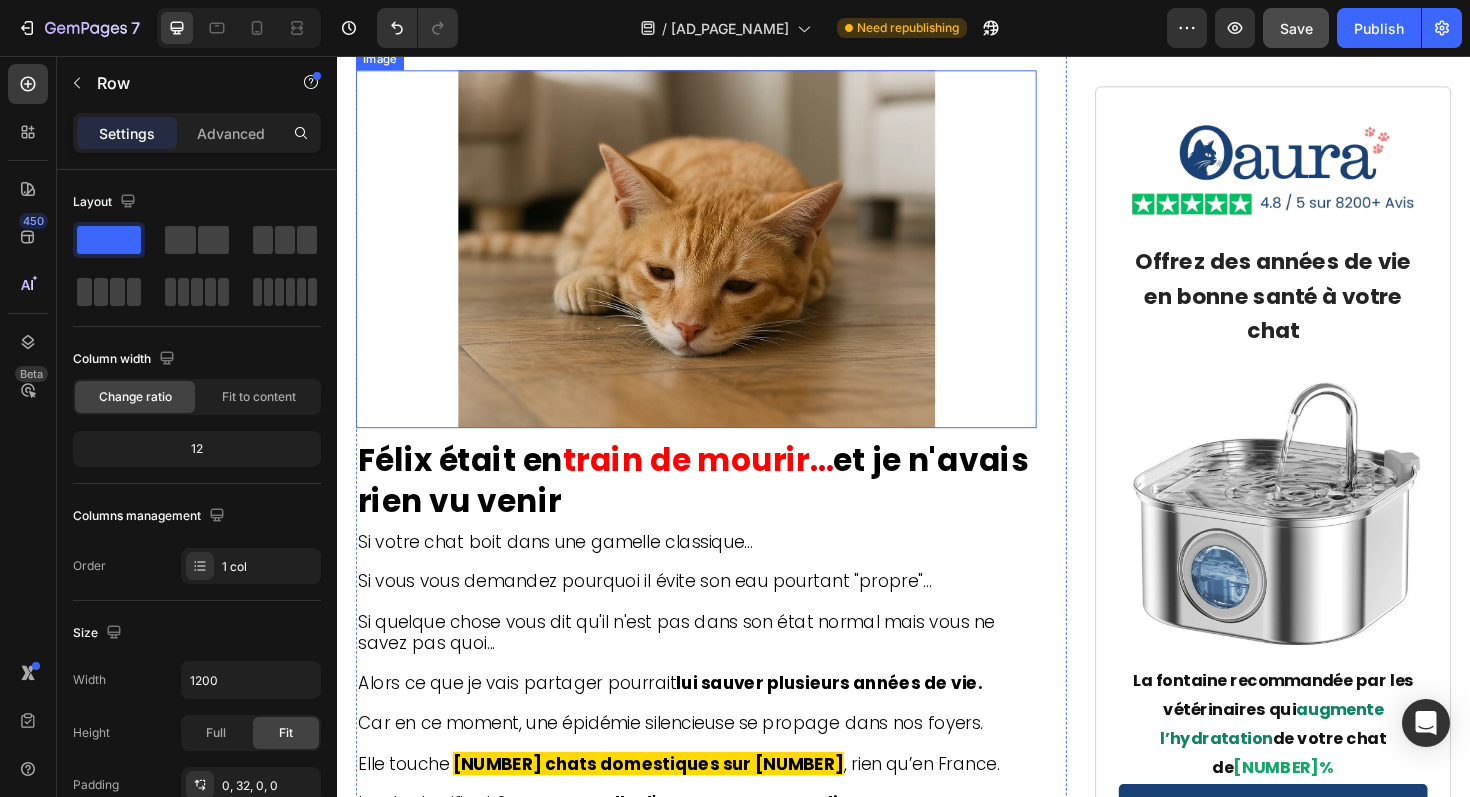 scroll, scrollTop: 516, scrollLeft: 0, axis: vertical 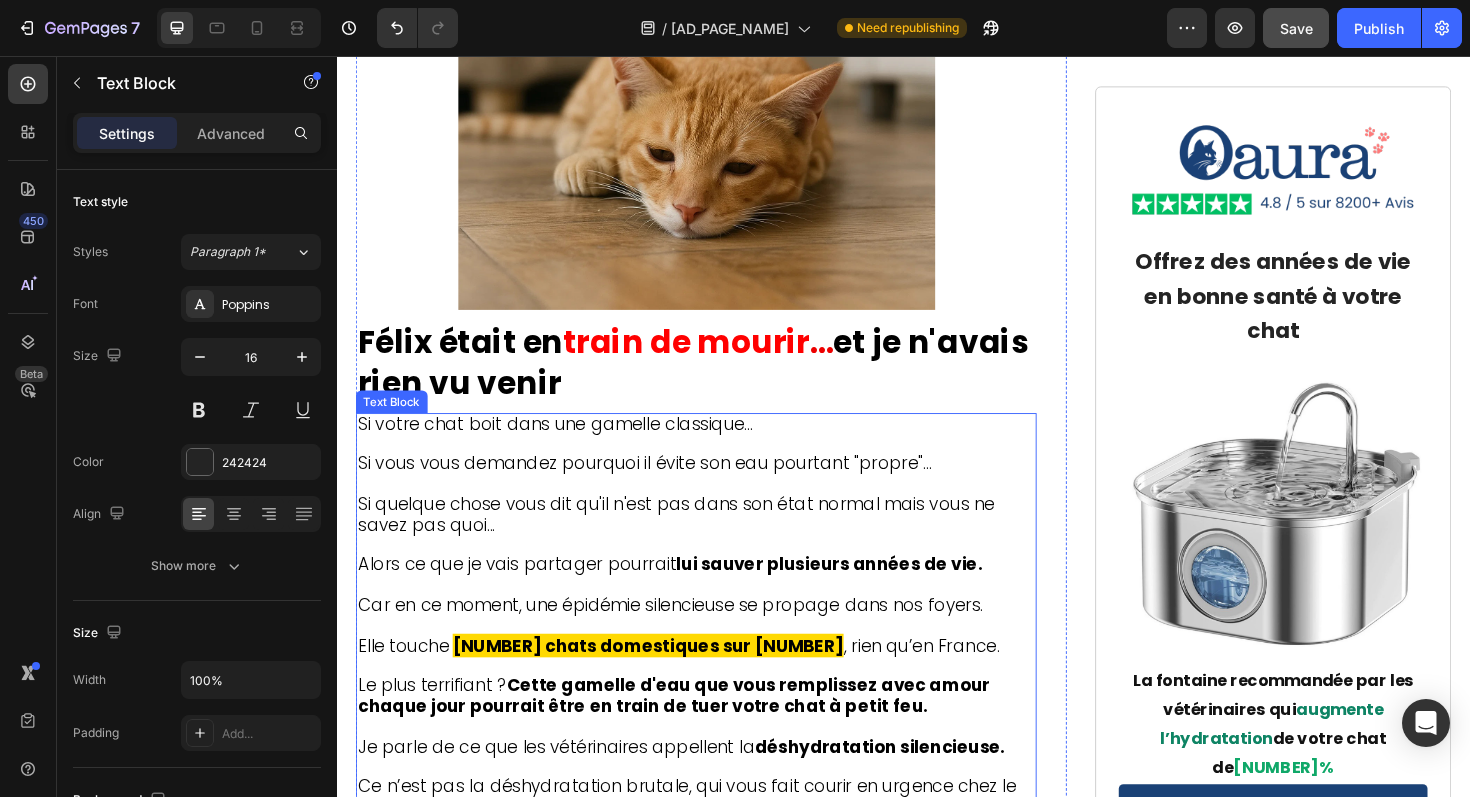 click at bounding box center [717, 468] 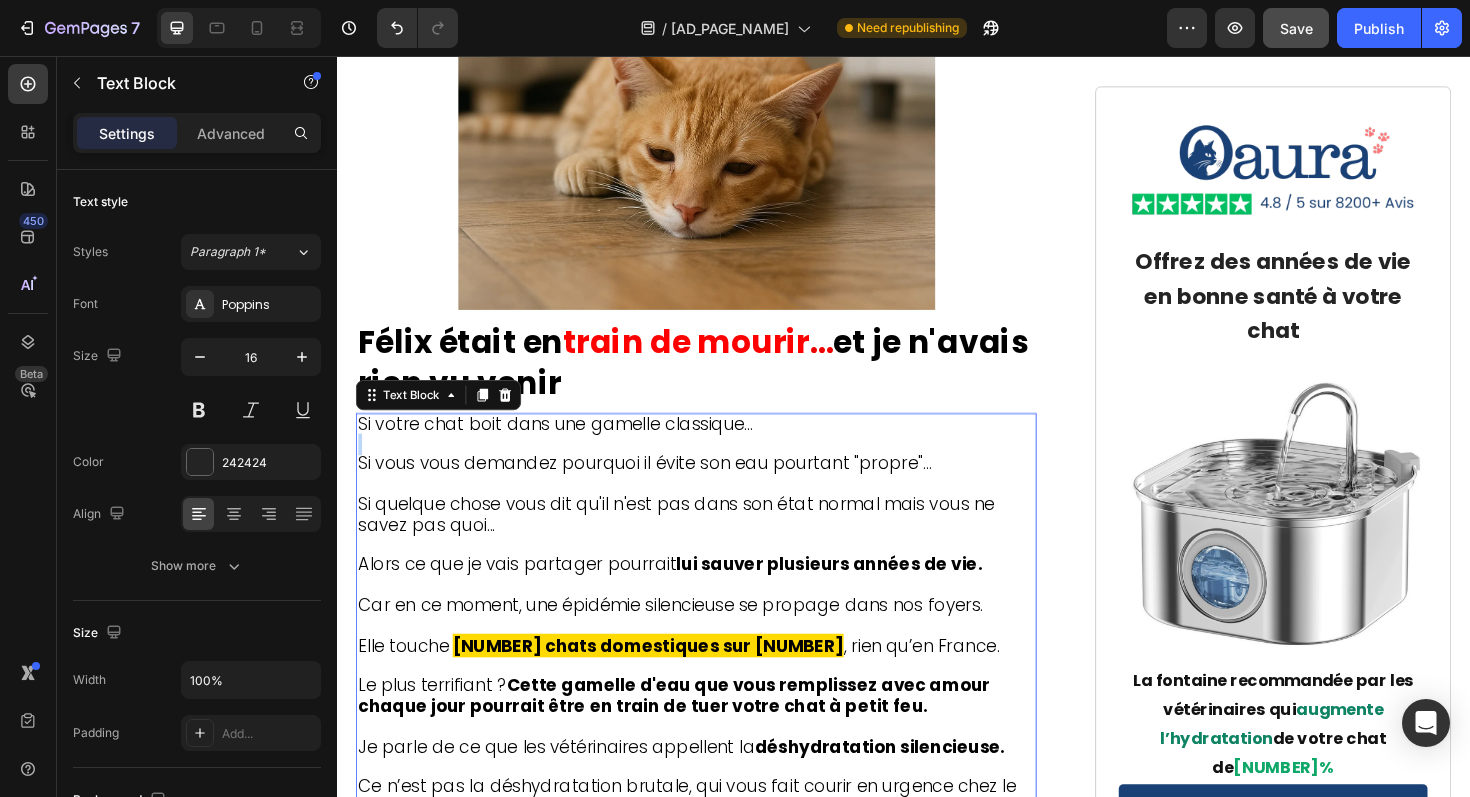click at bounding box center (717, 468) 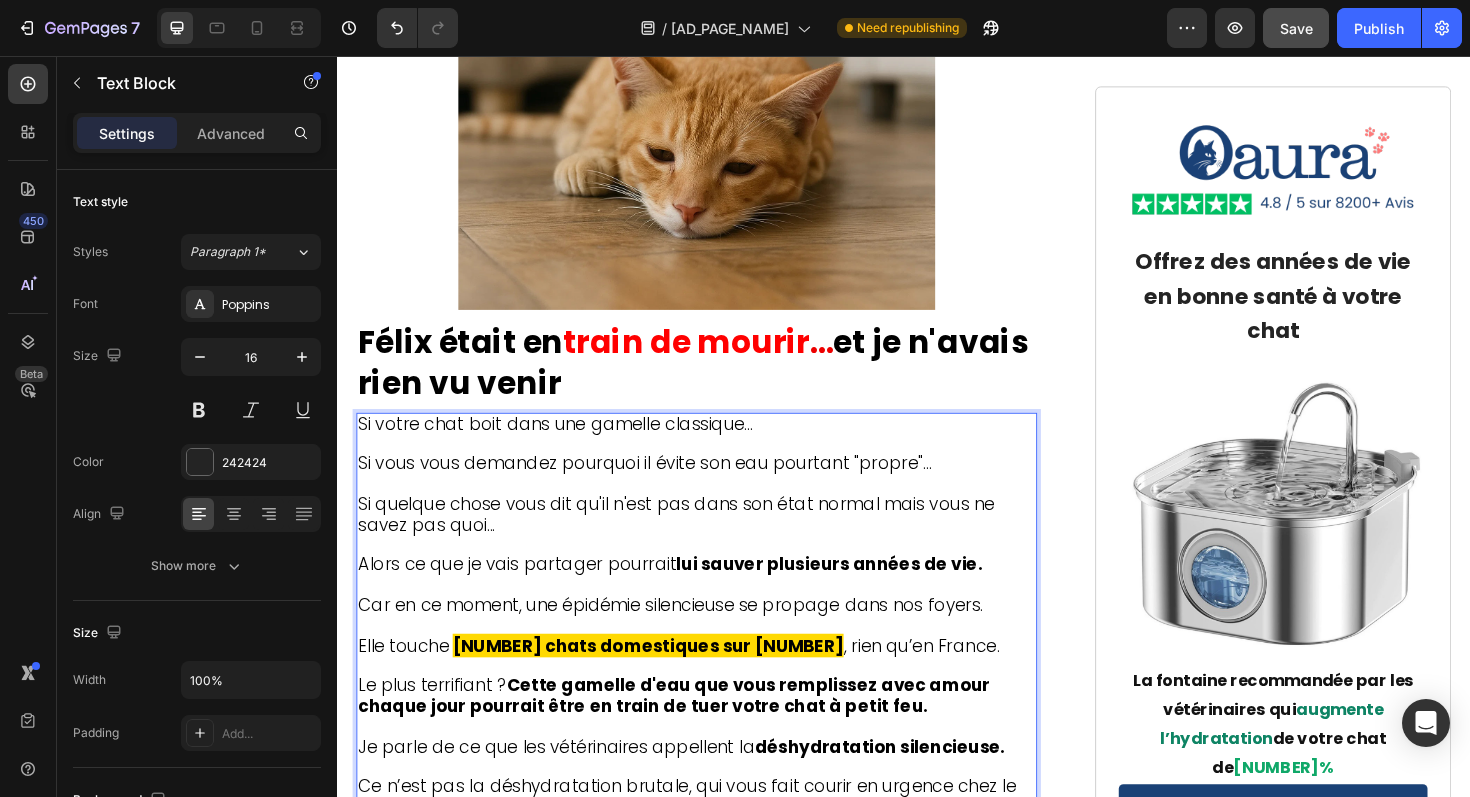 click at bounding box center [717, 510] 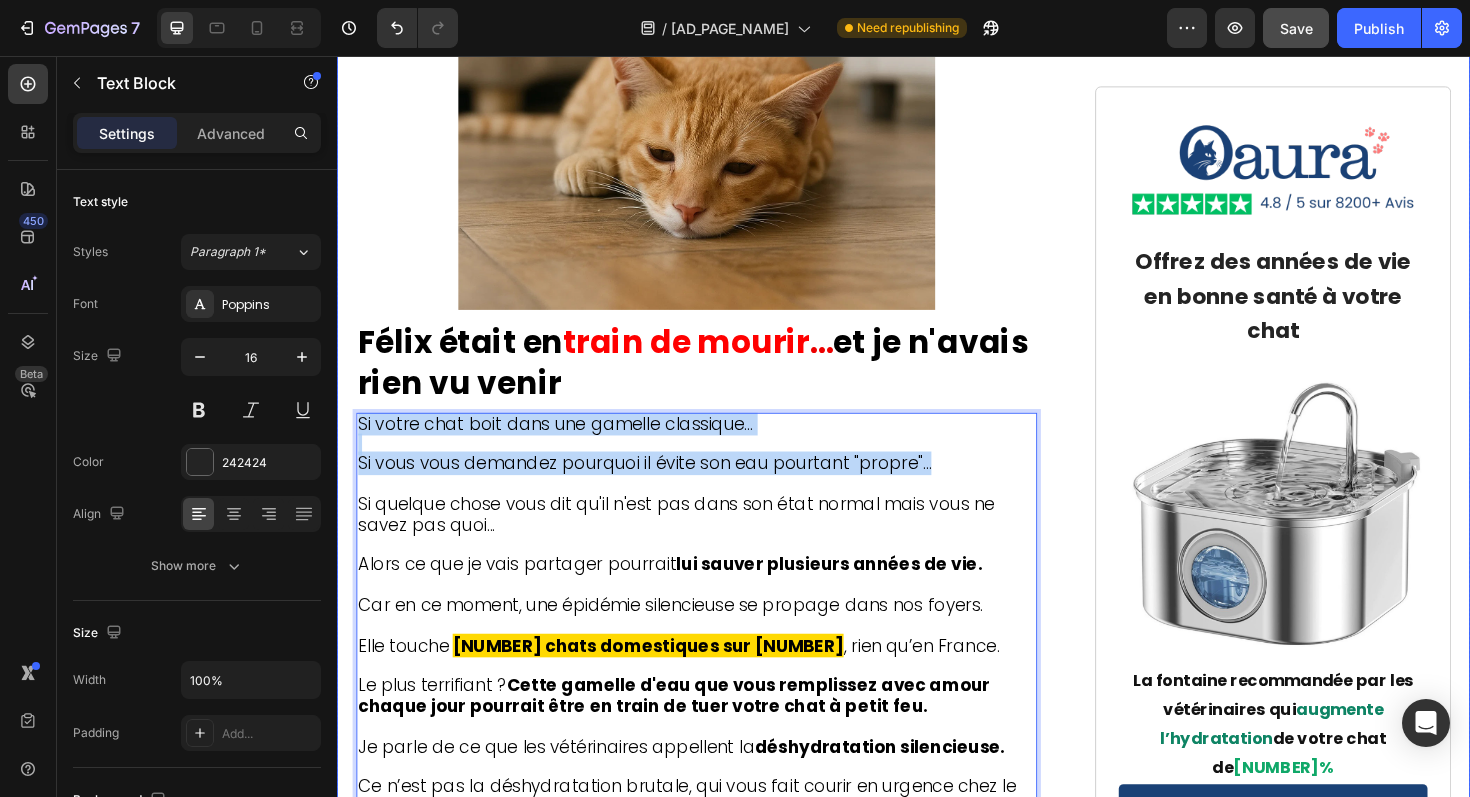 drag, startPoint x: 969, startPoint y: 487, endPoint x: 356, endPoint y: 437, distance: 615.03577 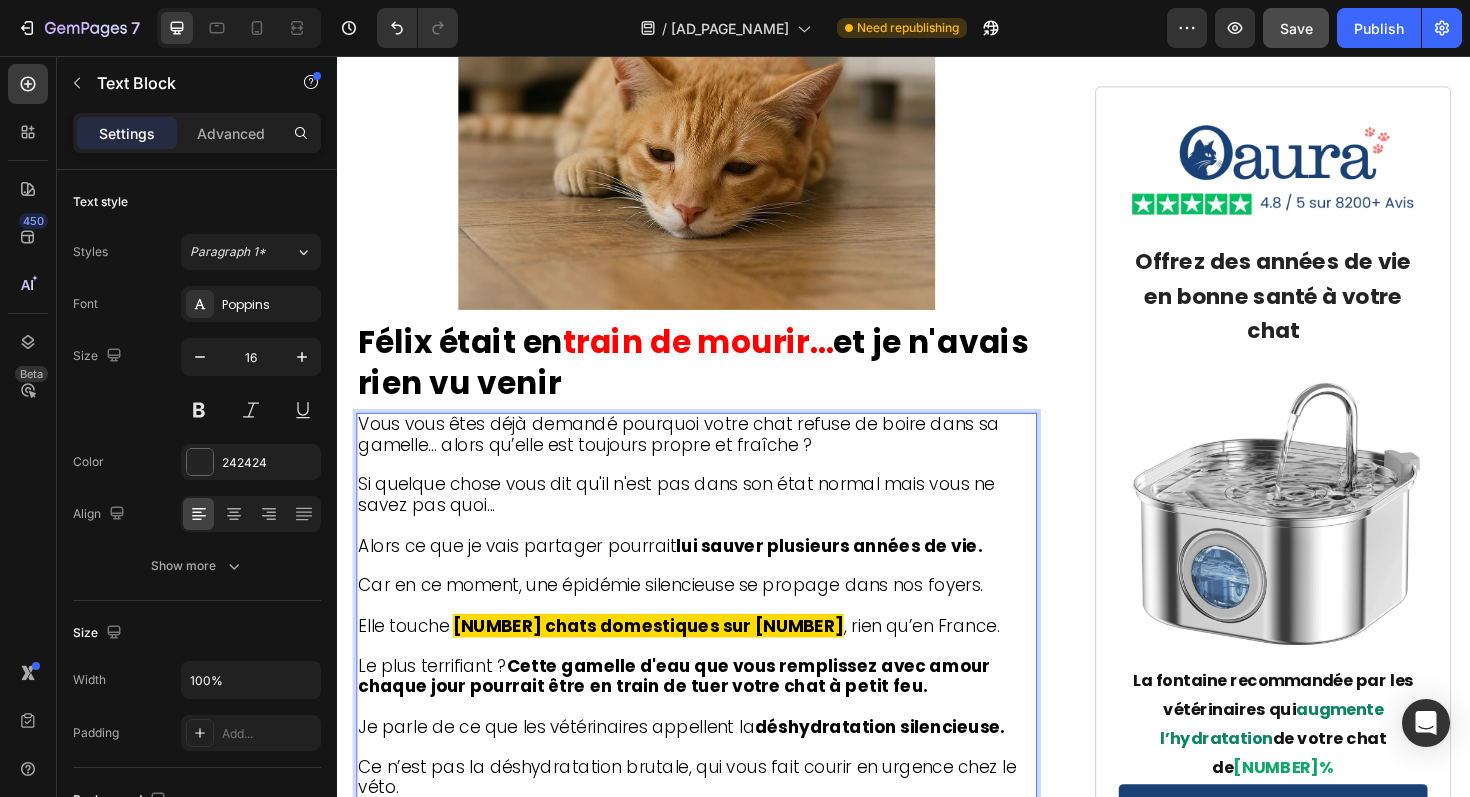 click on "Si quelque chose vous dit qu'il n'est pas dans son état normal mais vous ne savez pas quoi..." at bounding box center [696, 520] 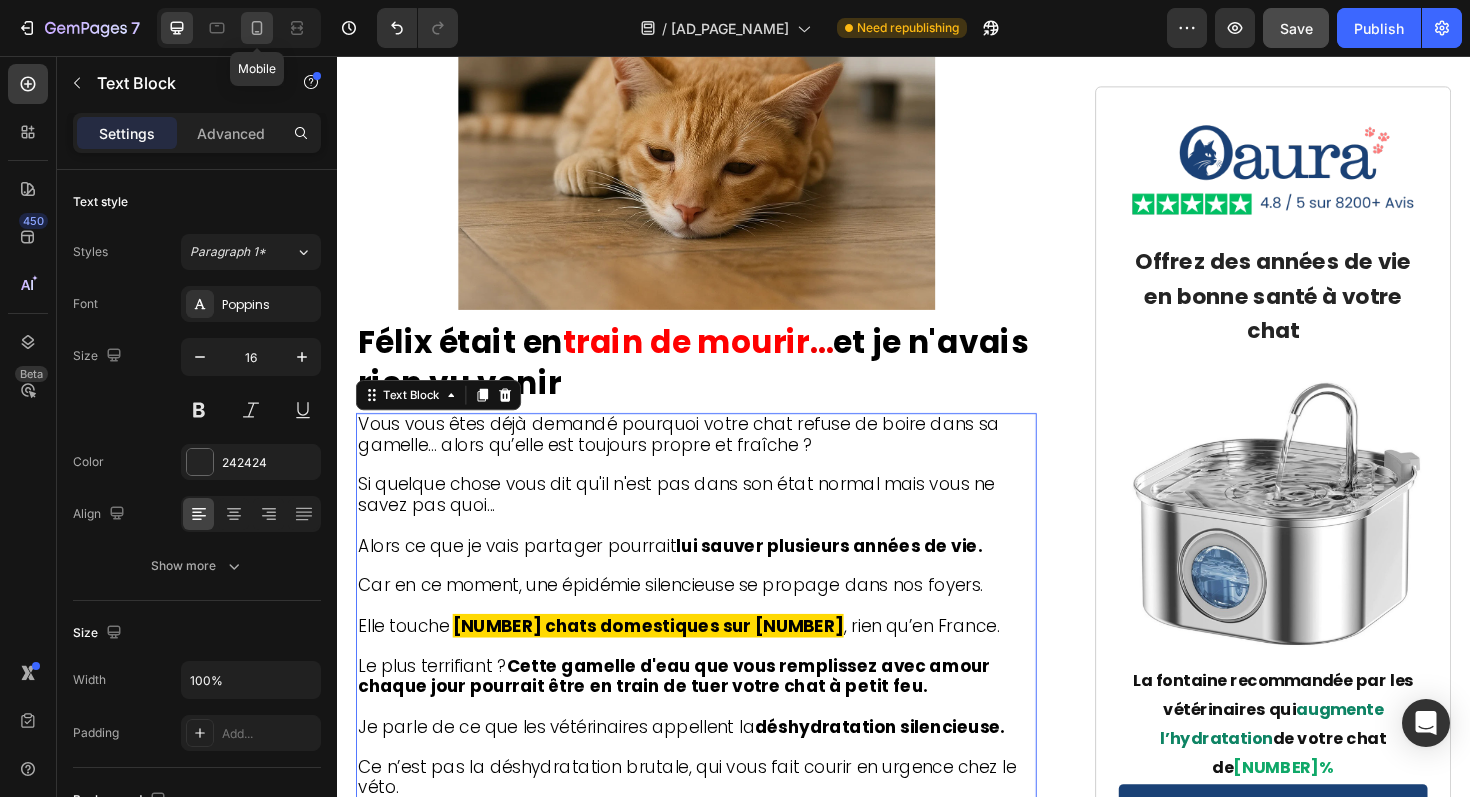 click 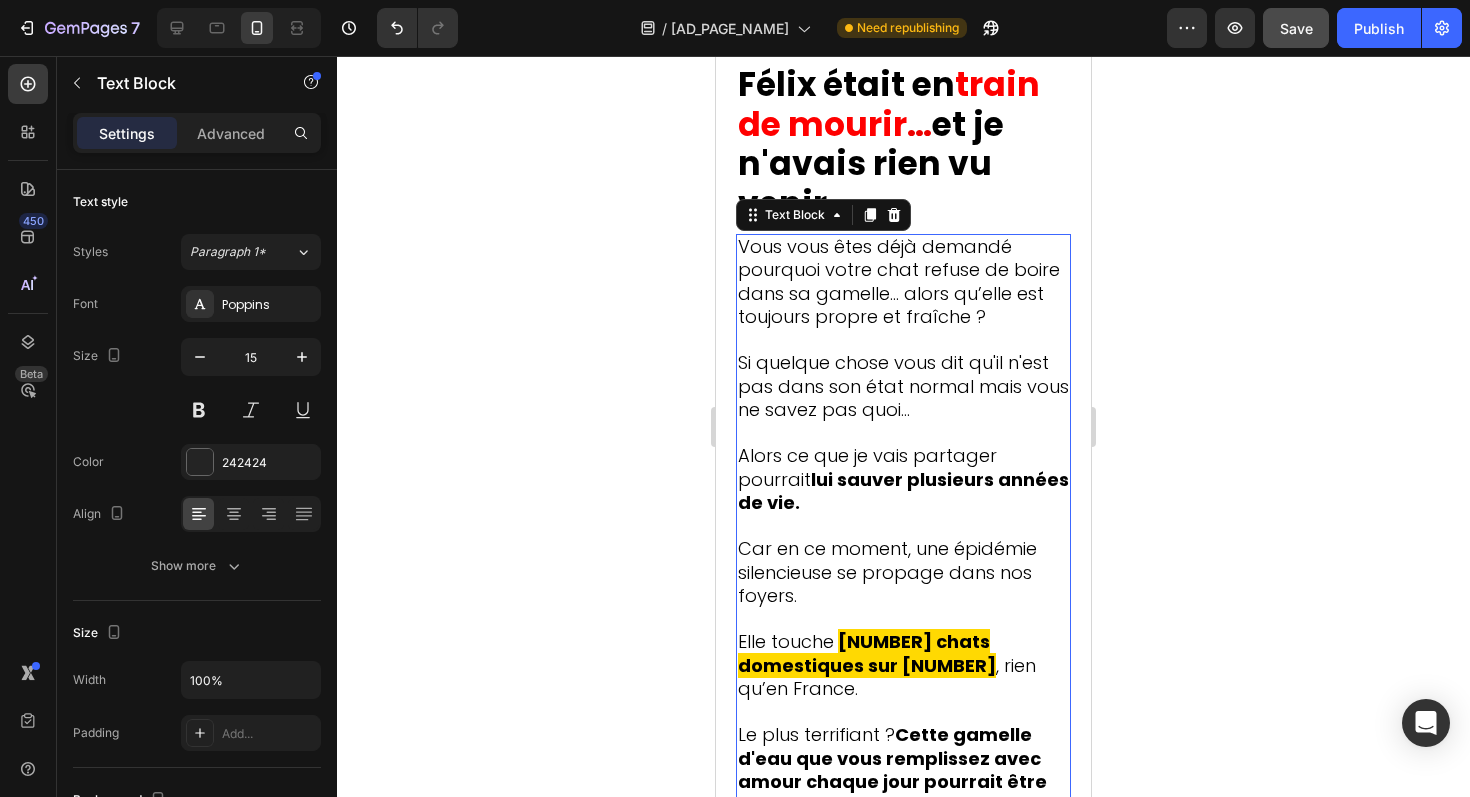 scroll, scrollTop: 964, scrollLeft: 0, axis: vertical 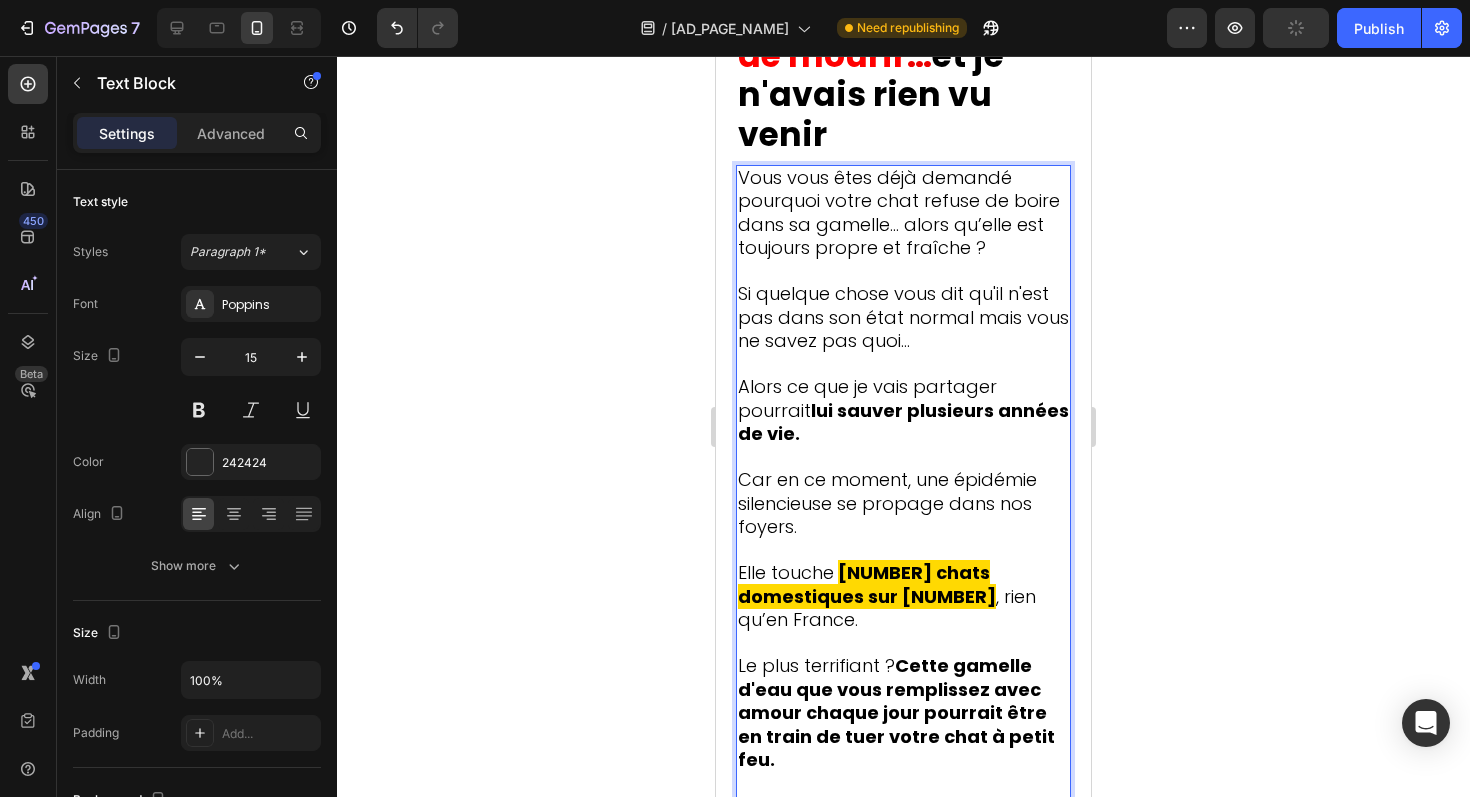 click on "Vous vous êtes déjà demandé pourquoi votre chat refuse de boire dans sa gamelle… alors qu’elle est toujours propre et fraîche ?" at bounding box center [899, 213] 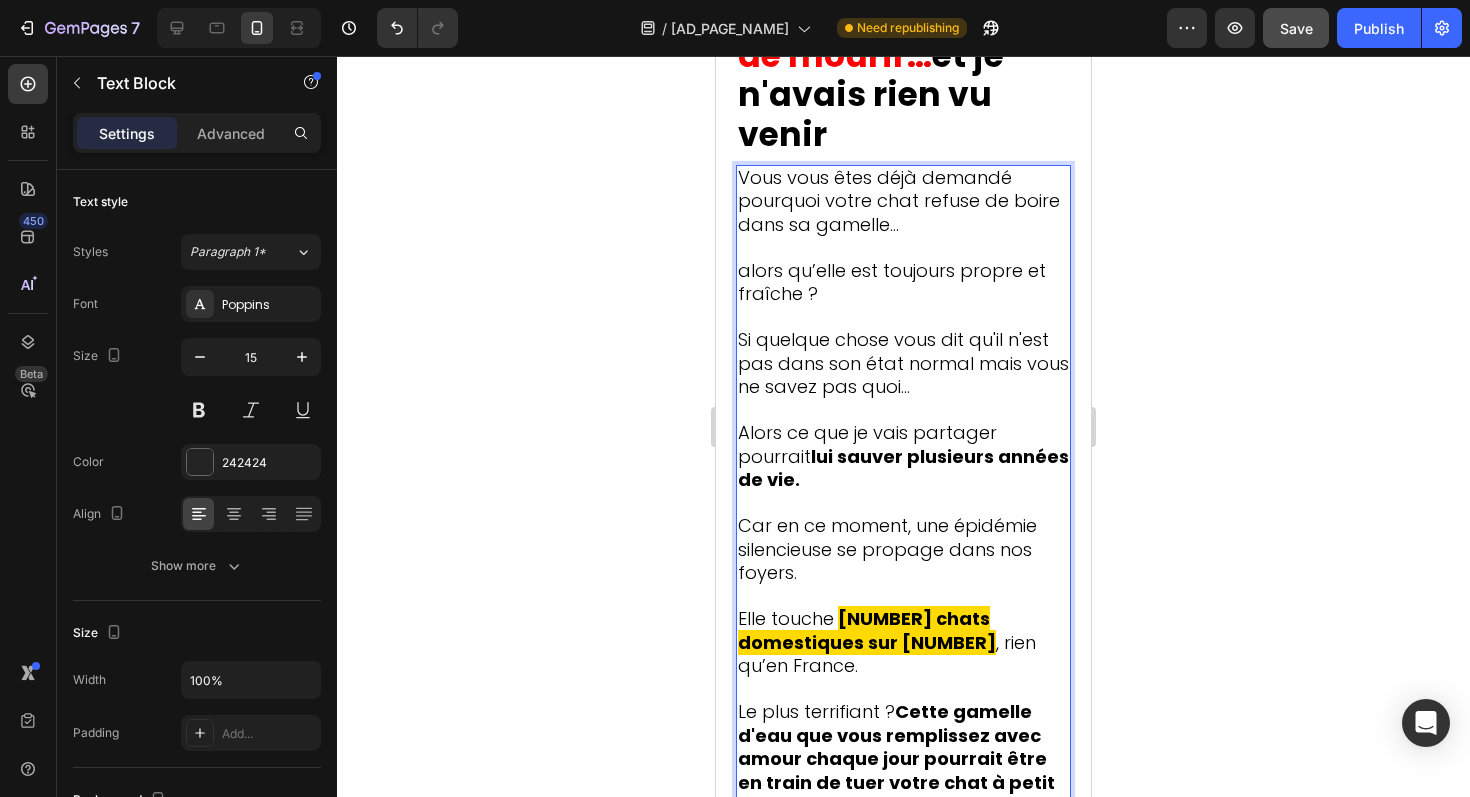 click 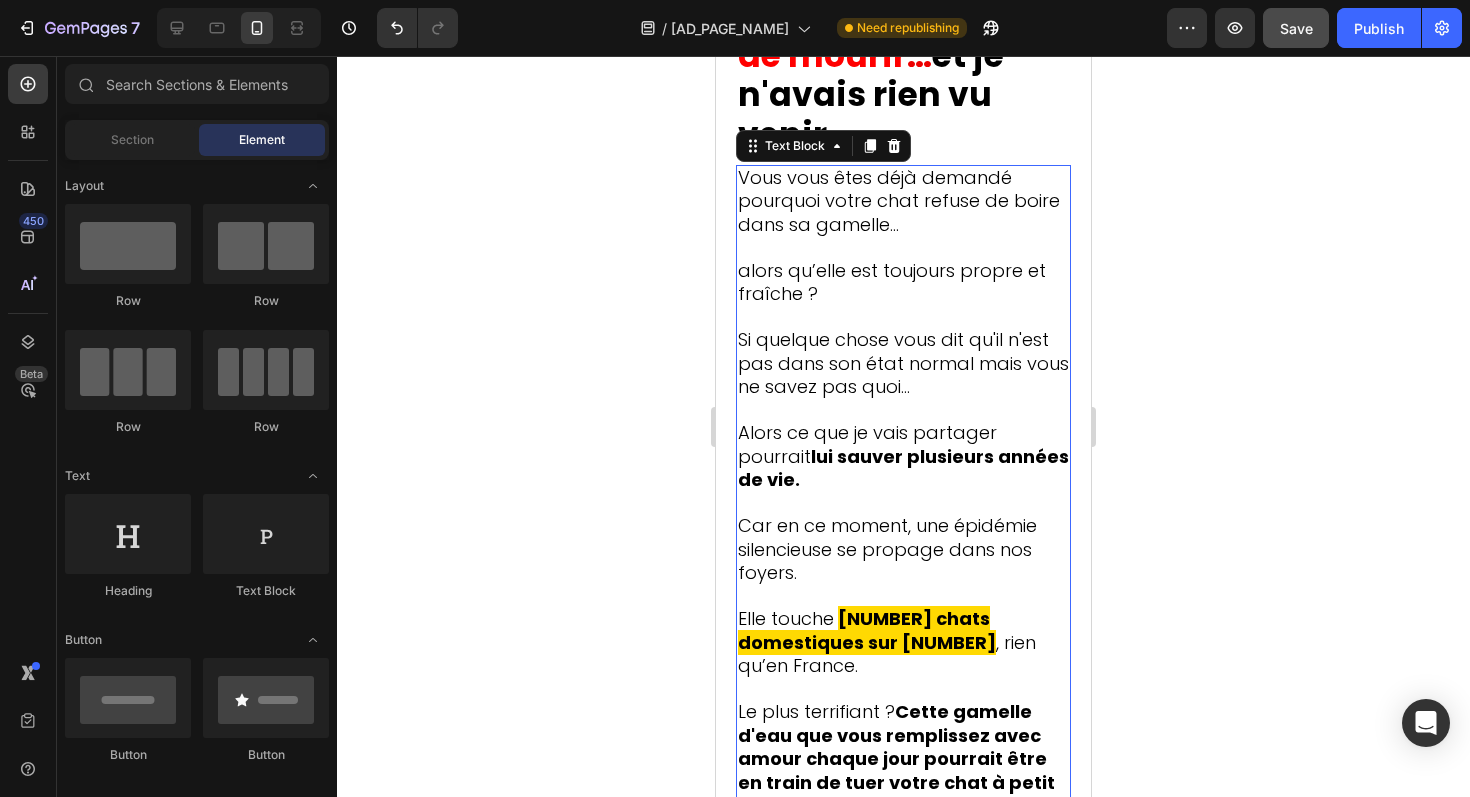 click on "Vous vous êtes déjà demandé pourquoi votre chat refuse de boire dans sa gamelle…" at bounding box center (899, 201) 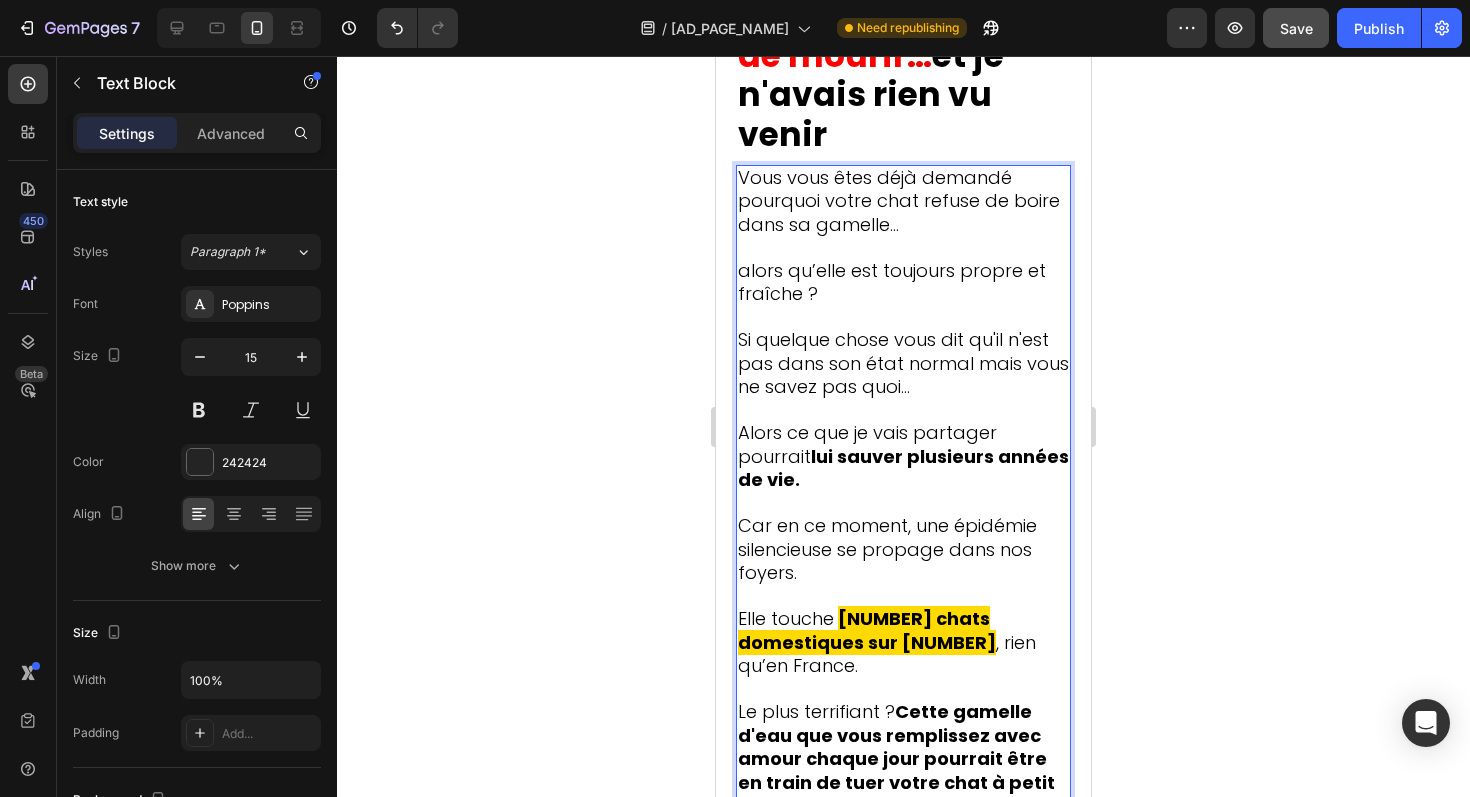 click on "Vous vous êtes déjà demandé pourquoi votre chat refuse de boire dans sa gamelle…" at bounding box center (899, 201) 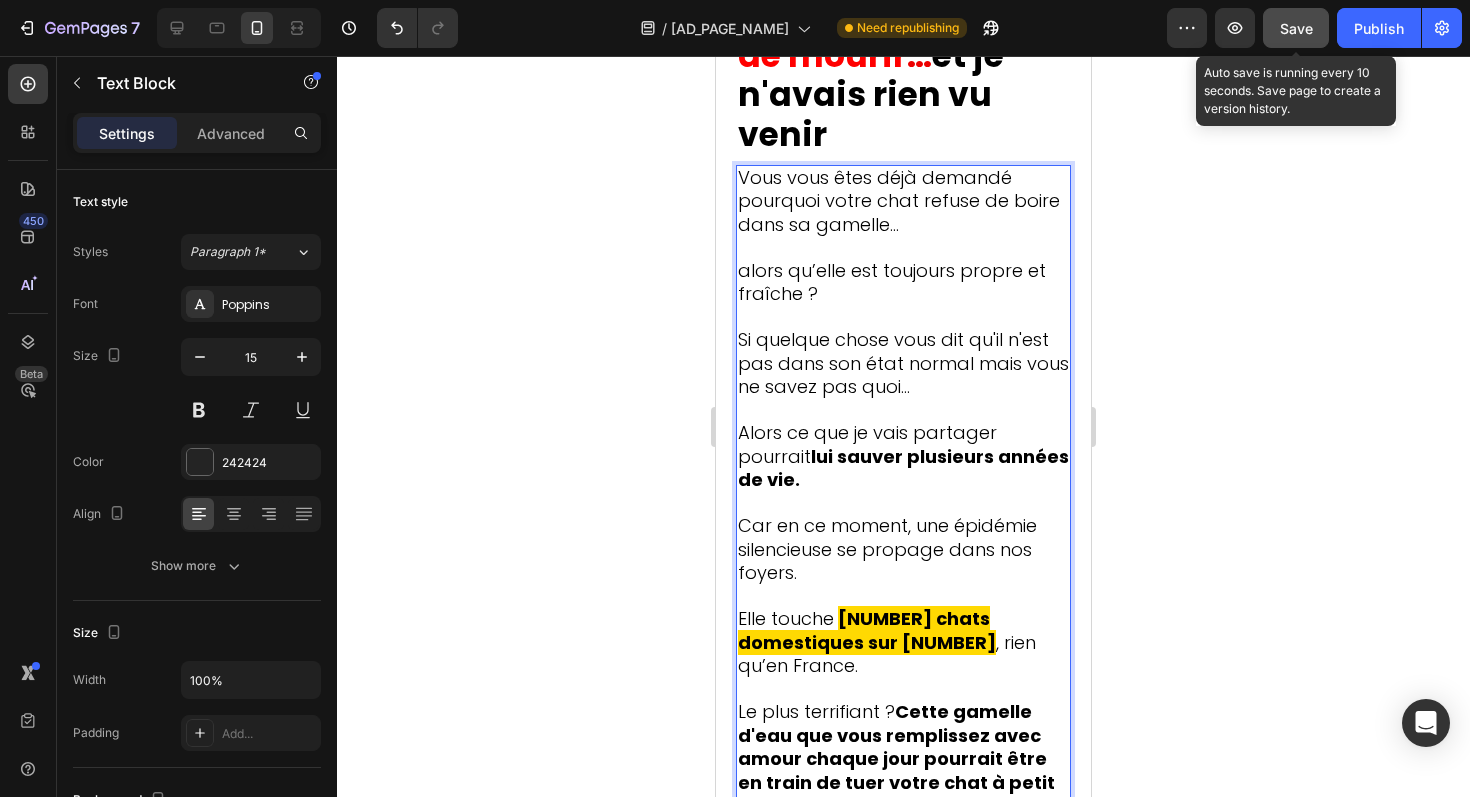 click on "Save" at bounding box center (1296, 28) 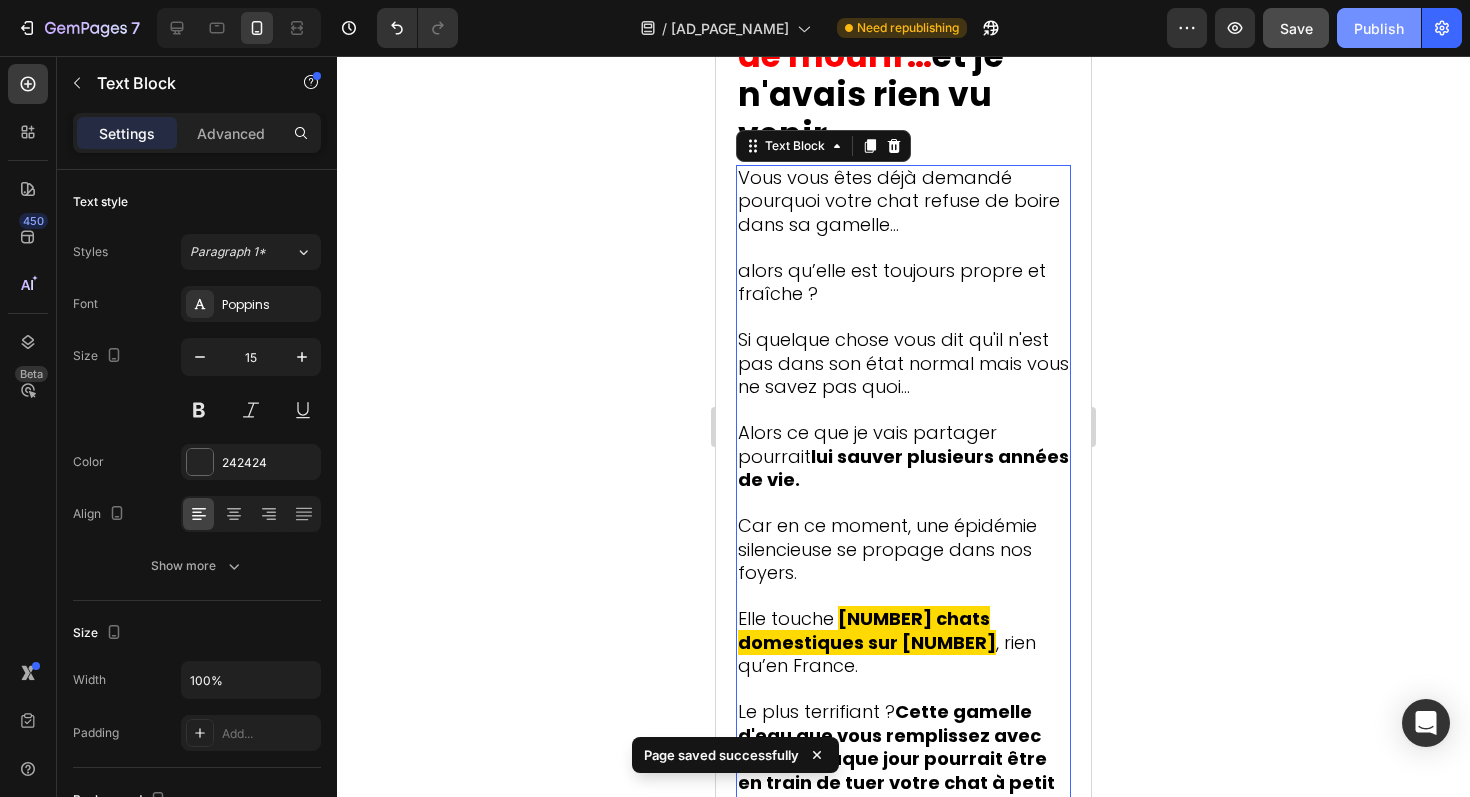 click on "Publish" at bounding box center [1379, 28] 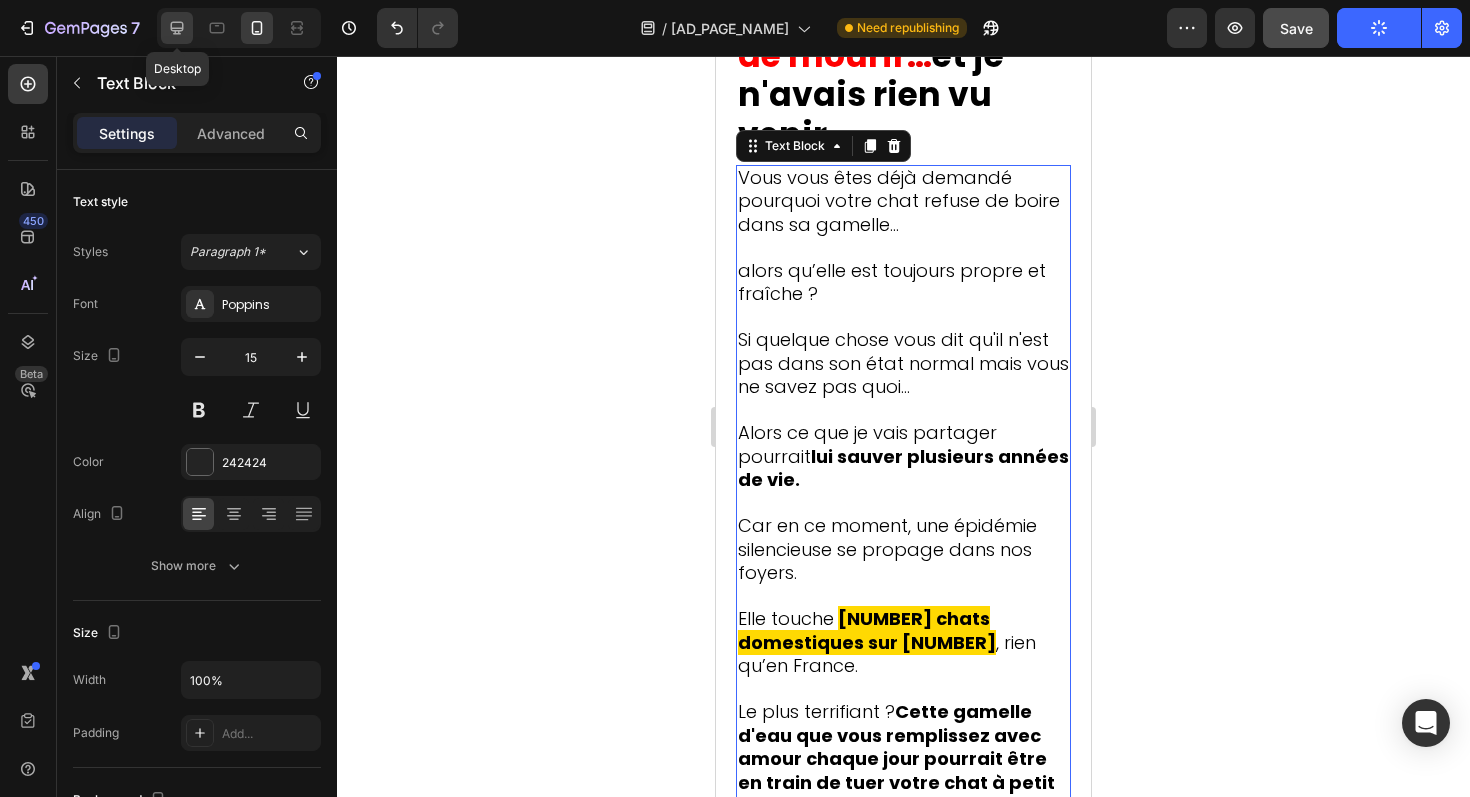 click 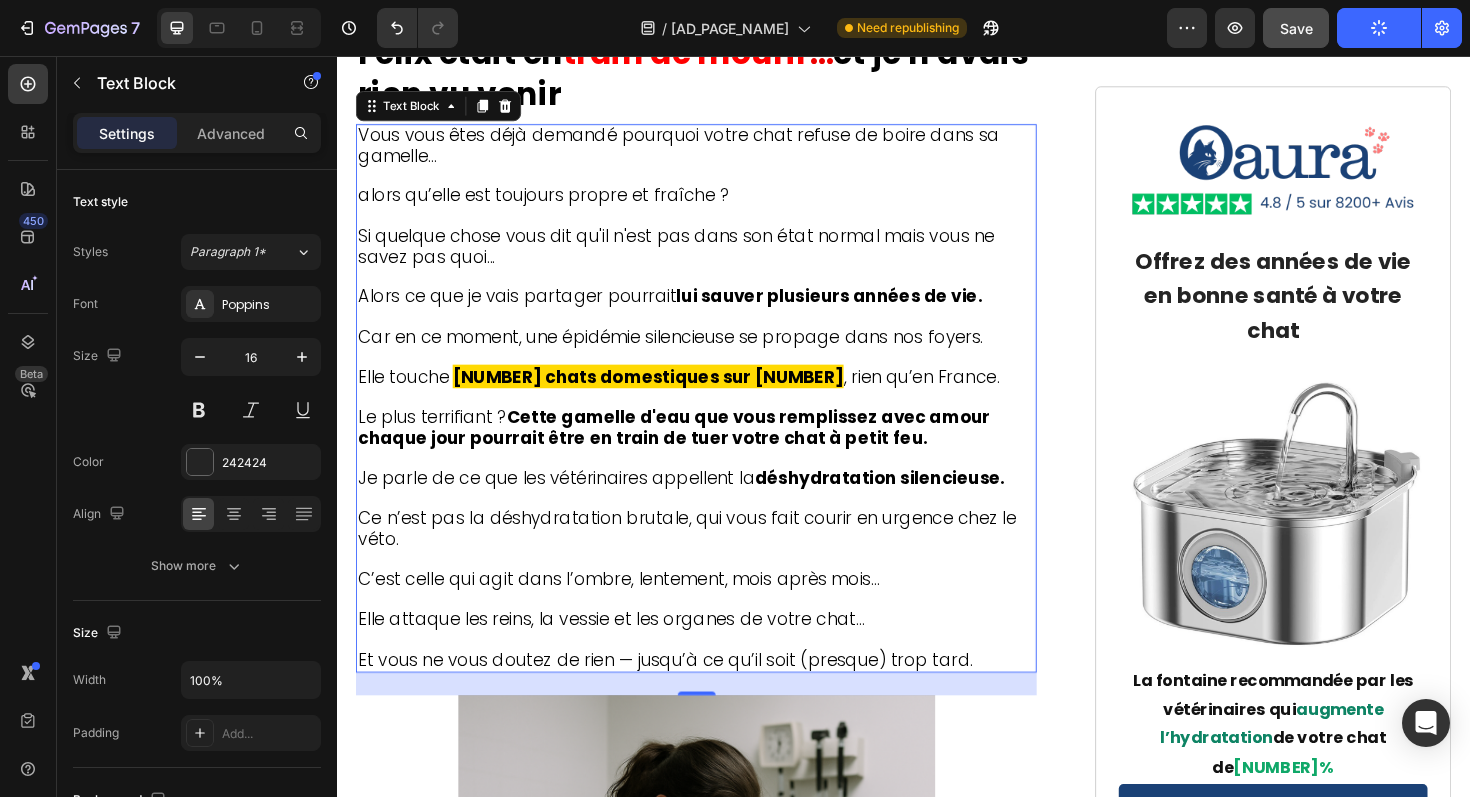 scroll, scrollTop: 821, scrollLeft: 0, axis: vertical 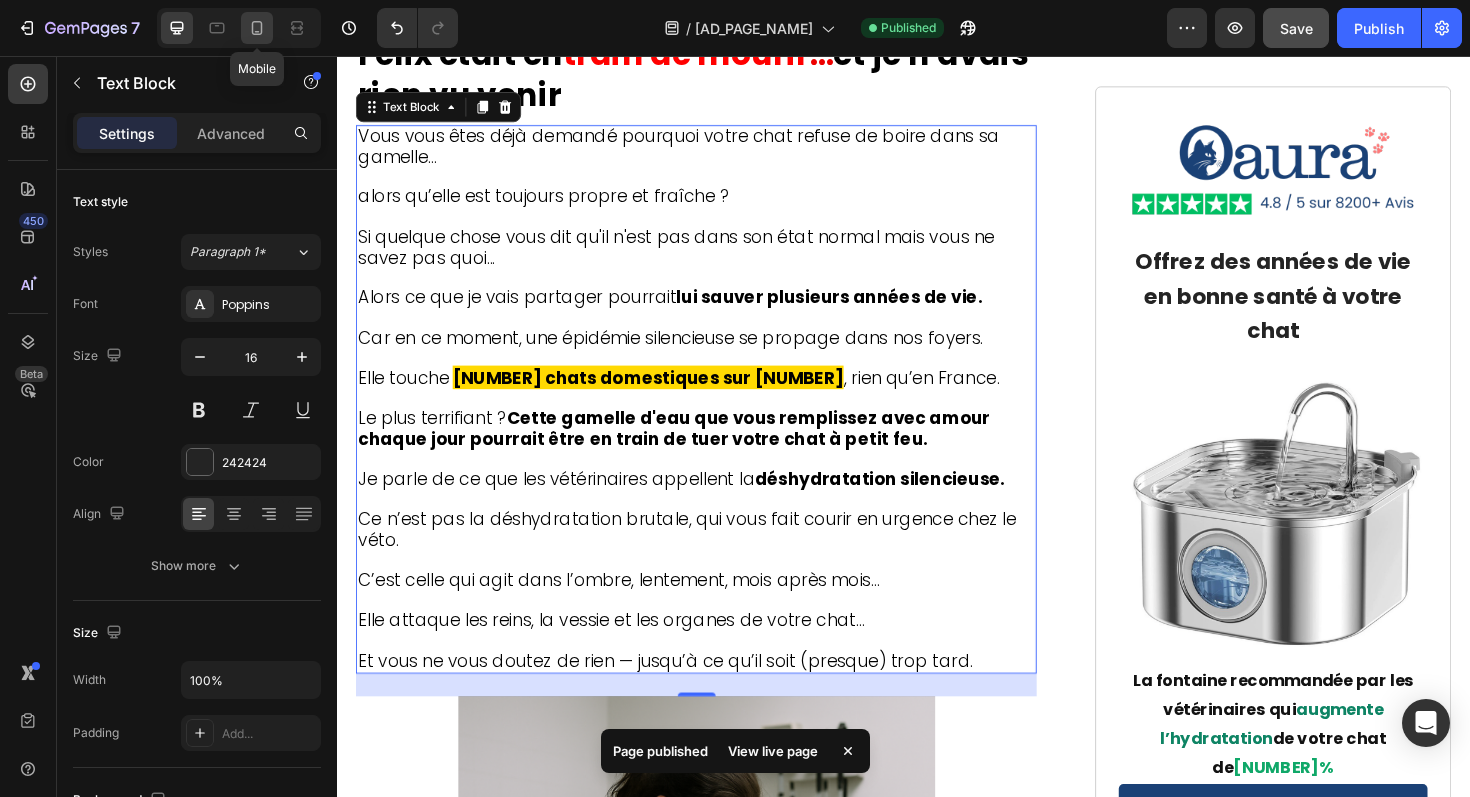 click 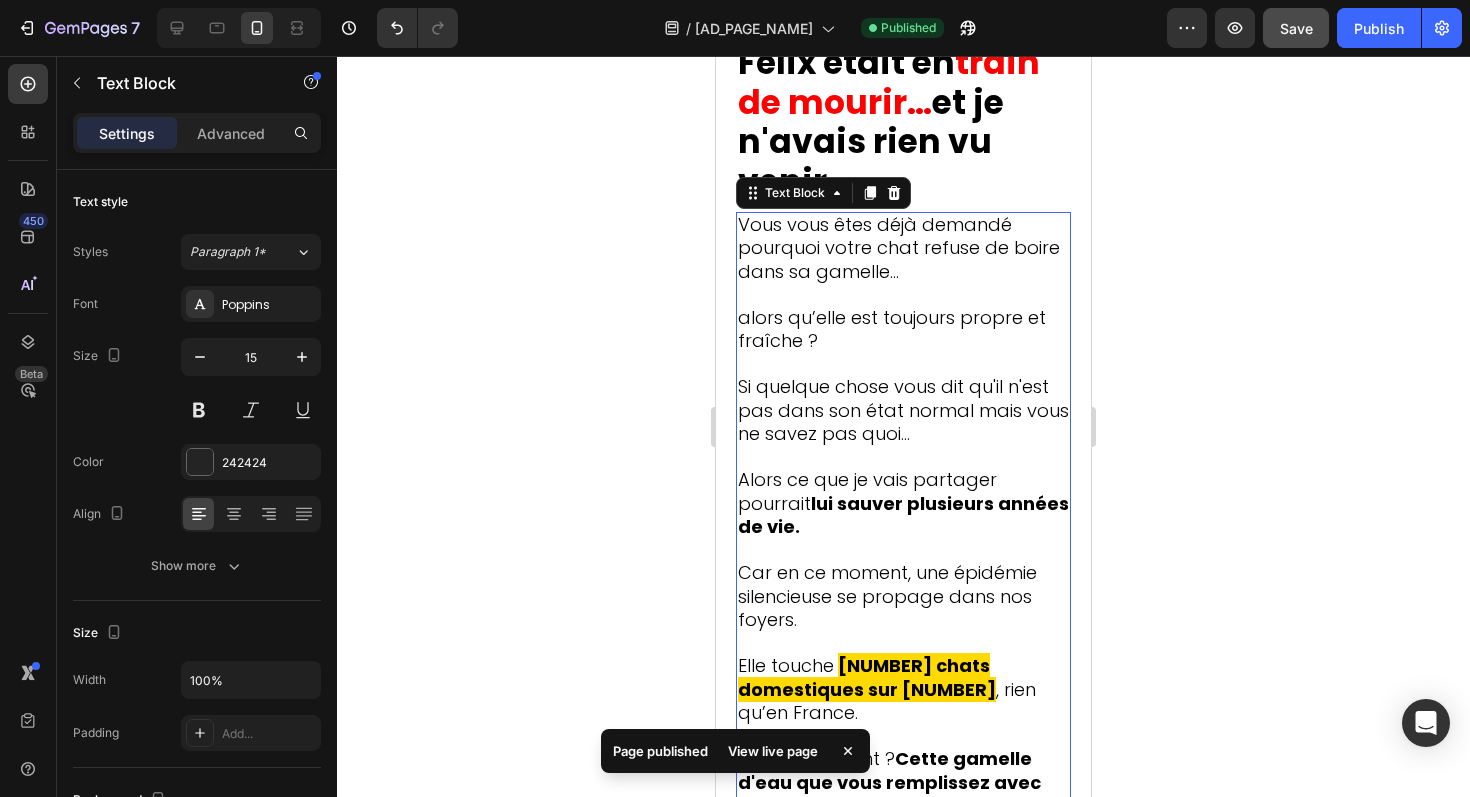 scroll, scrollTop: 964, scrollLeft: 0, axis: vertical 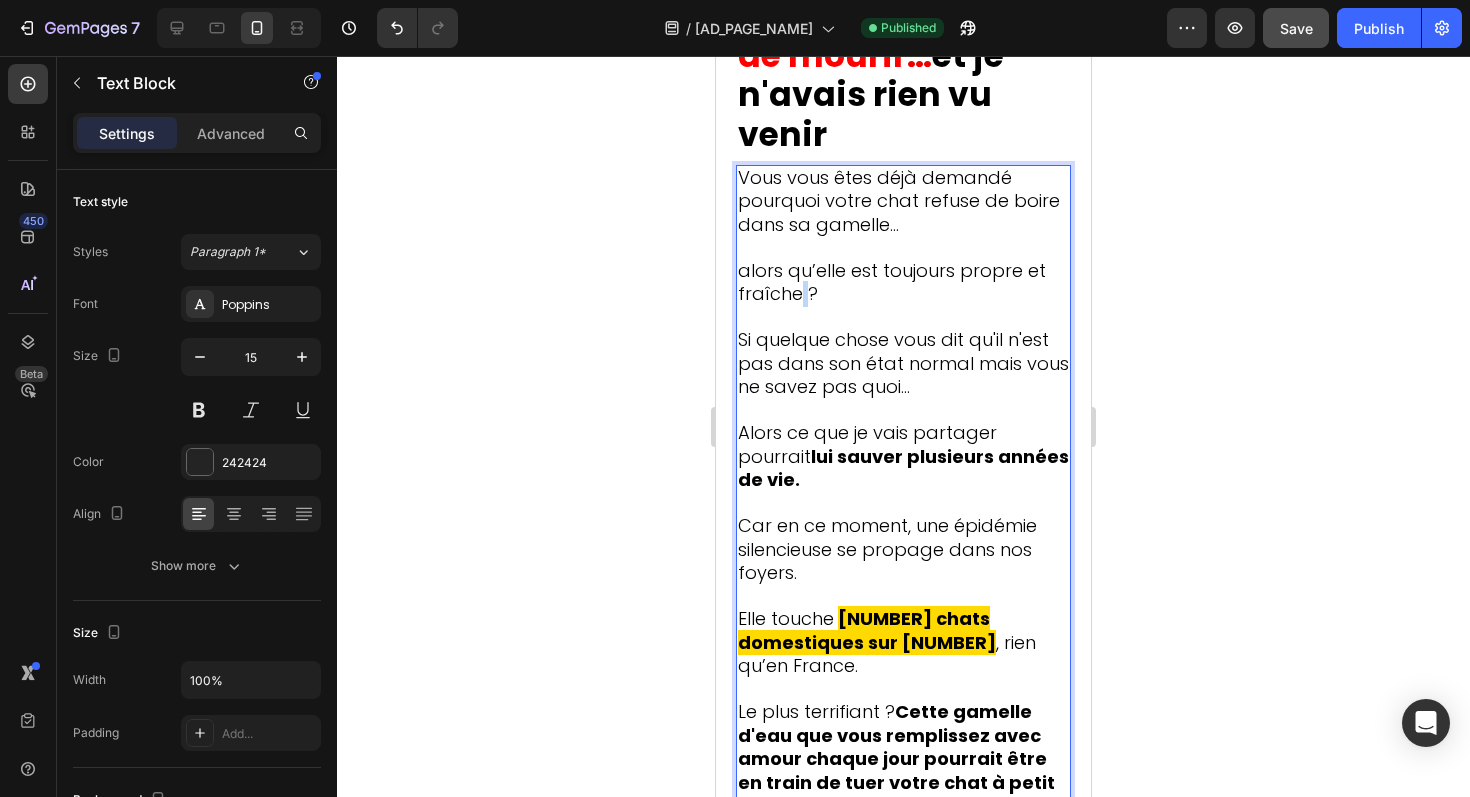 click on "alors qu’elle est toujours propre et fraîche ?" at bounding box center (892, 282) 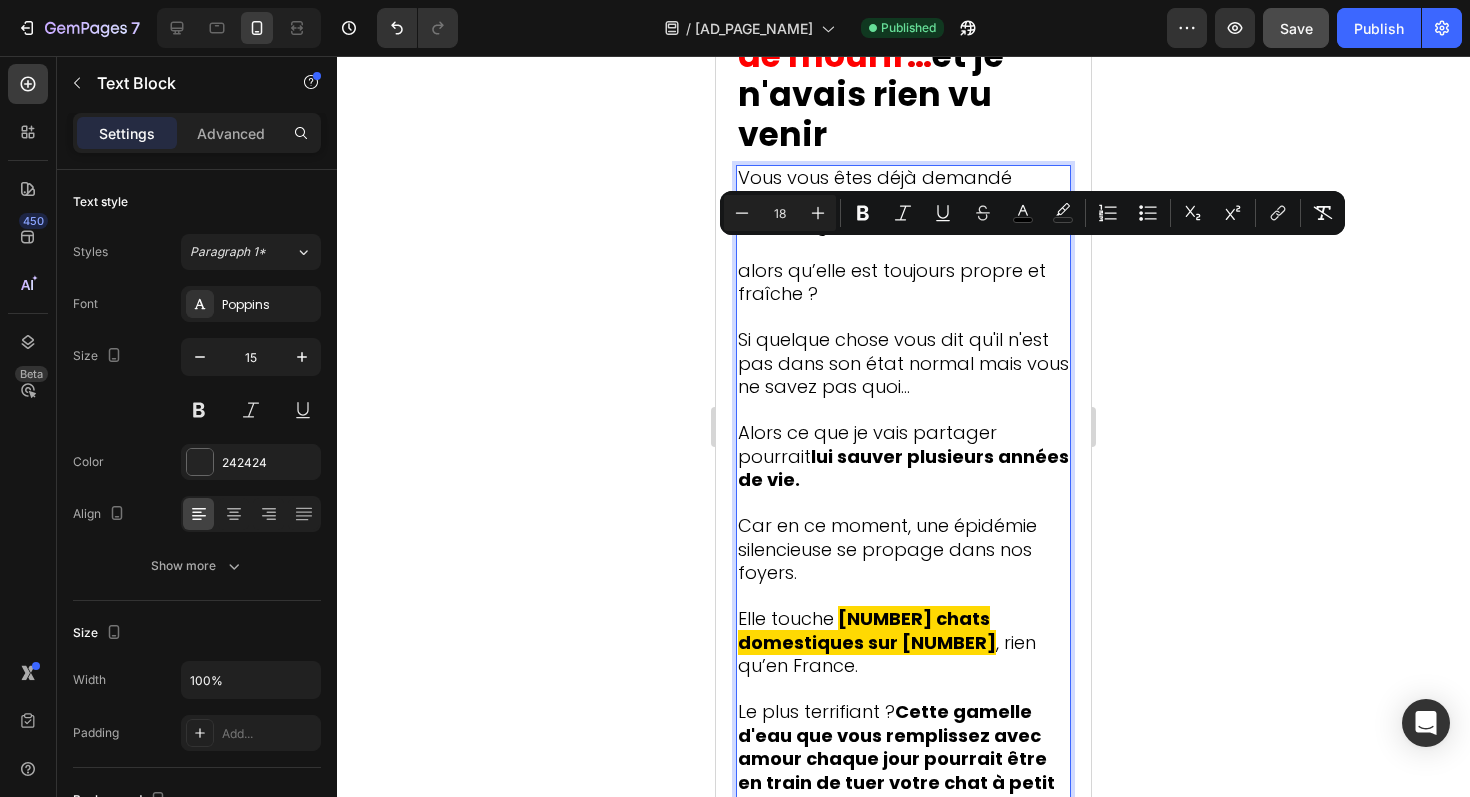 click on "alors qu’elle est toujours propre et fraîche ?" at bounding box center (892, 282) 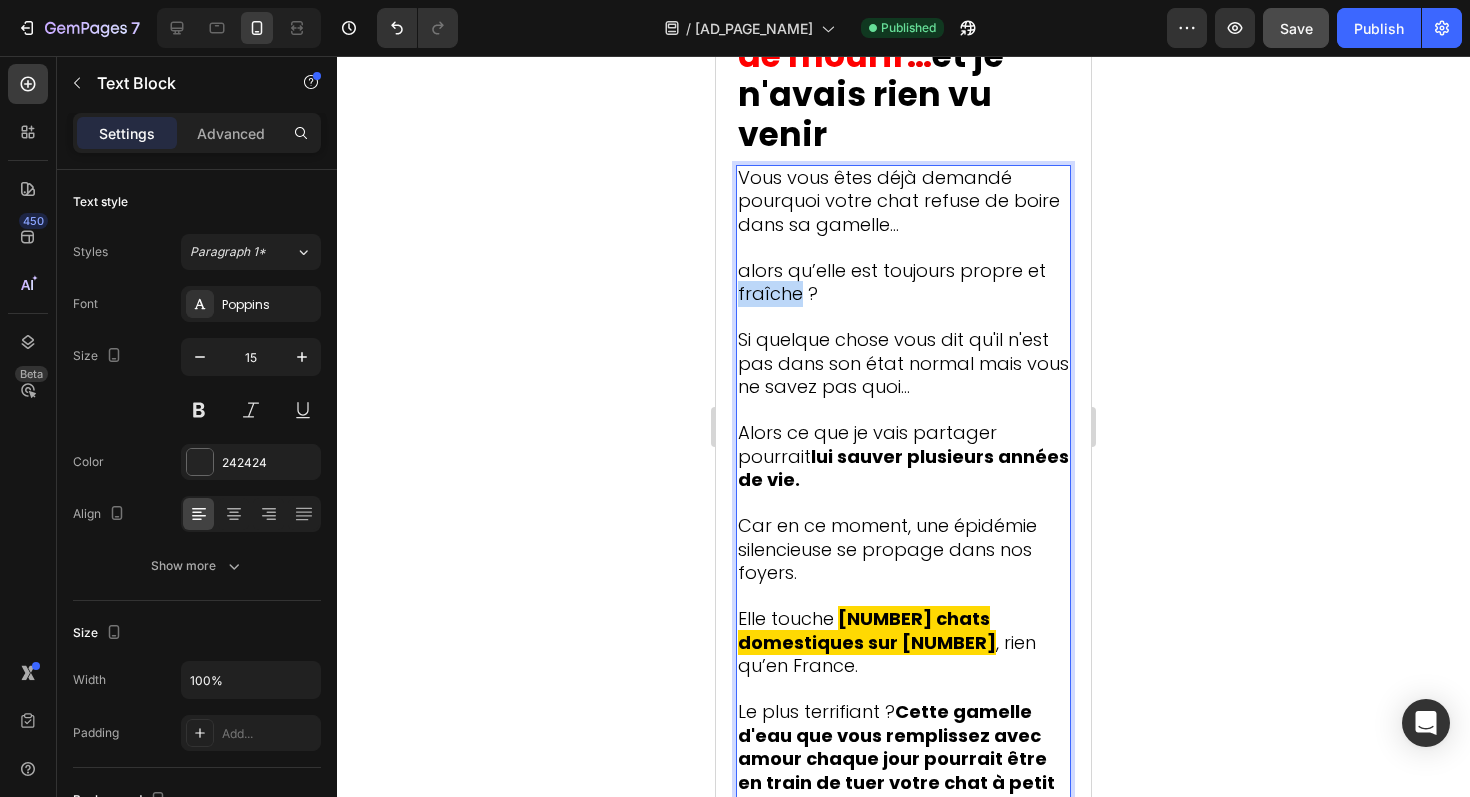 click on "alors qu’elle est toujours propre et fraîche ?" at bounding box center (892, 282) 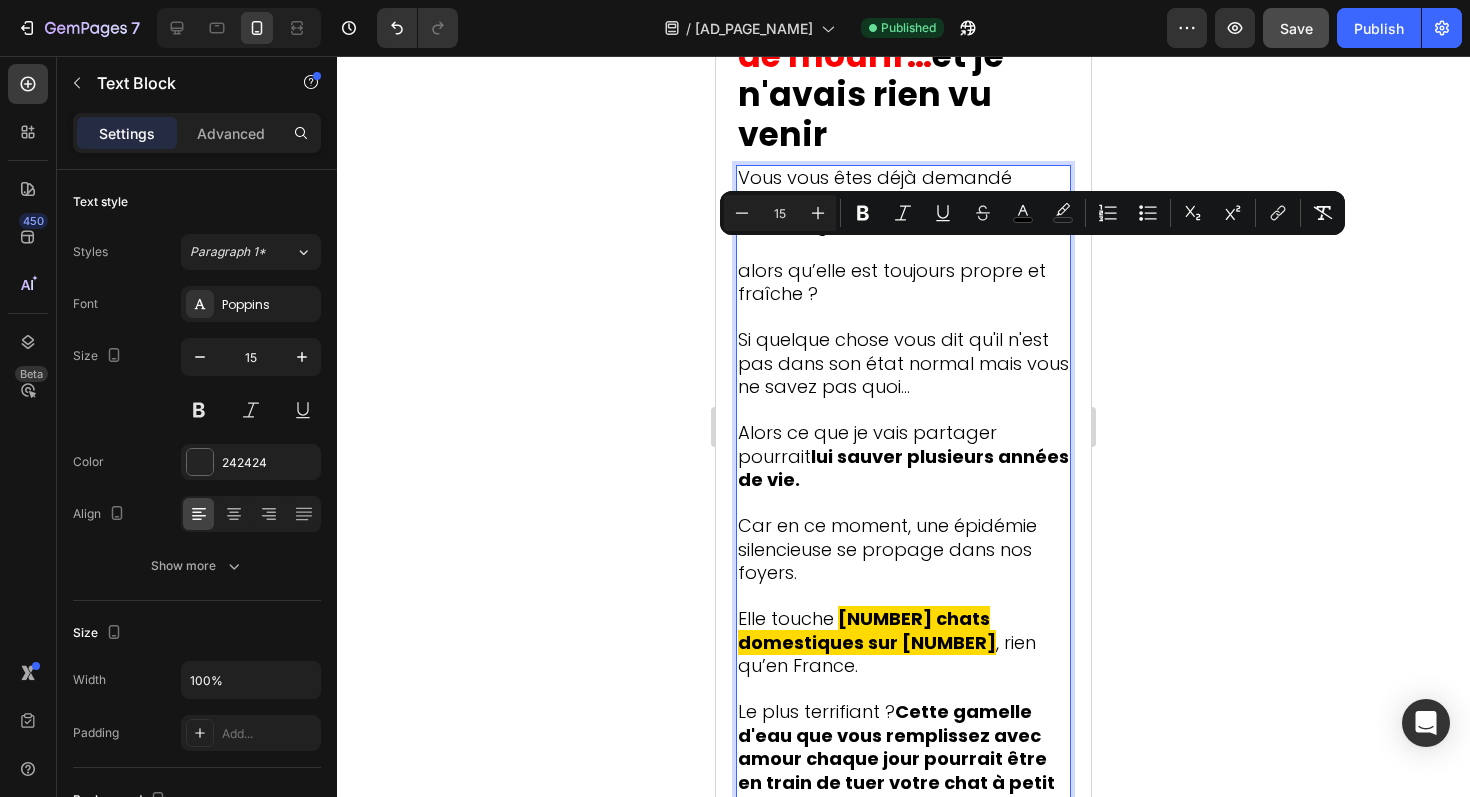 click at bounding box center (903, 318) 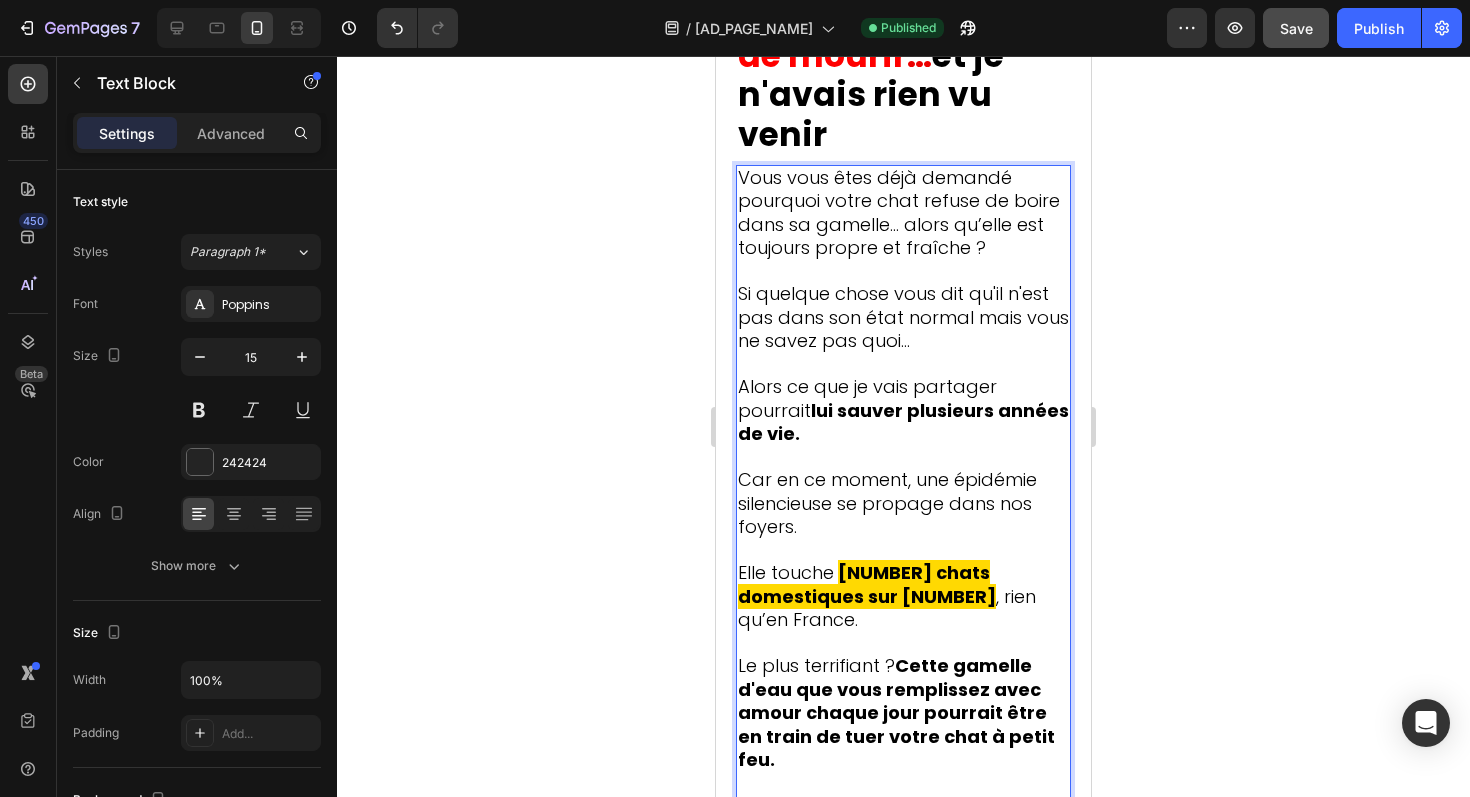 click on "Vous vous êtes déjà demandé pourquoi votre chat refuse de boire dans sa gamelle… alors qu’elle est toujours propre et fraîche ?" at bounding box center (899, 213) 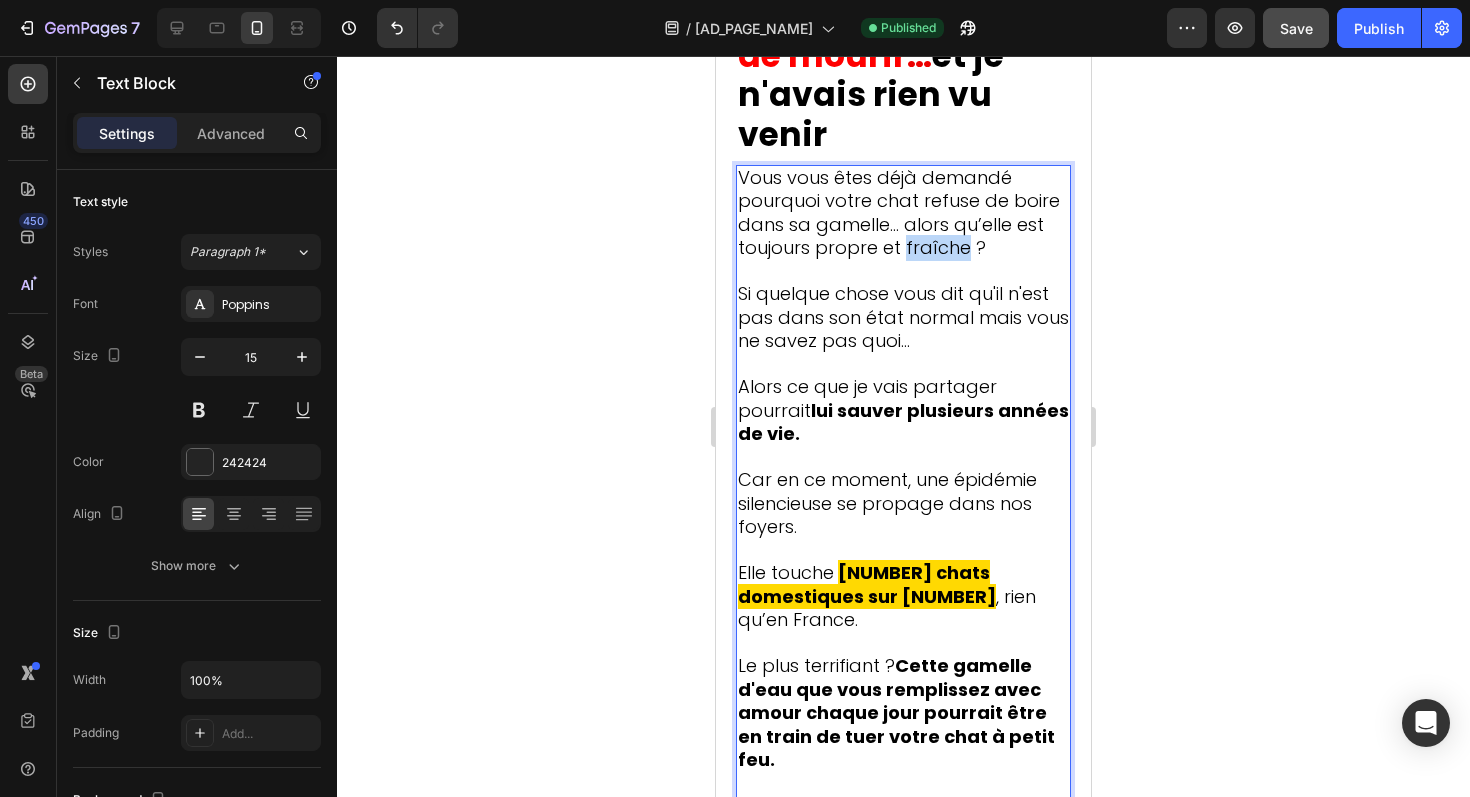 click on "Vous vous êtes déjà demandé pourquoi votre chat refuse de boire dans sa gamelle… alors qu’elle est toujours propre et fraîche ?" at bounding box center (899, 213) 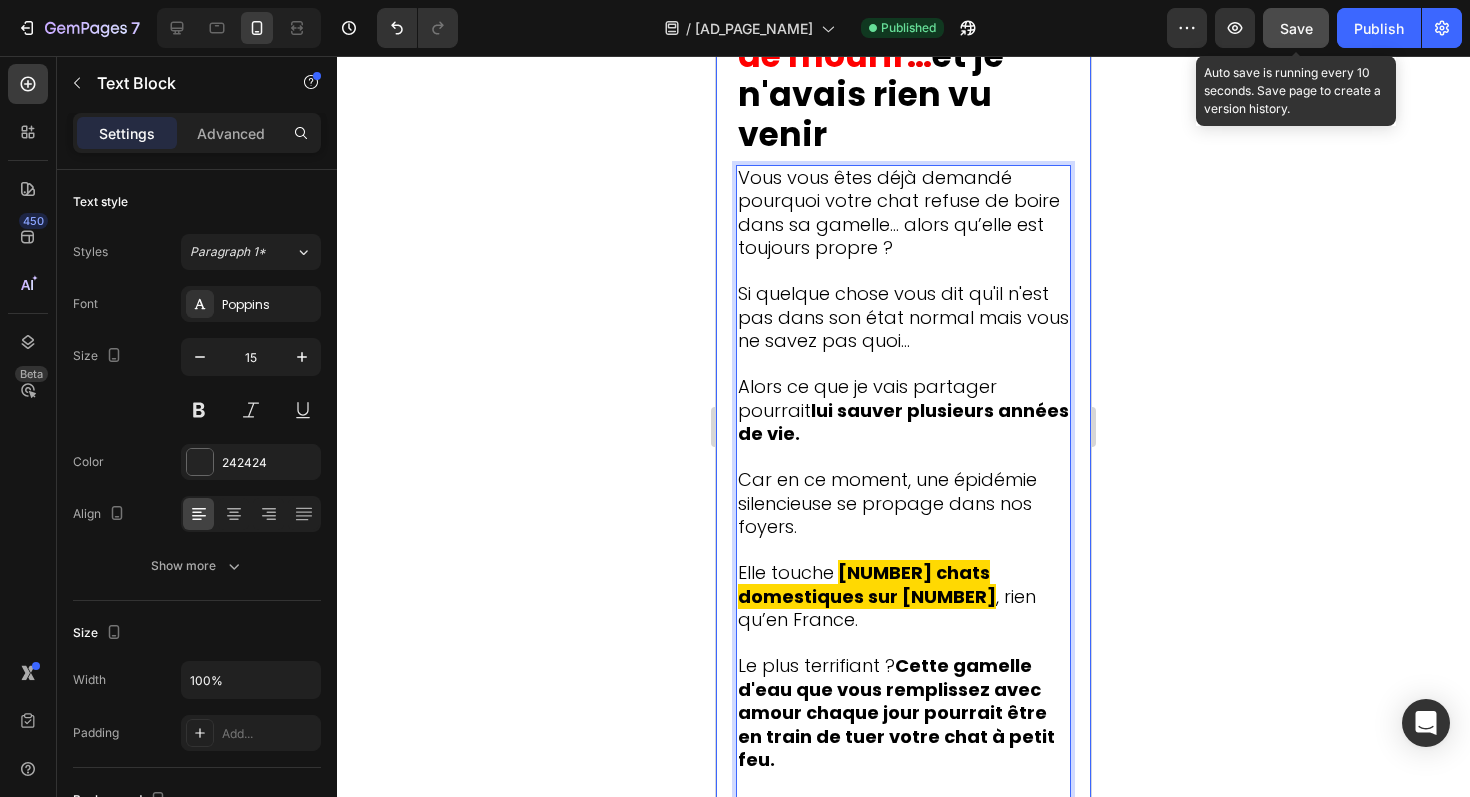 click on "Save" 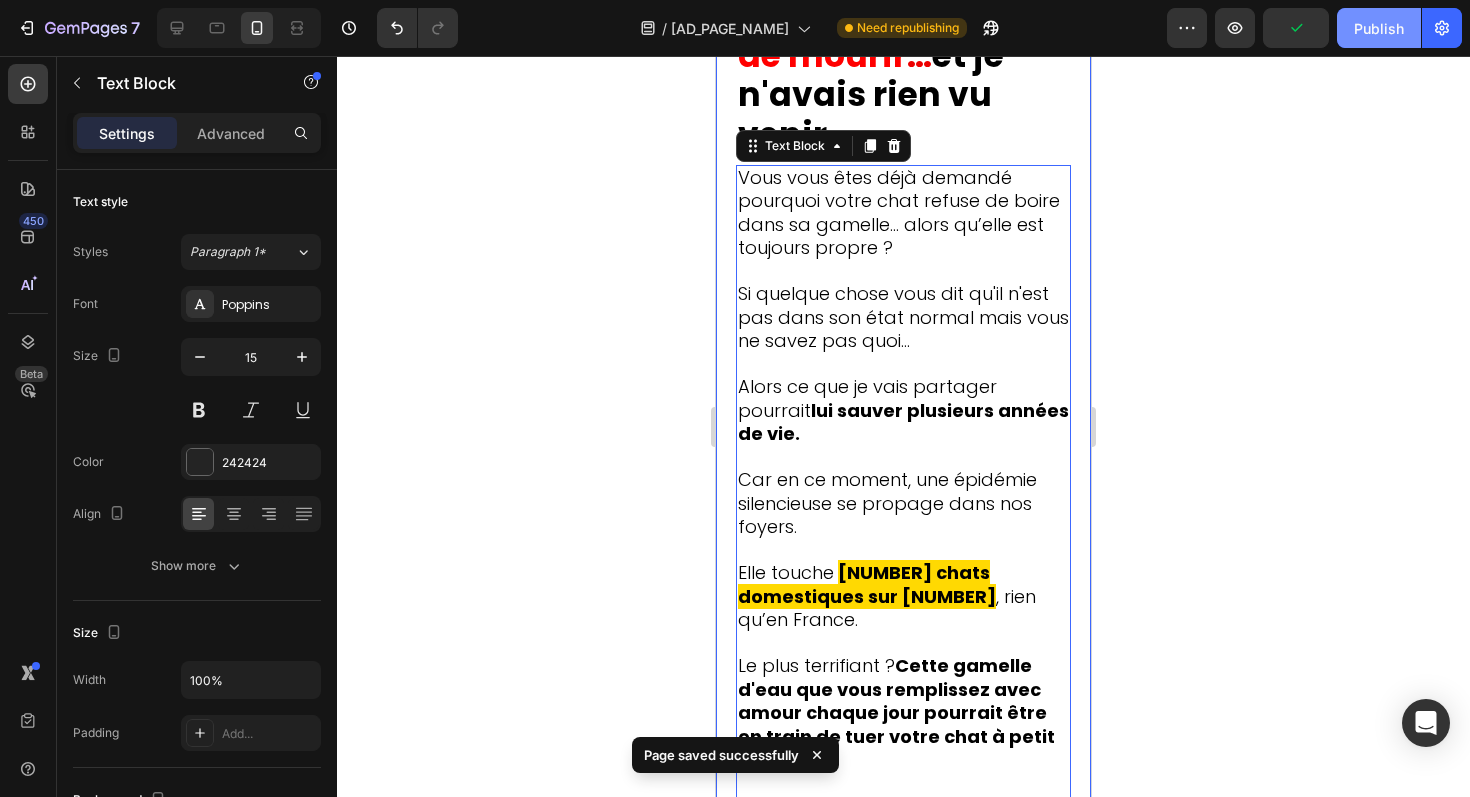 click on "Publish" at bounding box center (1379, 28) 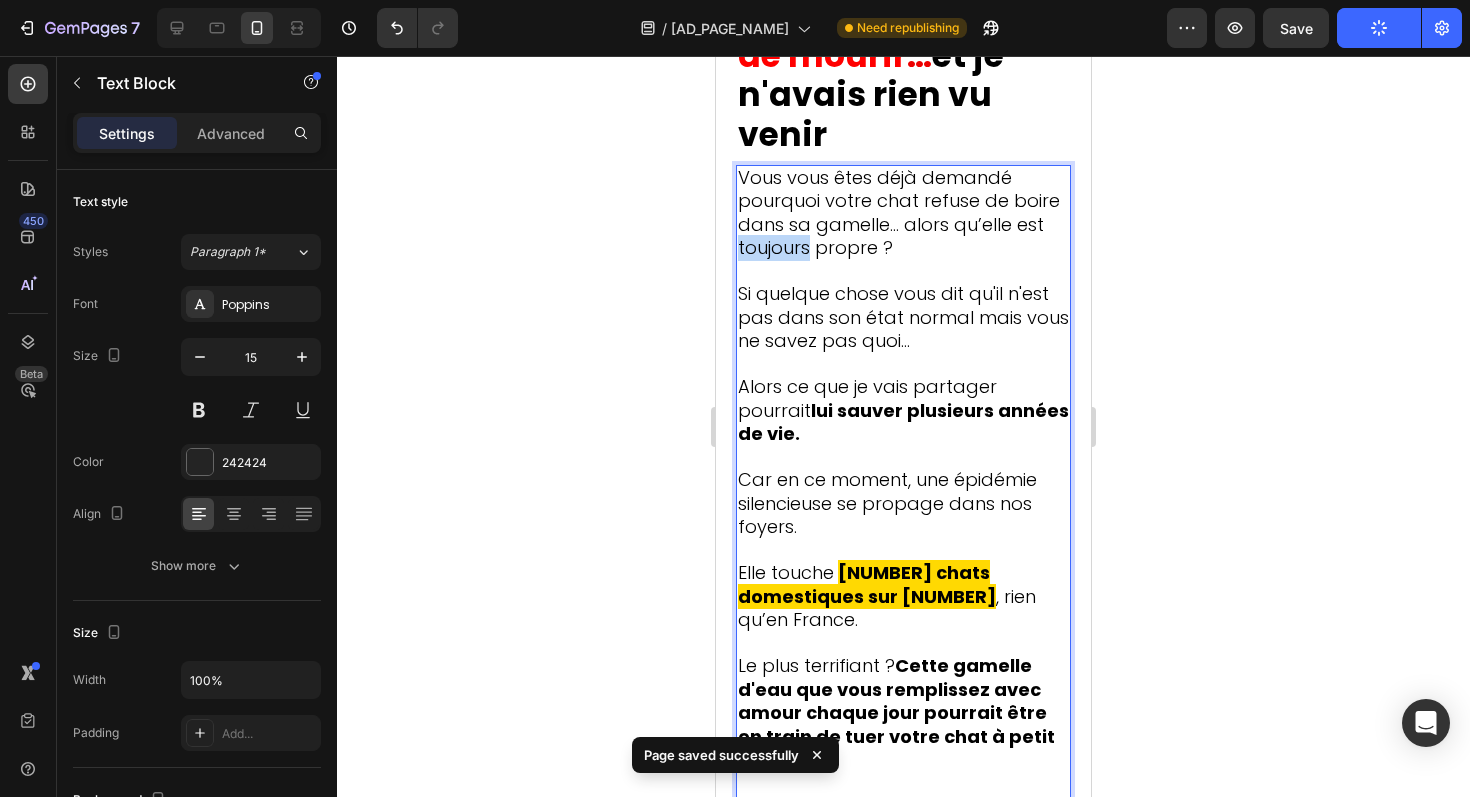 click on "Vous vous êtes déjà demandé pourquoi votre chat refuse de boire dans sa gamelle… alors qu’elle est toujours propre ?" at bounding box center (899, 213) 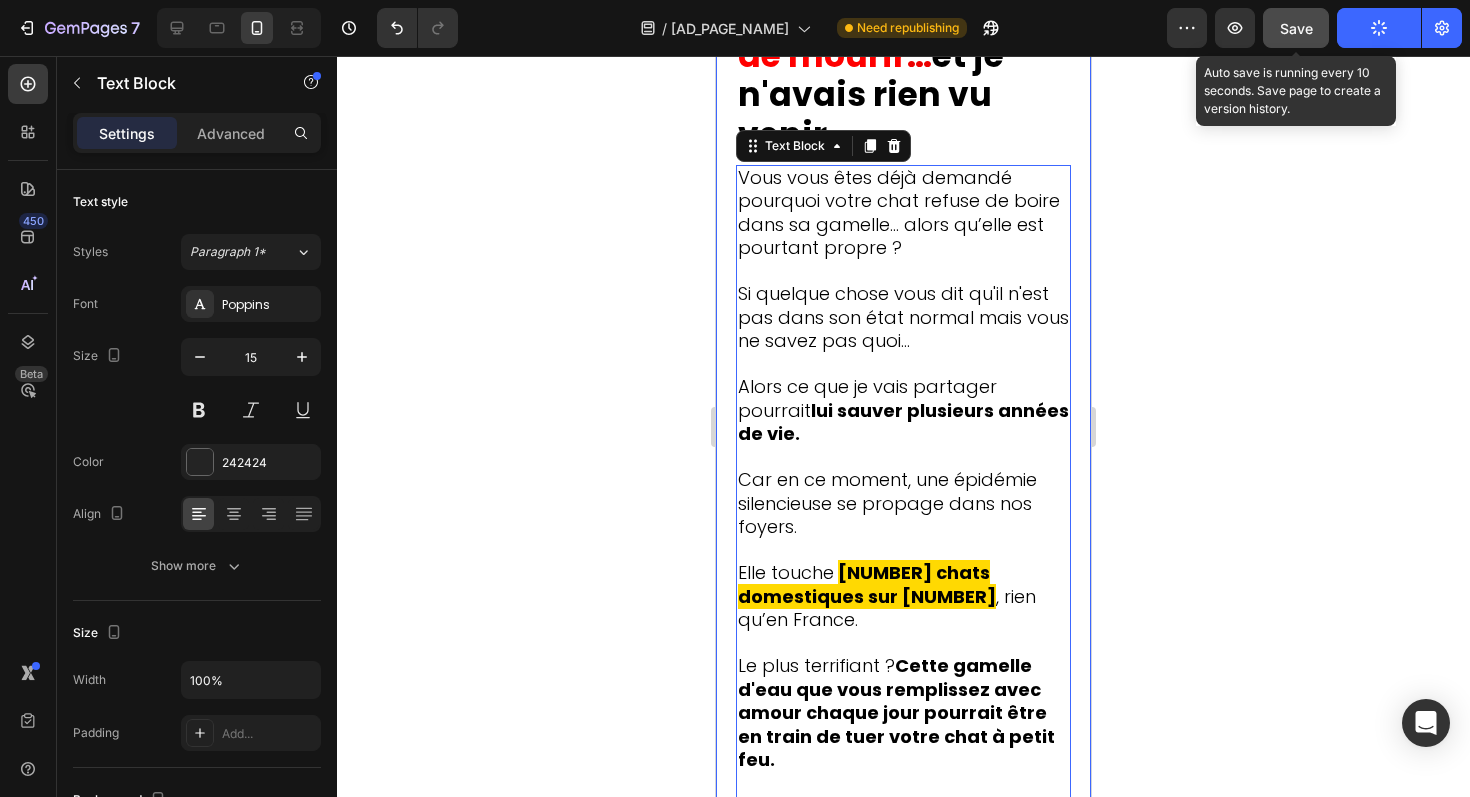 click on "Save" 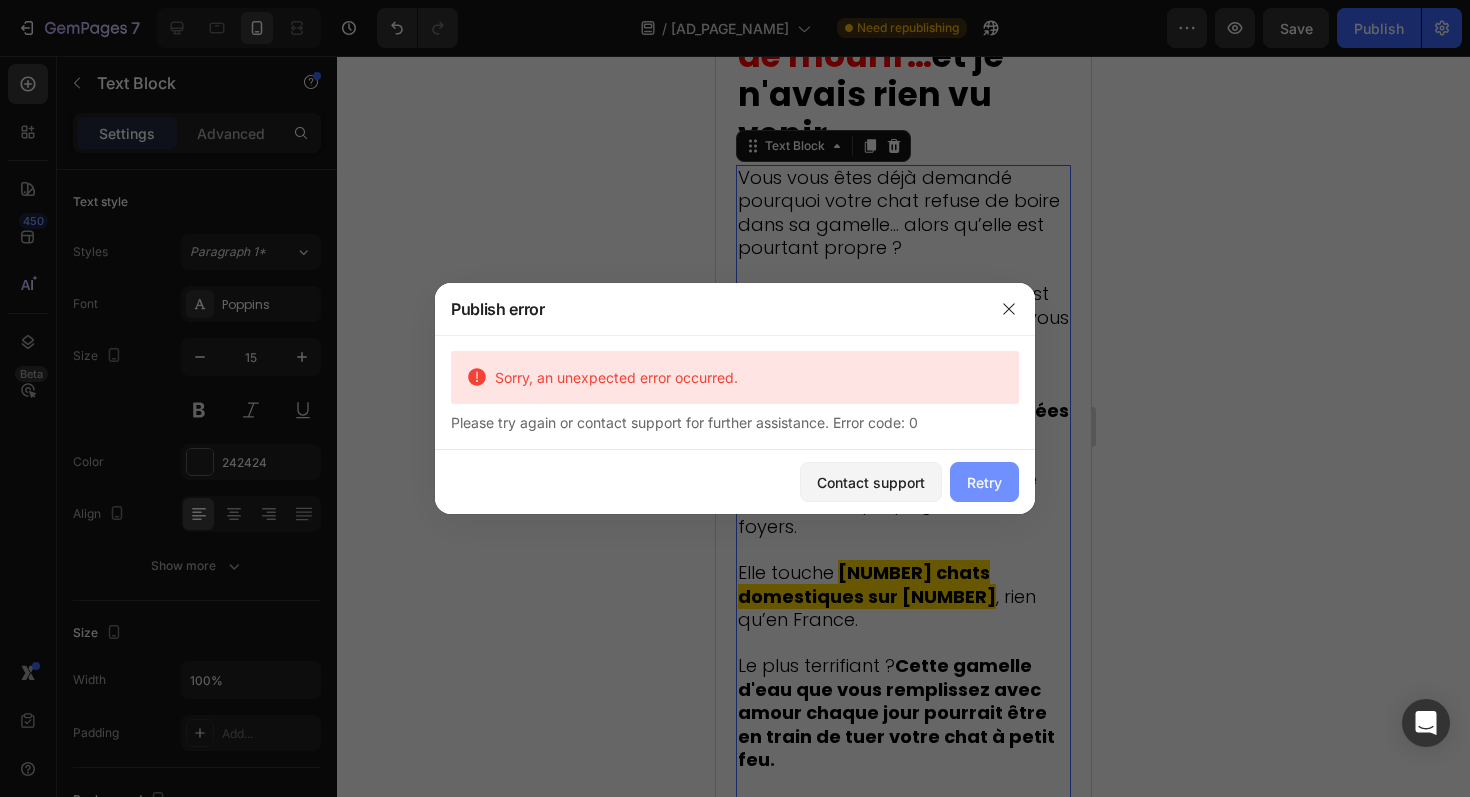click on "Retry" at bounding box center (984, 482) 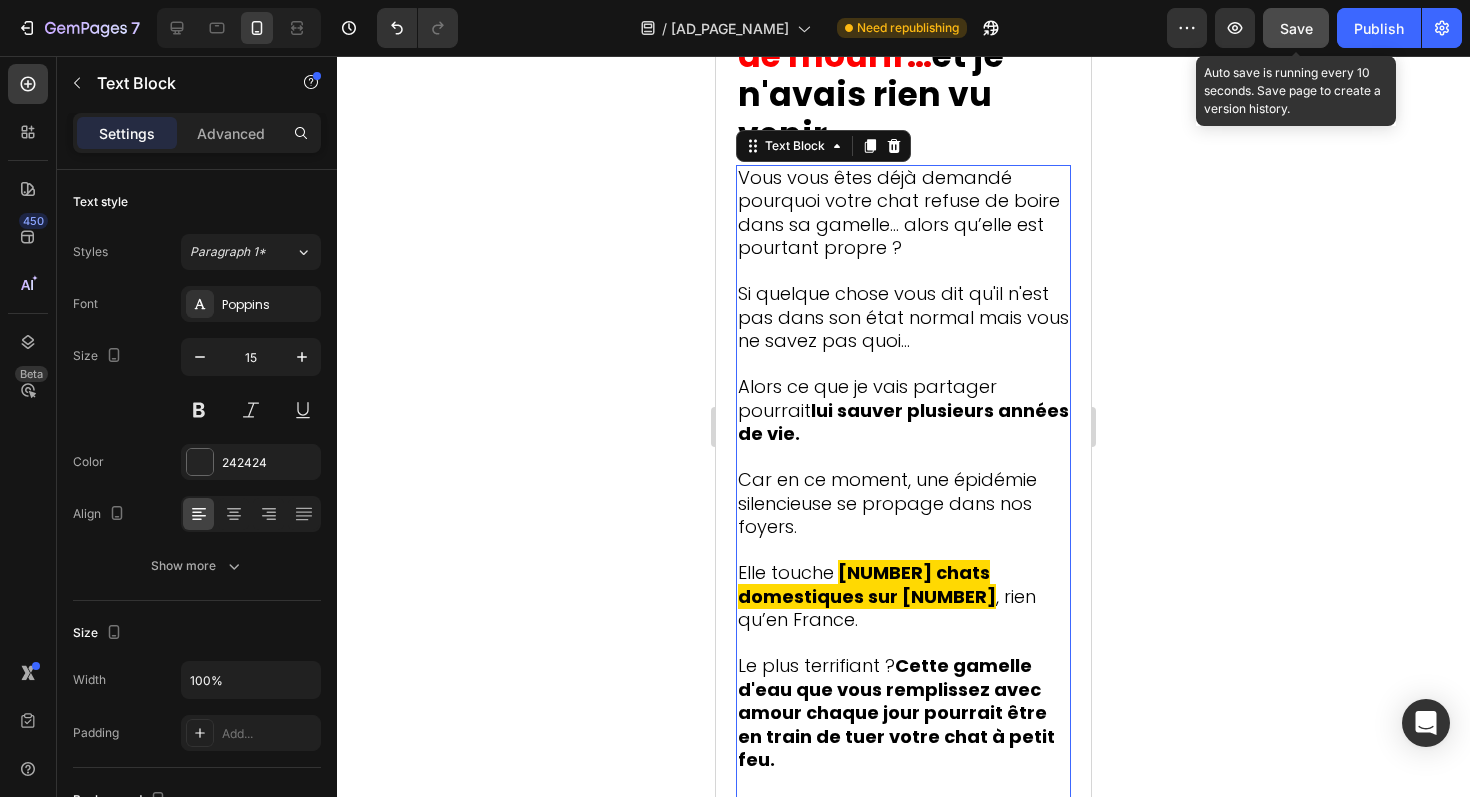 click on "Save" 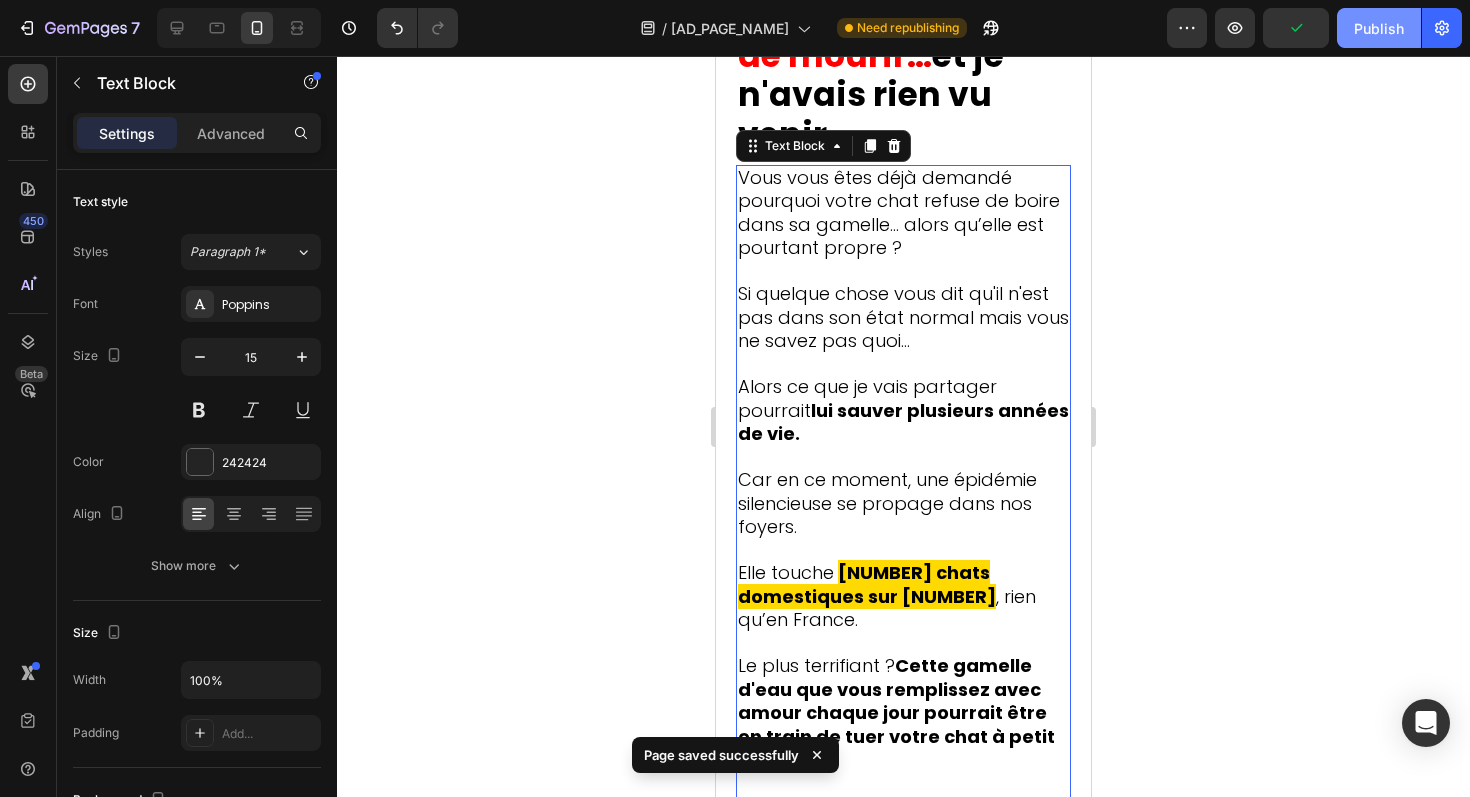 click on "Publish" at bounding box center (1379, 28) 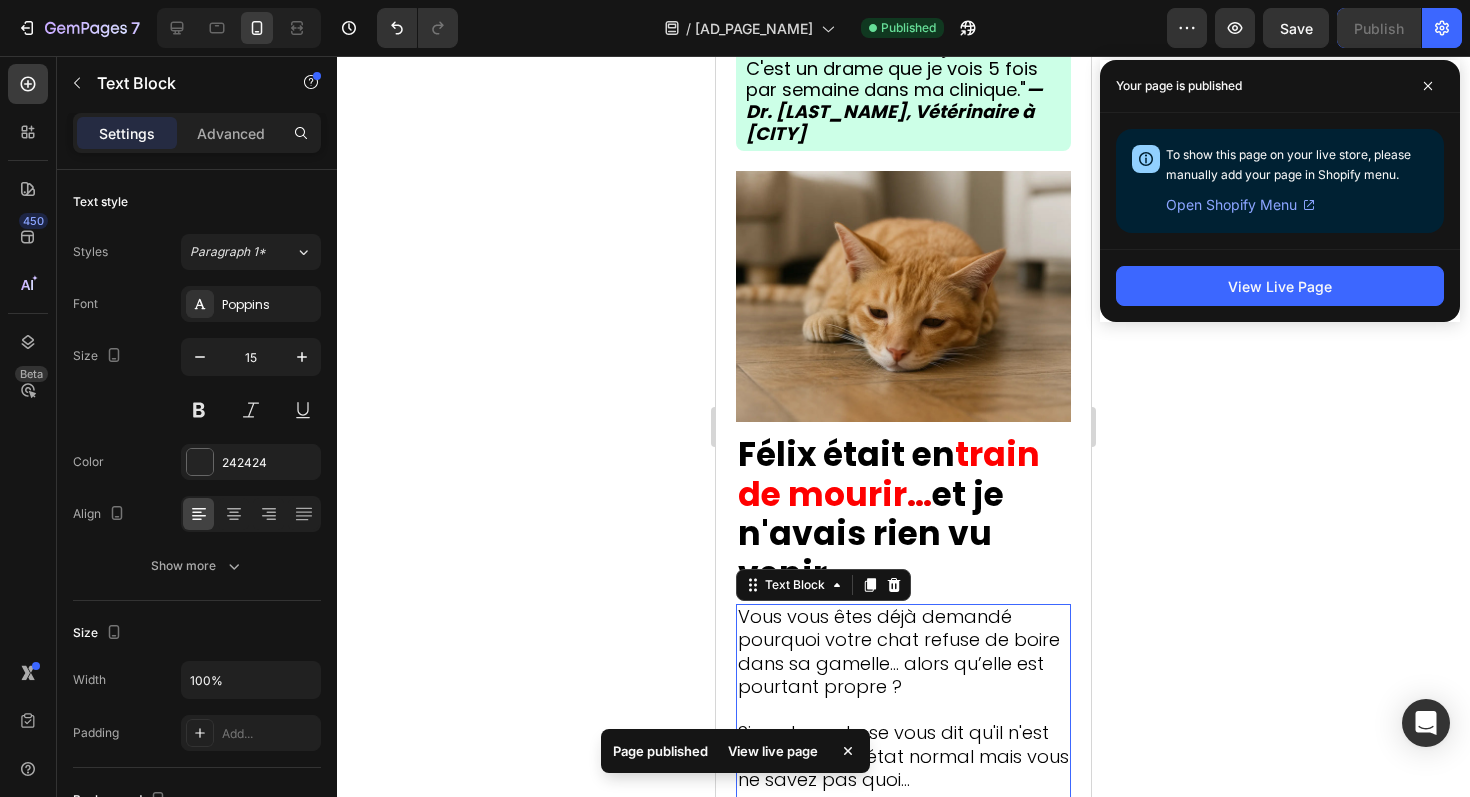 scroll, scrollTop: 524, scrollLeft: 0, axis: vertical 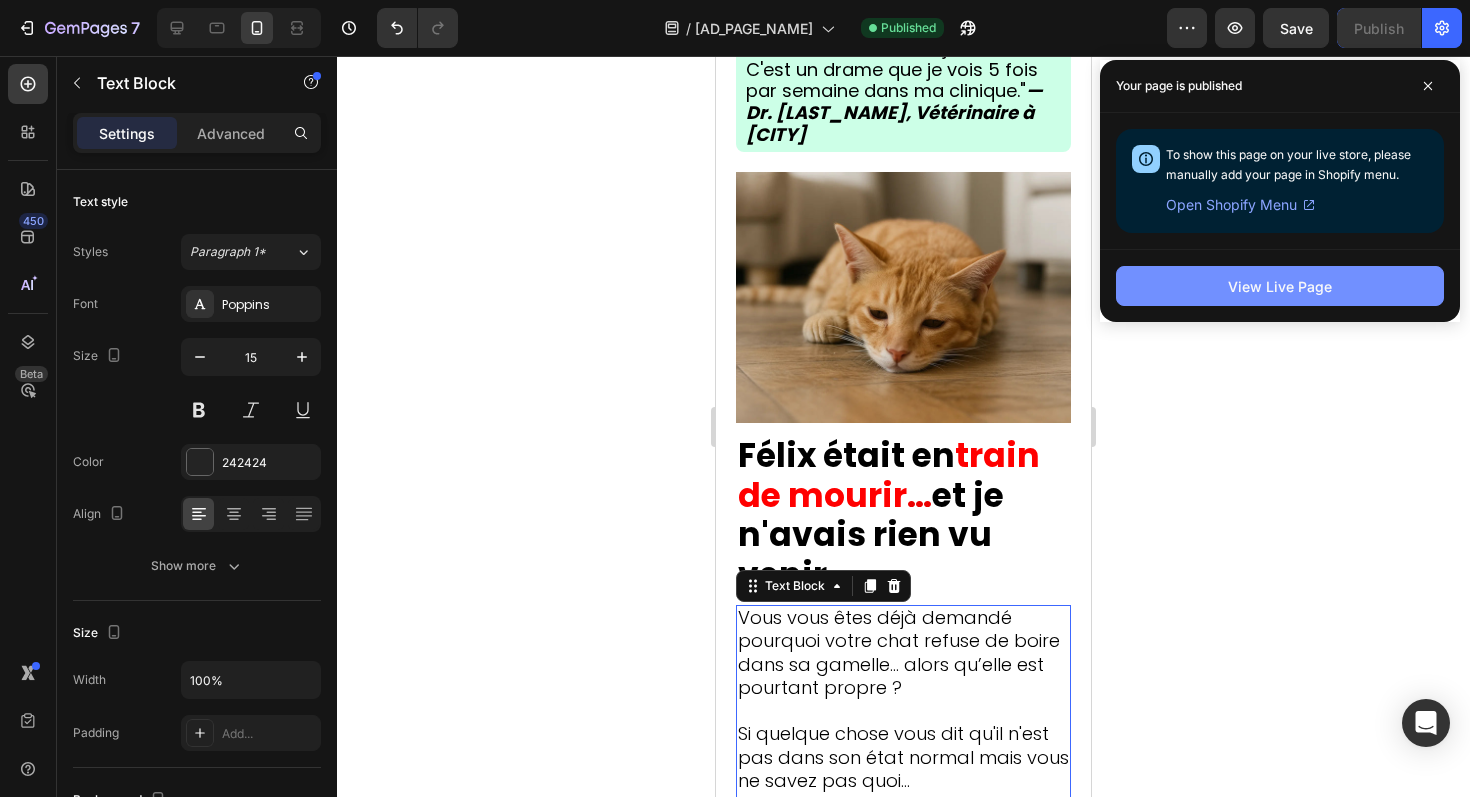 click on "View Live Page" at bounding box center (1280, 286) 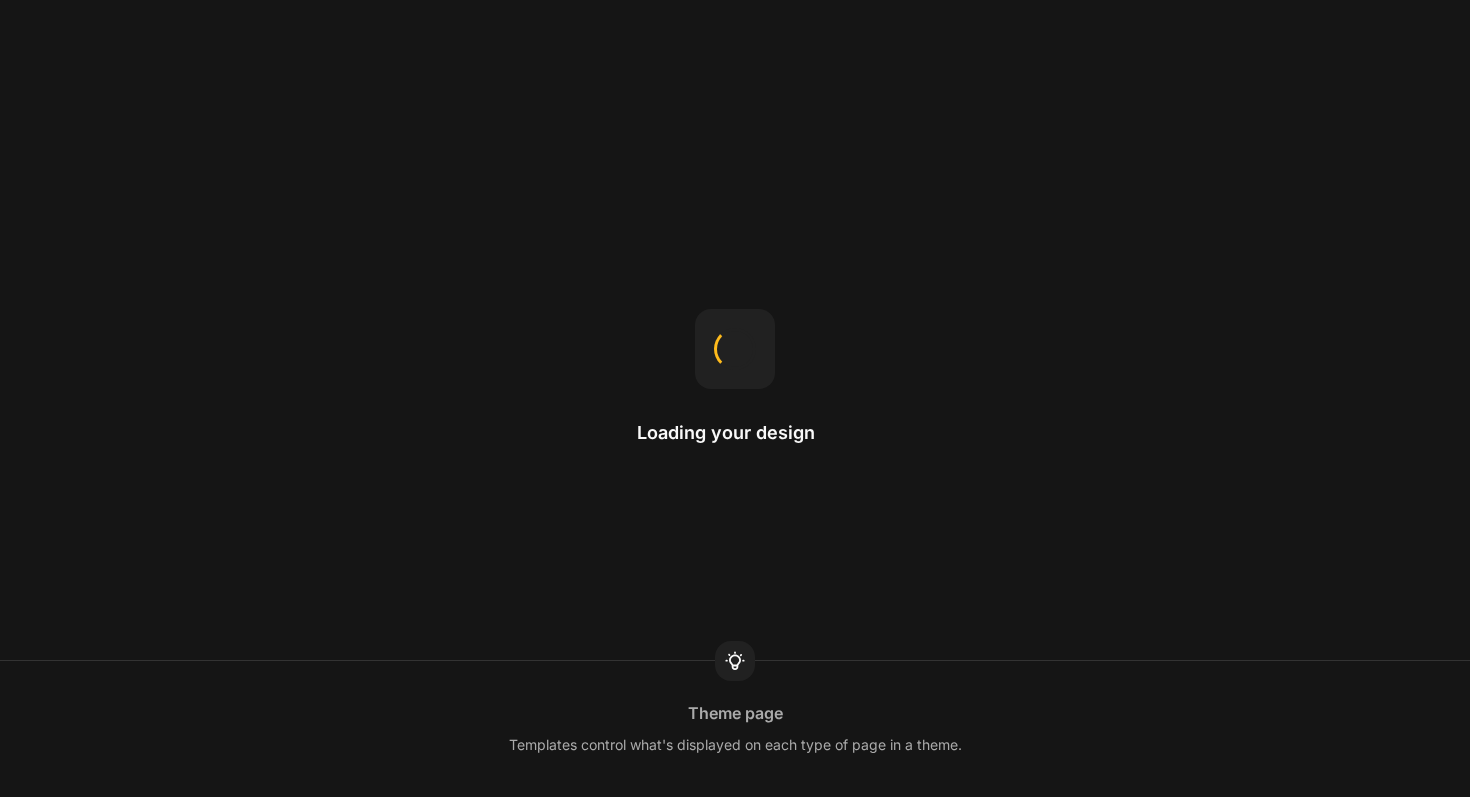scroll, scrollTop: 0, scrollLeft: 0, axis: both 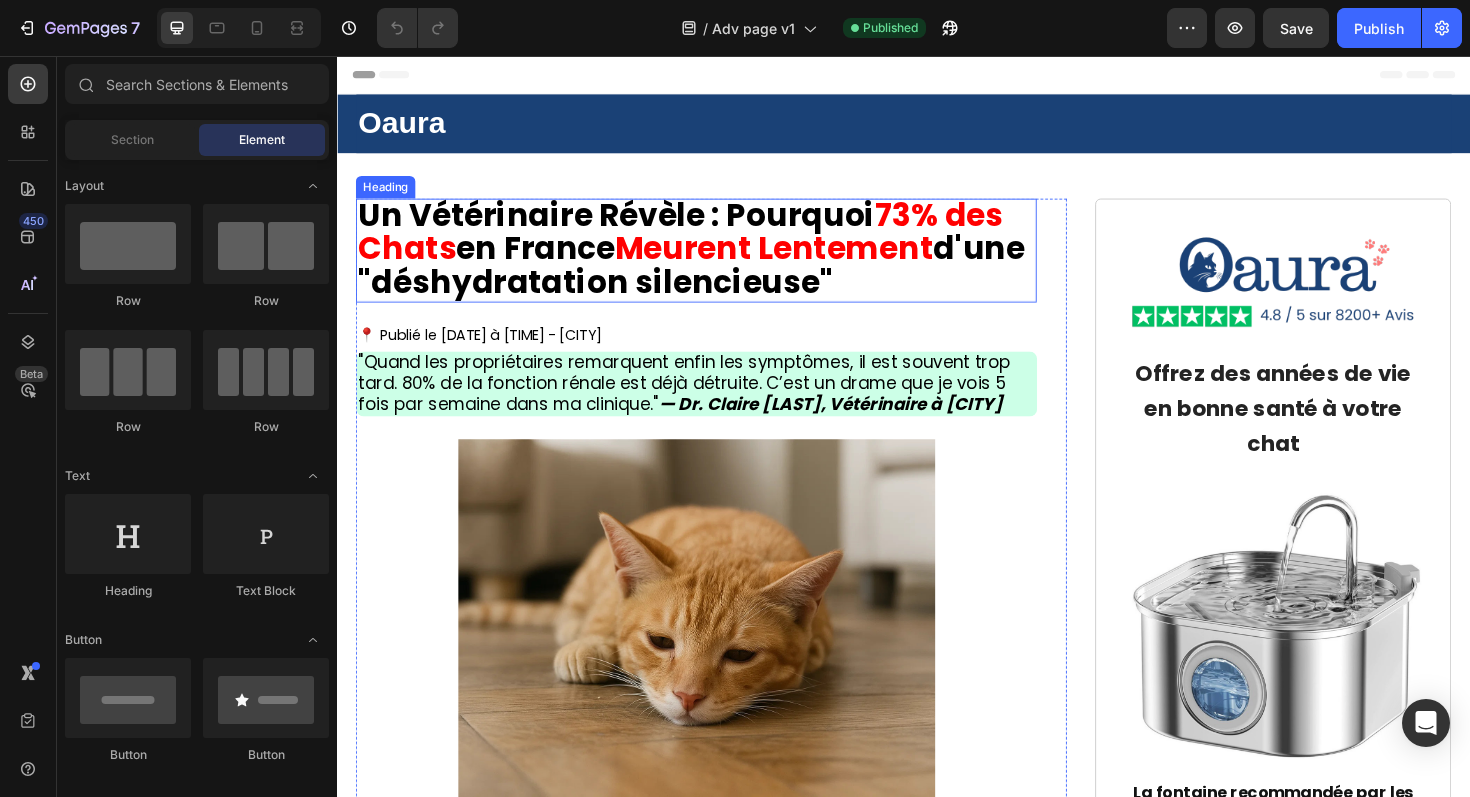 click on "Meurent Lentement" at bounding box center (799, 259) 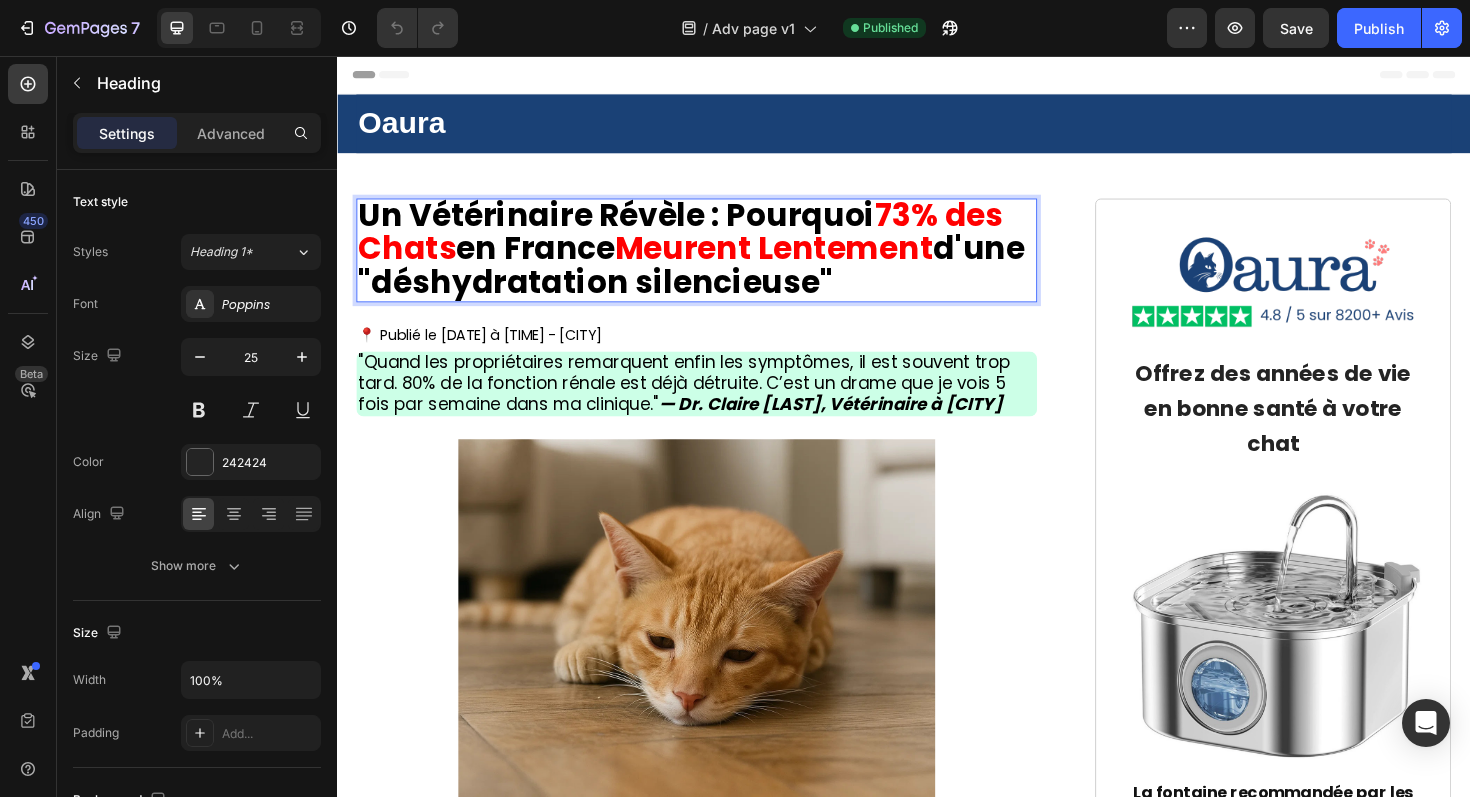 click on "Meurent Lentement" at bounding box center [799, 259] 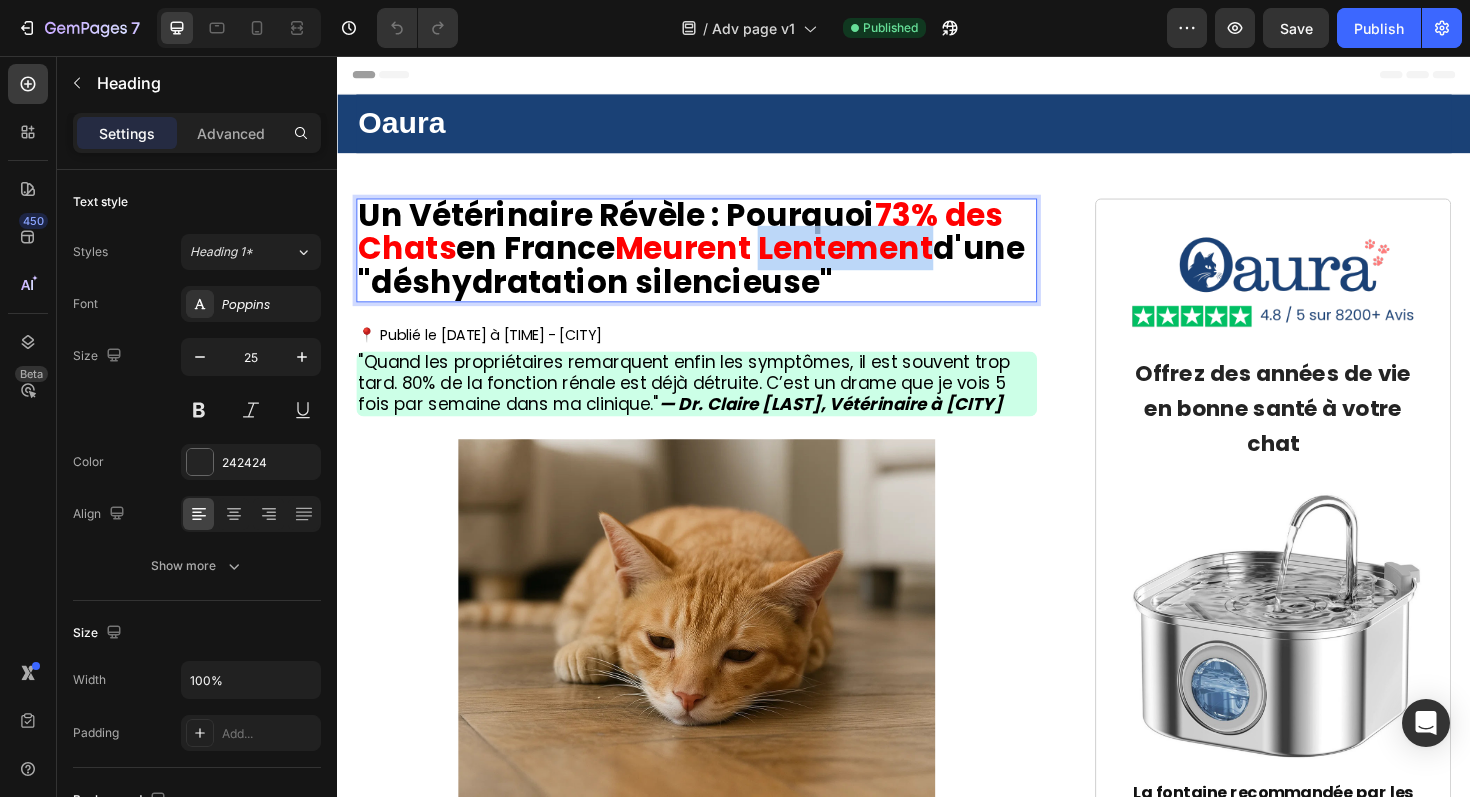 click on "Meurent Lentement" at bounding box center [799, 259] 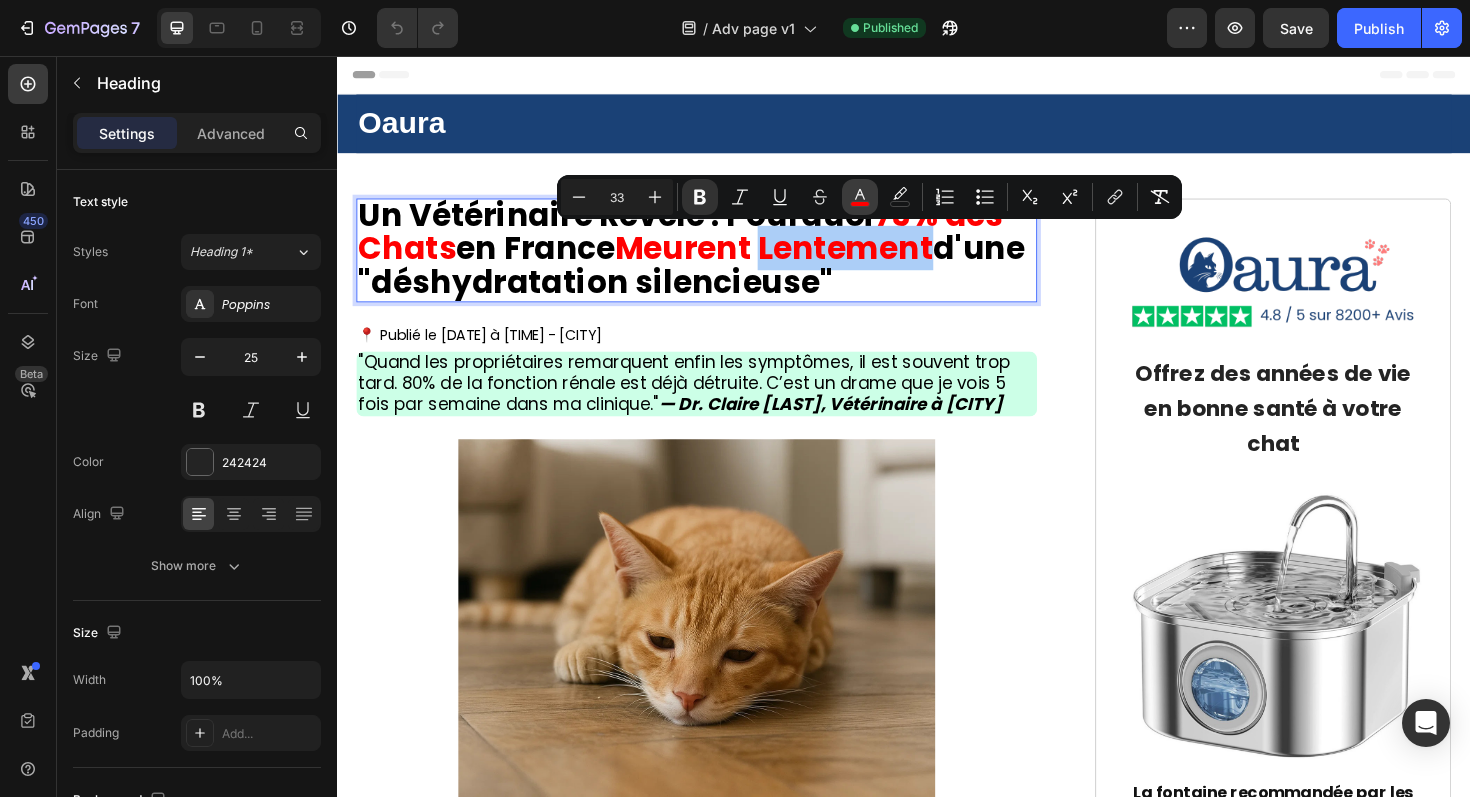 click 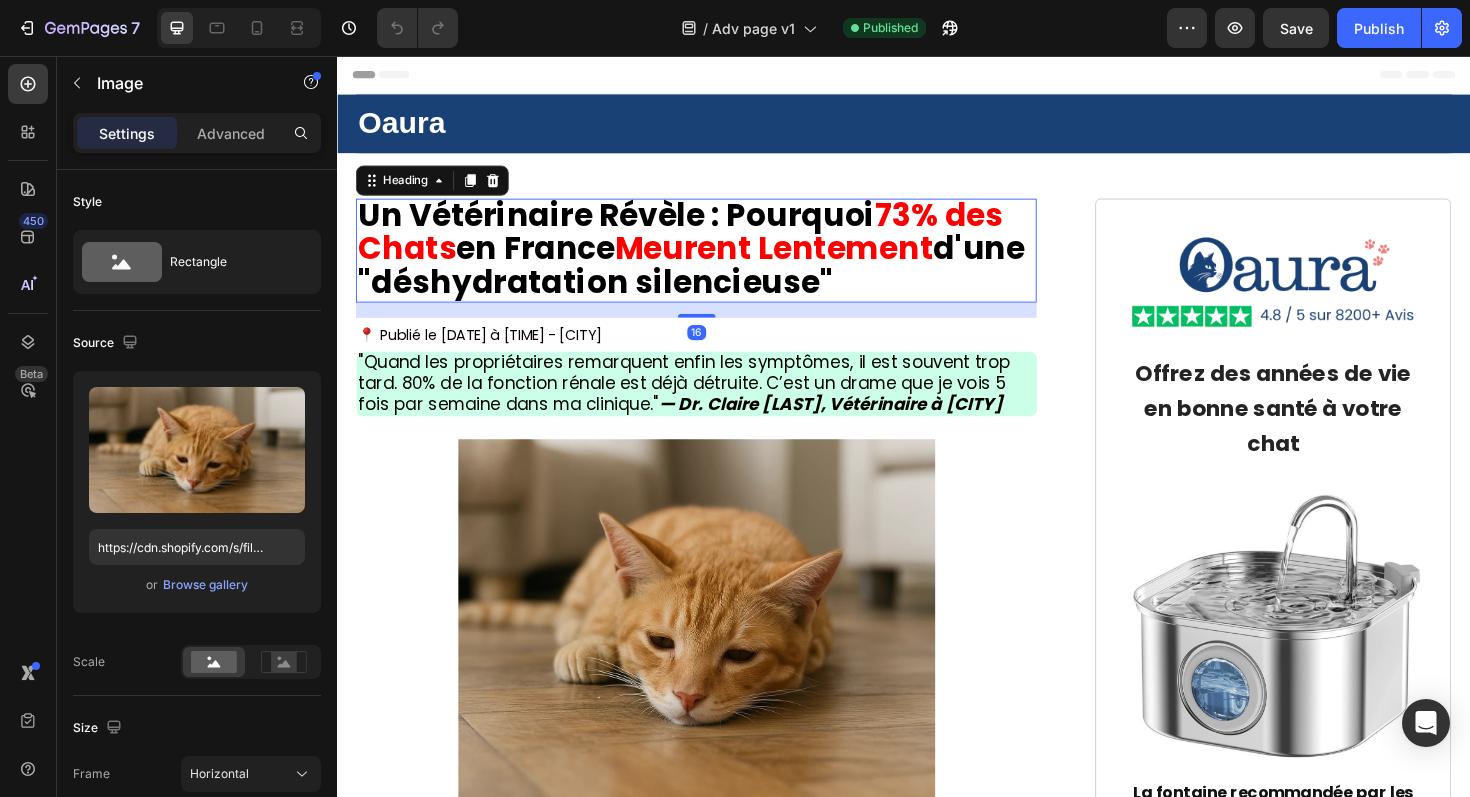 click on "Meurent Lentement" at bounding box center (799, 259) 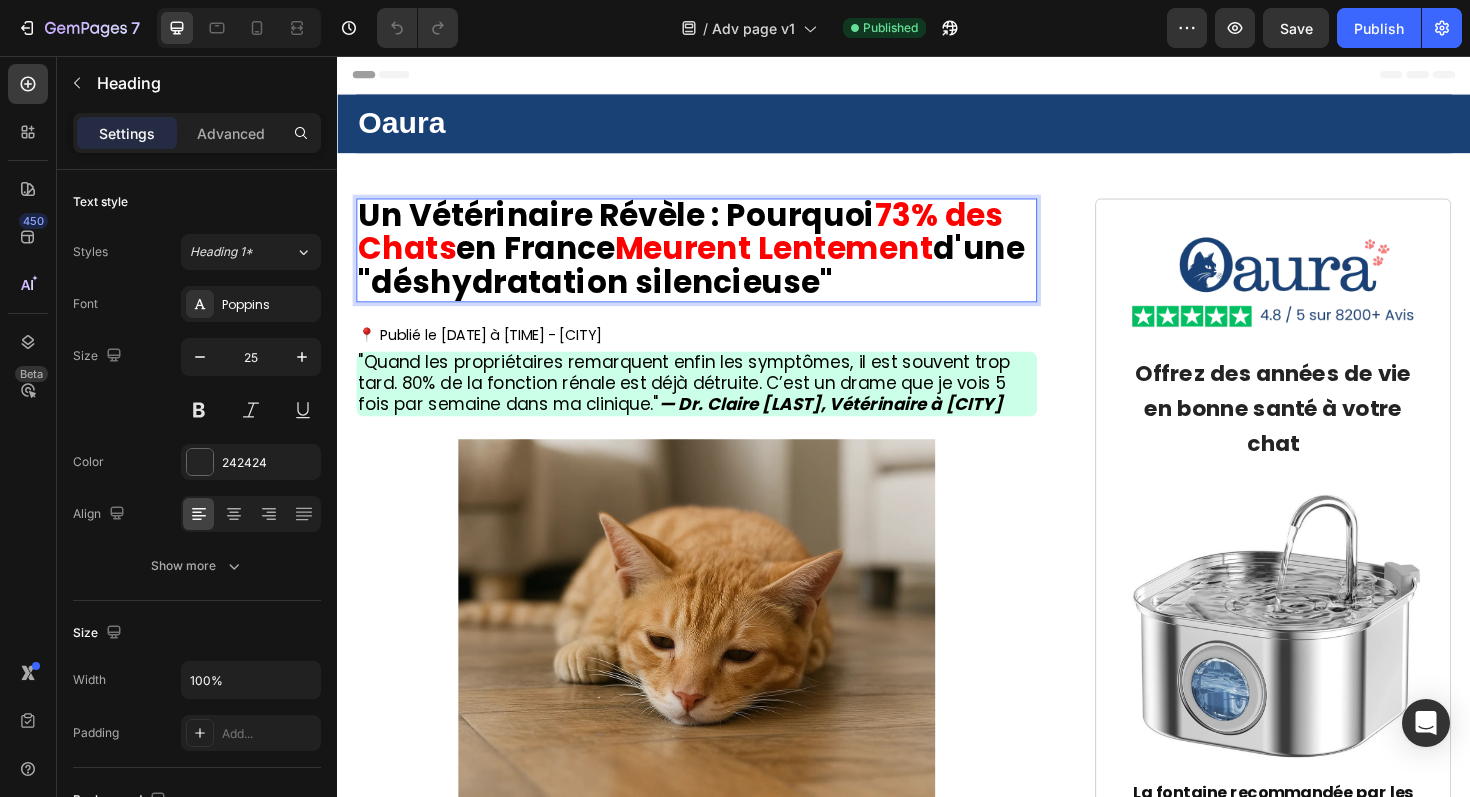 click on "Meurent Lentement" at bounding box center (799, 259) 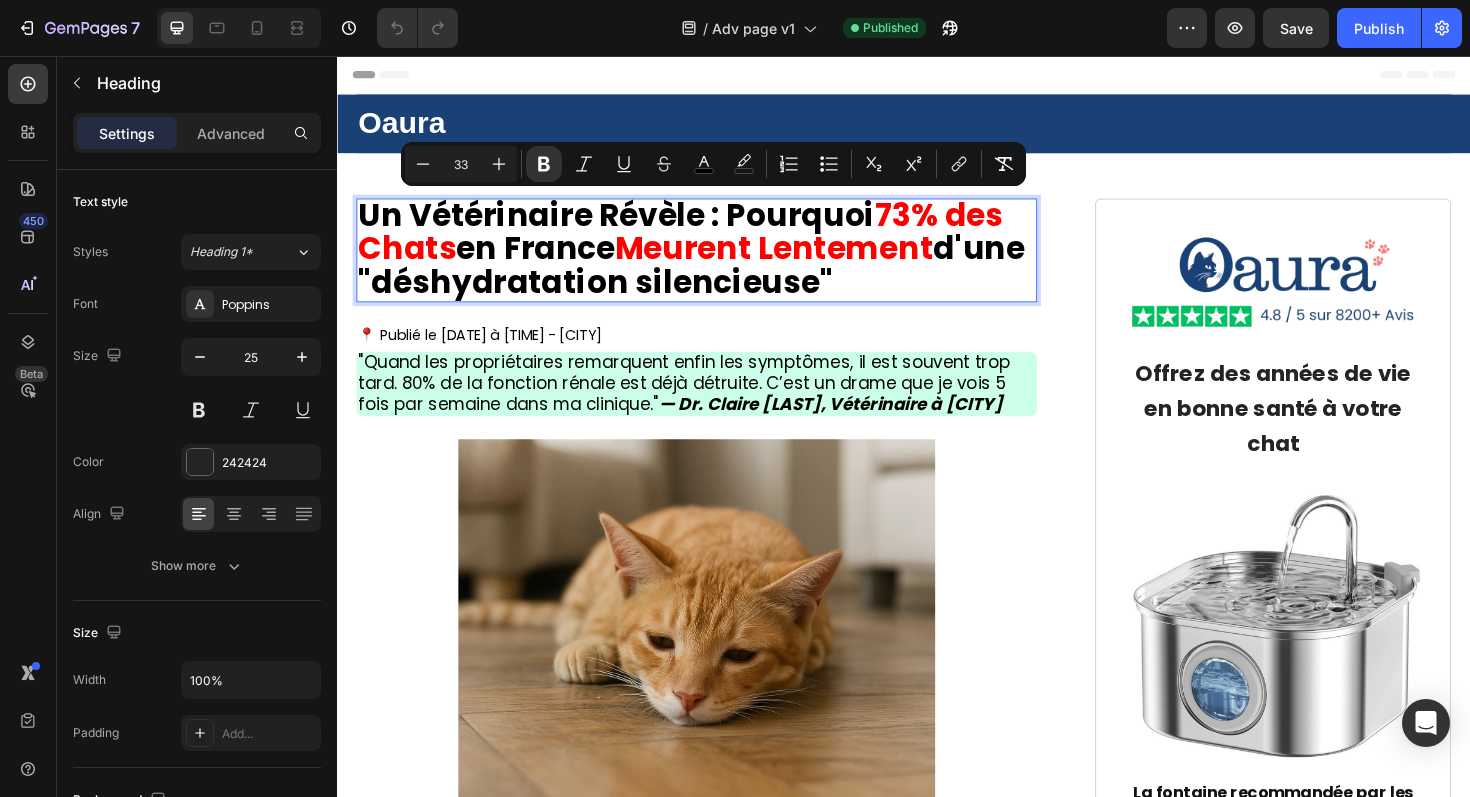 click on "Meurent Lentement" at bounding box center [799, 259] 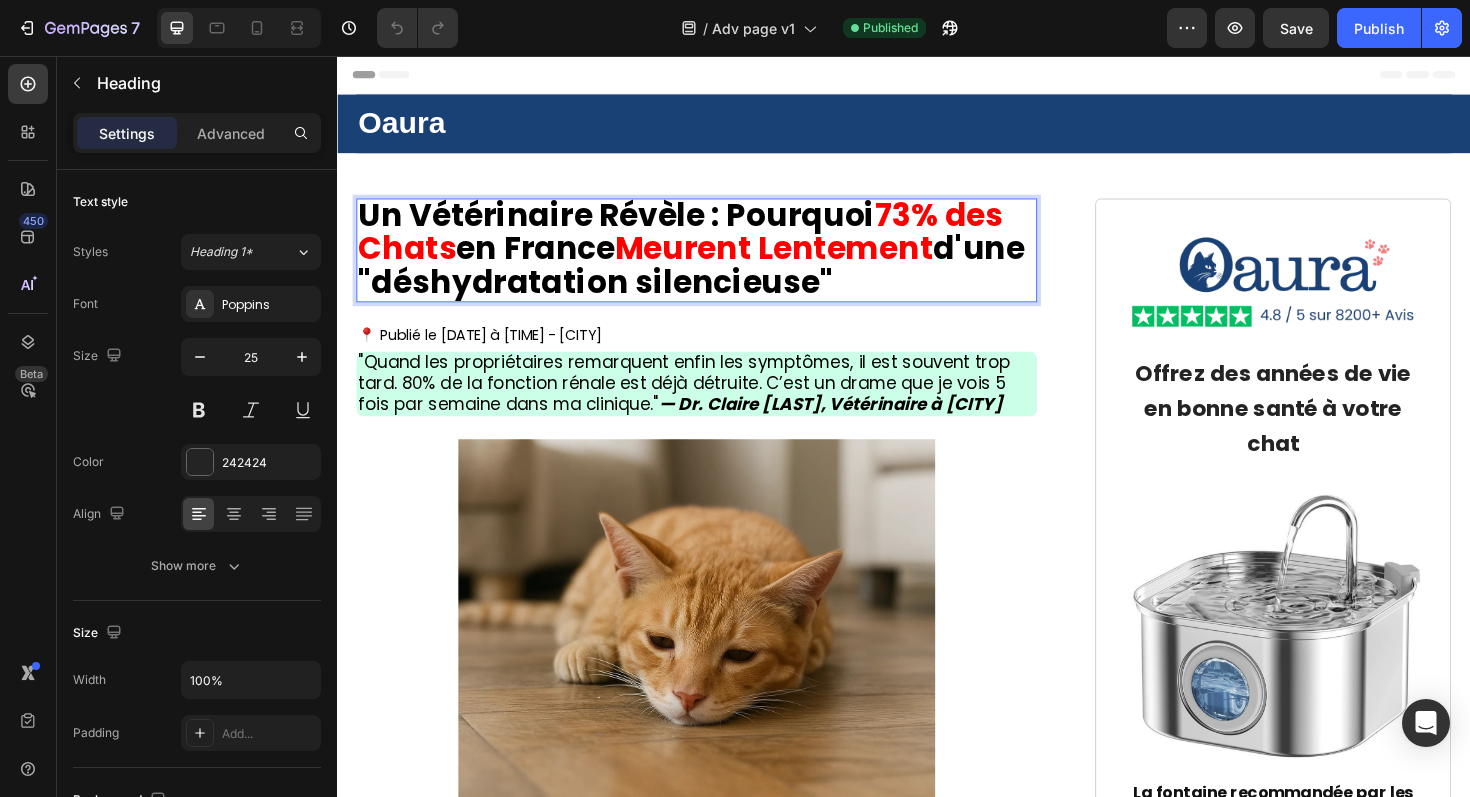 click on "Meurent Lentement" at bounding box center [799, 259] 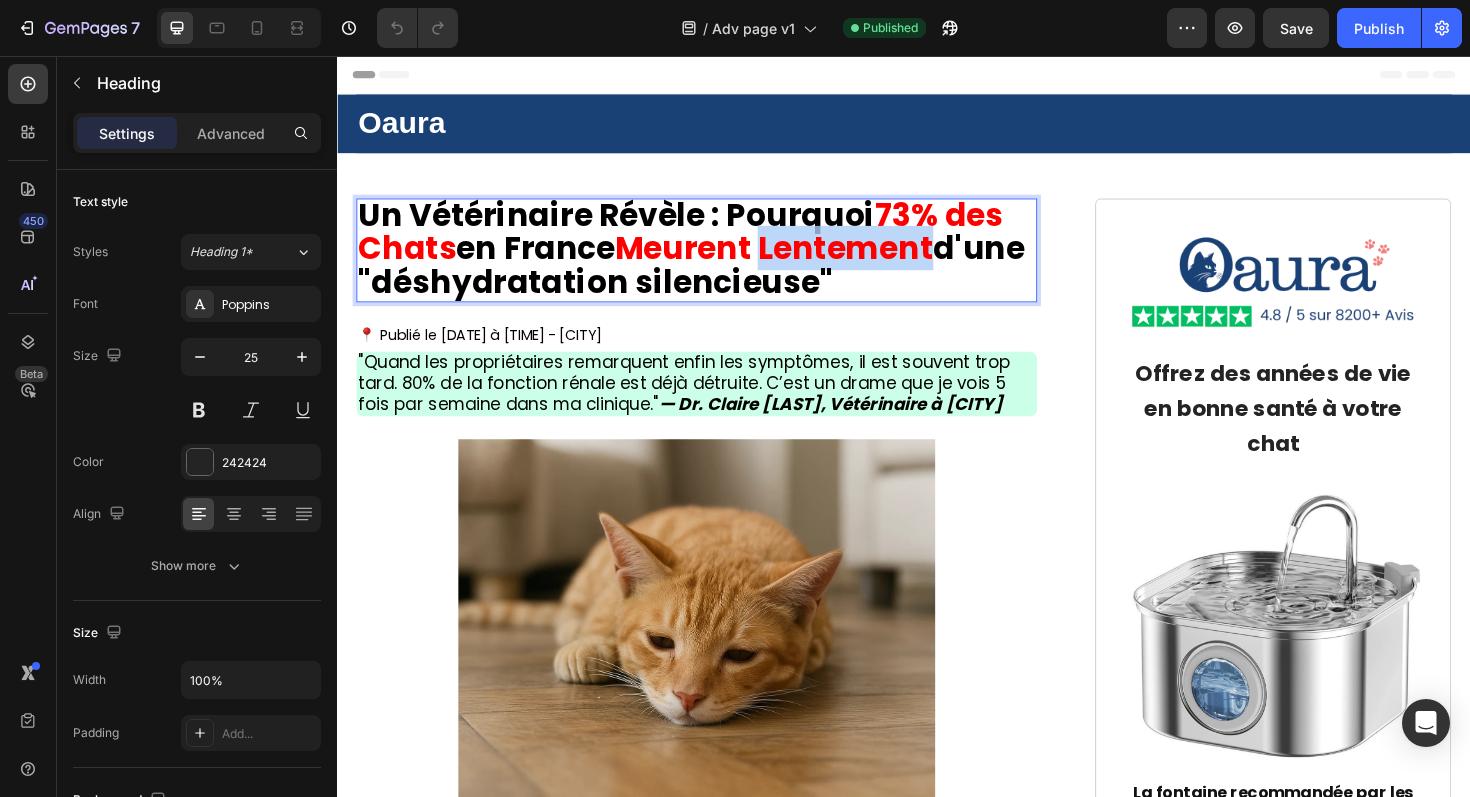 click on "Meurent Lentement" at bounding box center [799, 259] 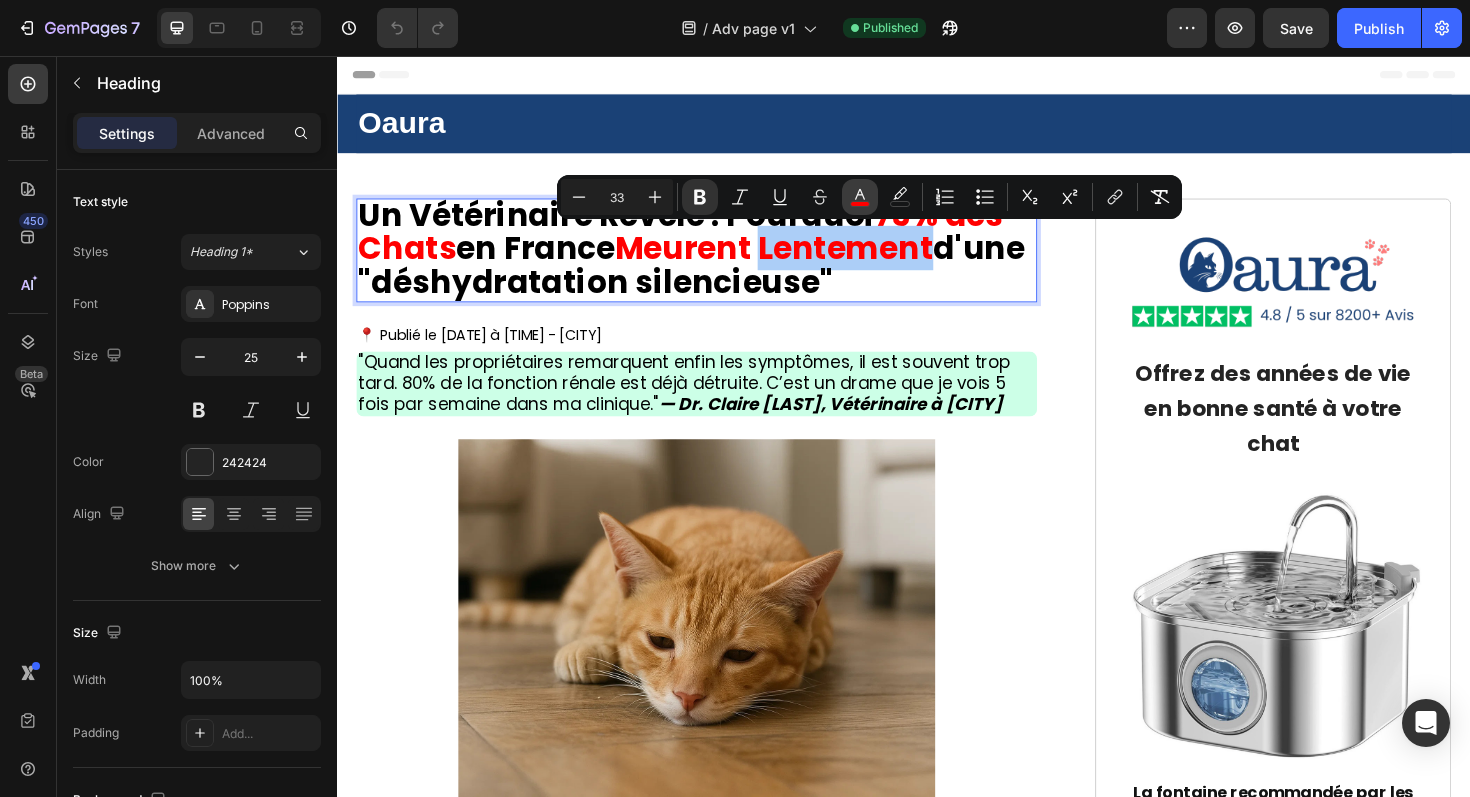 click 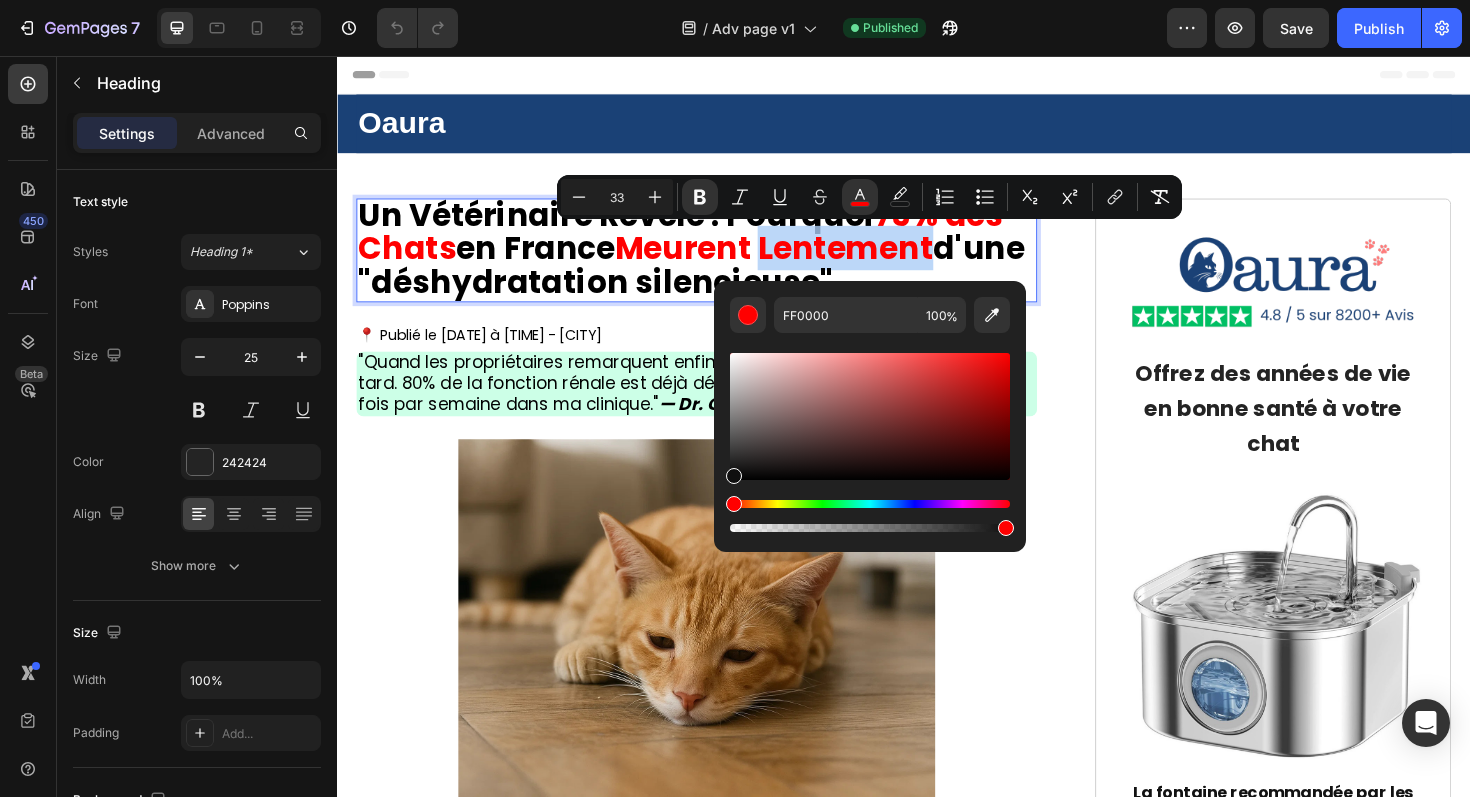 type on "0F0F0F" 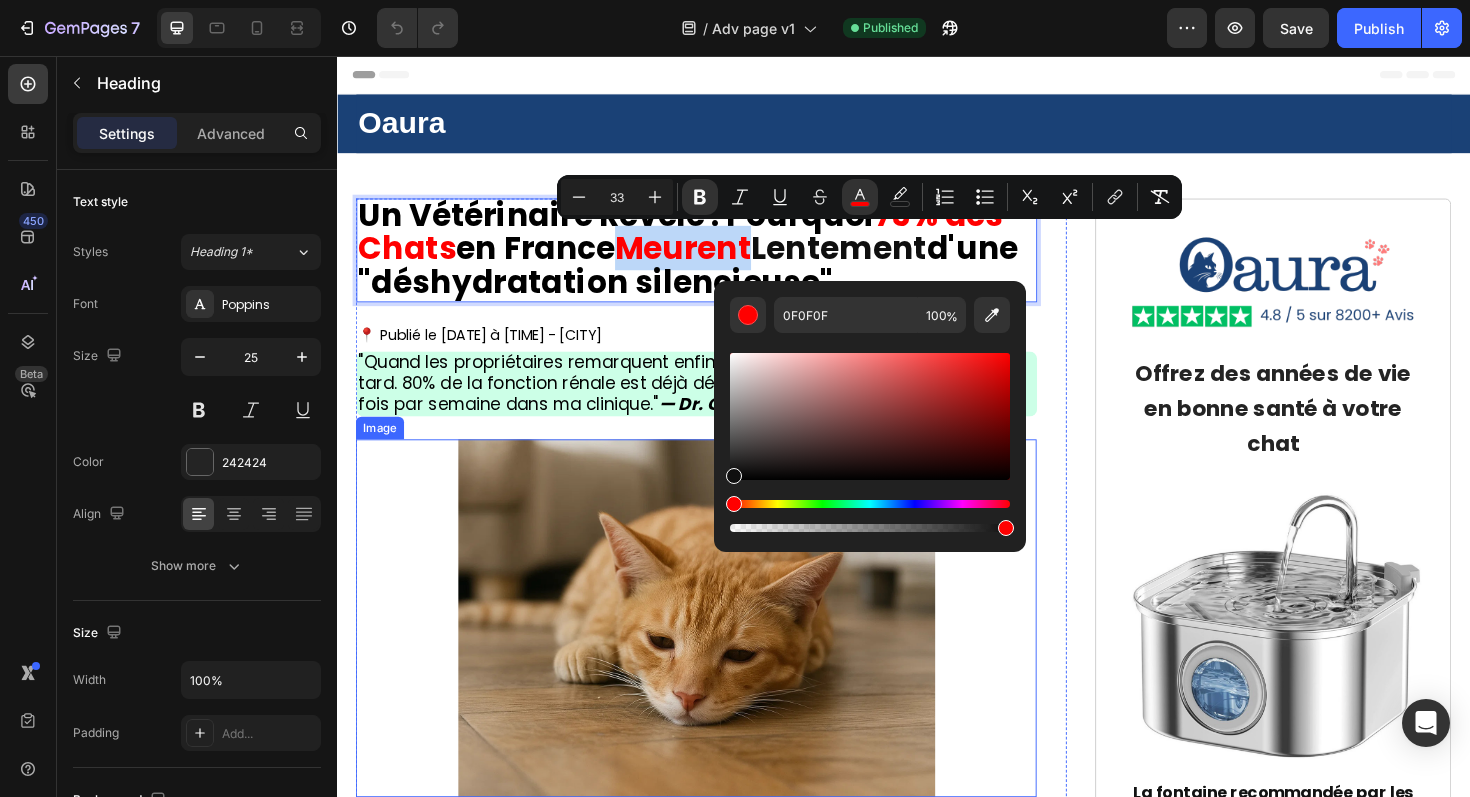 drag, startPoint x: 1146, startPoint y: 493, endPoint x: 708, endPoint y: 541, distance: 440.62228 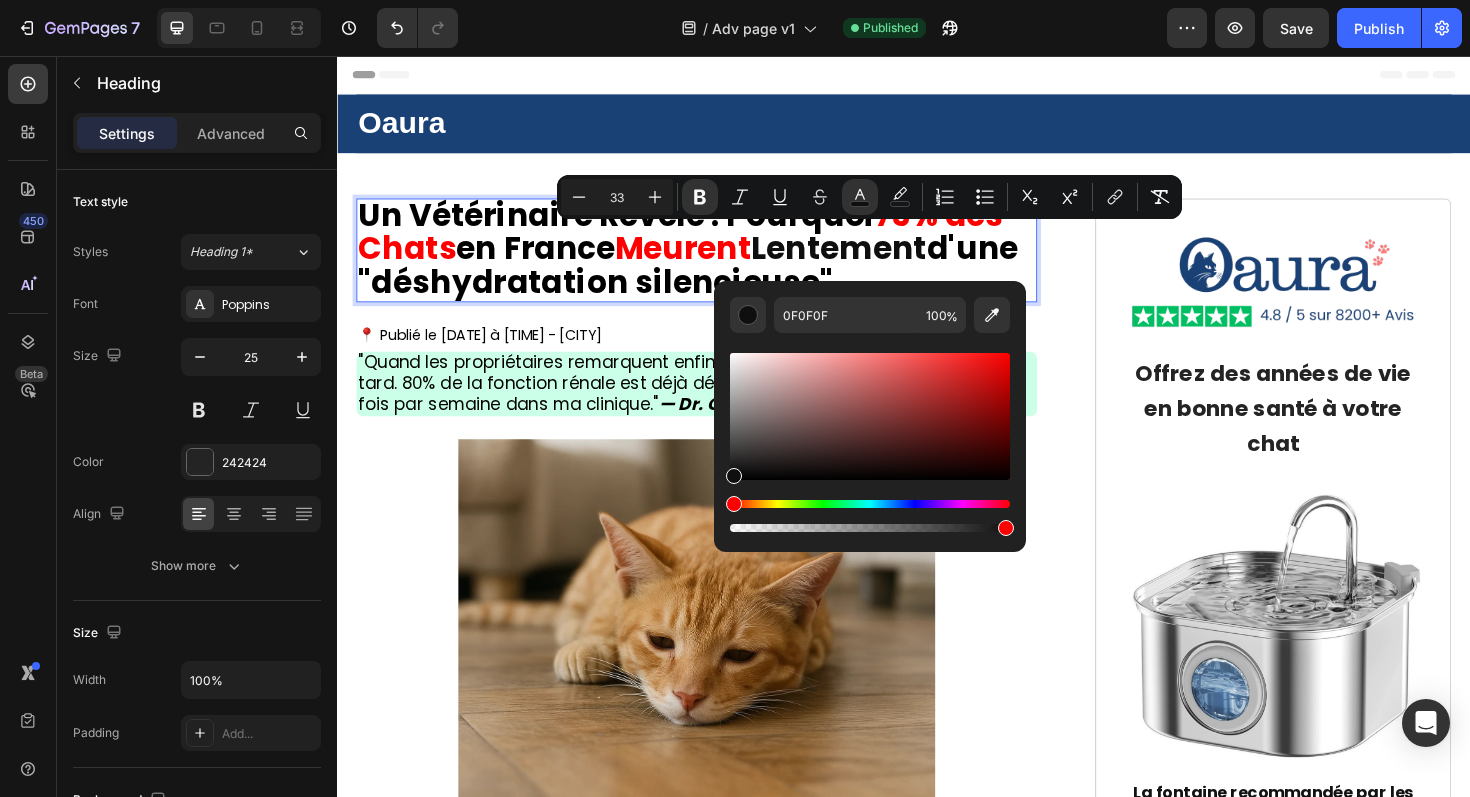 click on "d'une "déshydratation silencieuse"" at bounding box center [708, 277] 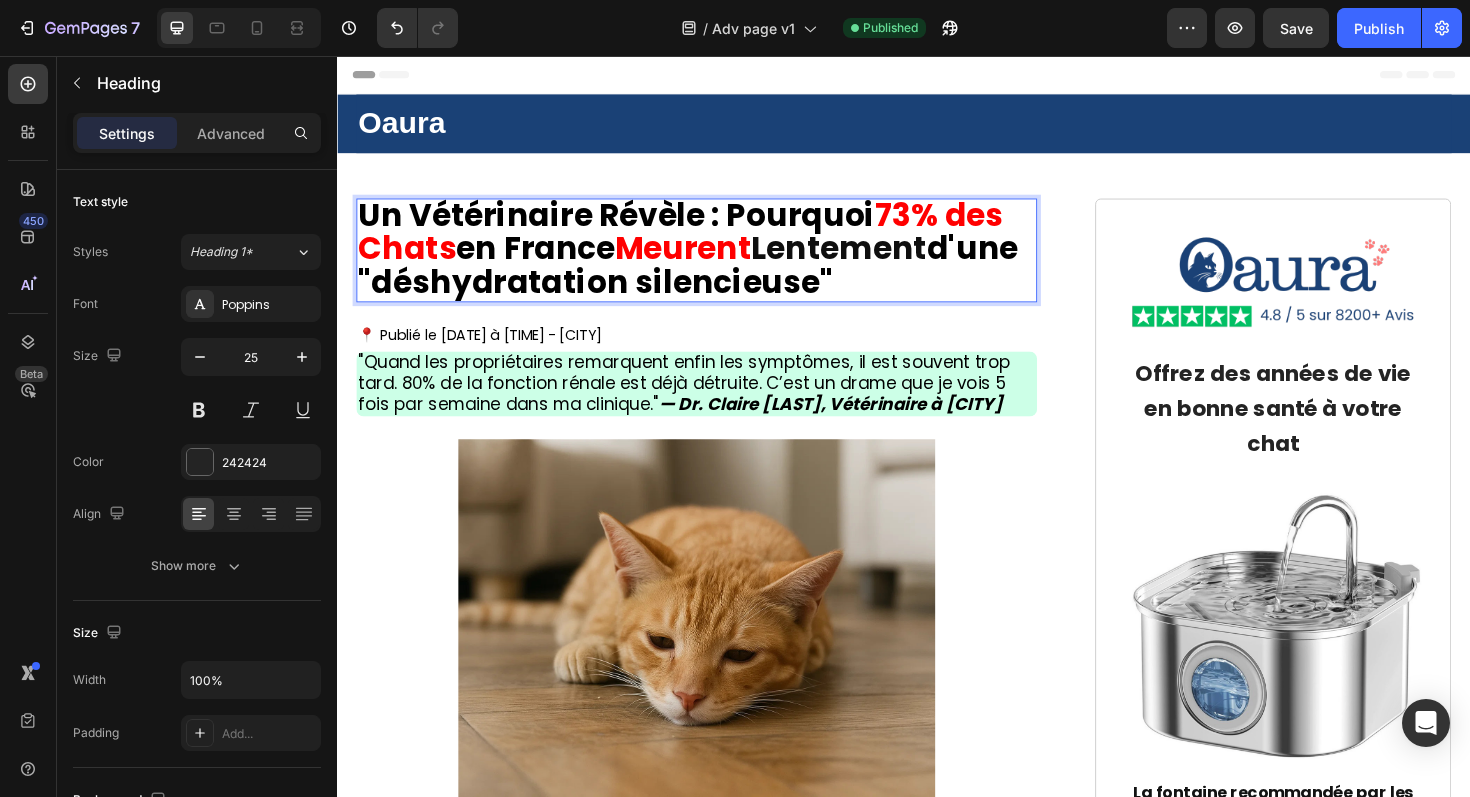 drag, startPoint x: 852, startPoint y: 288, endPoint x: 360, endPoint y: 274, distance: 492.19916 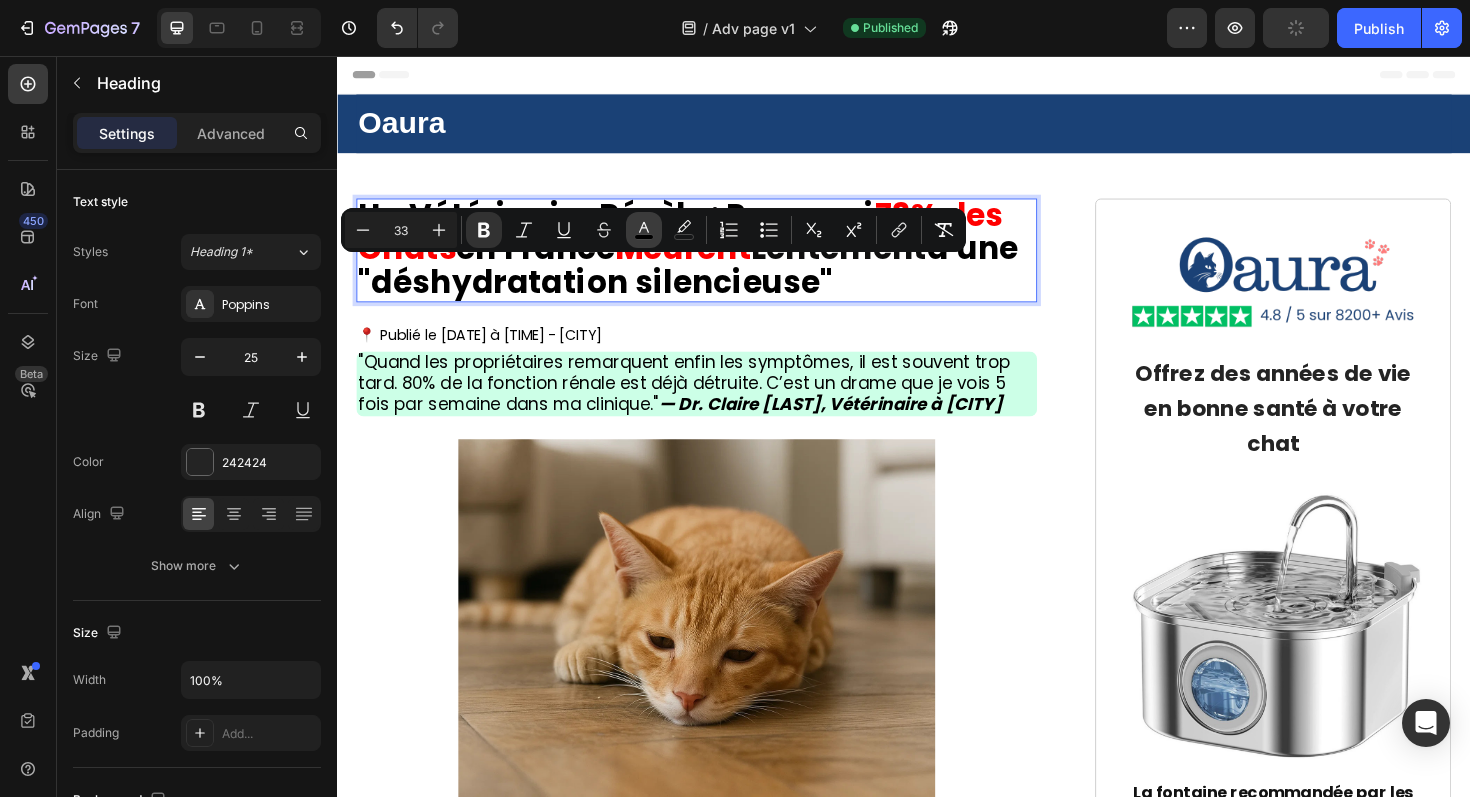 click 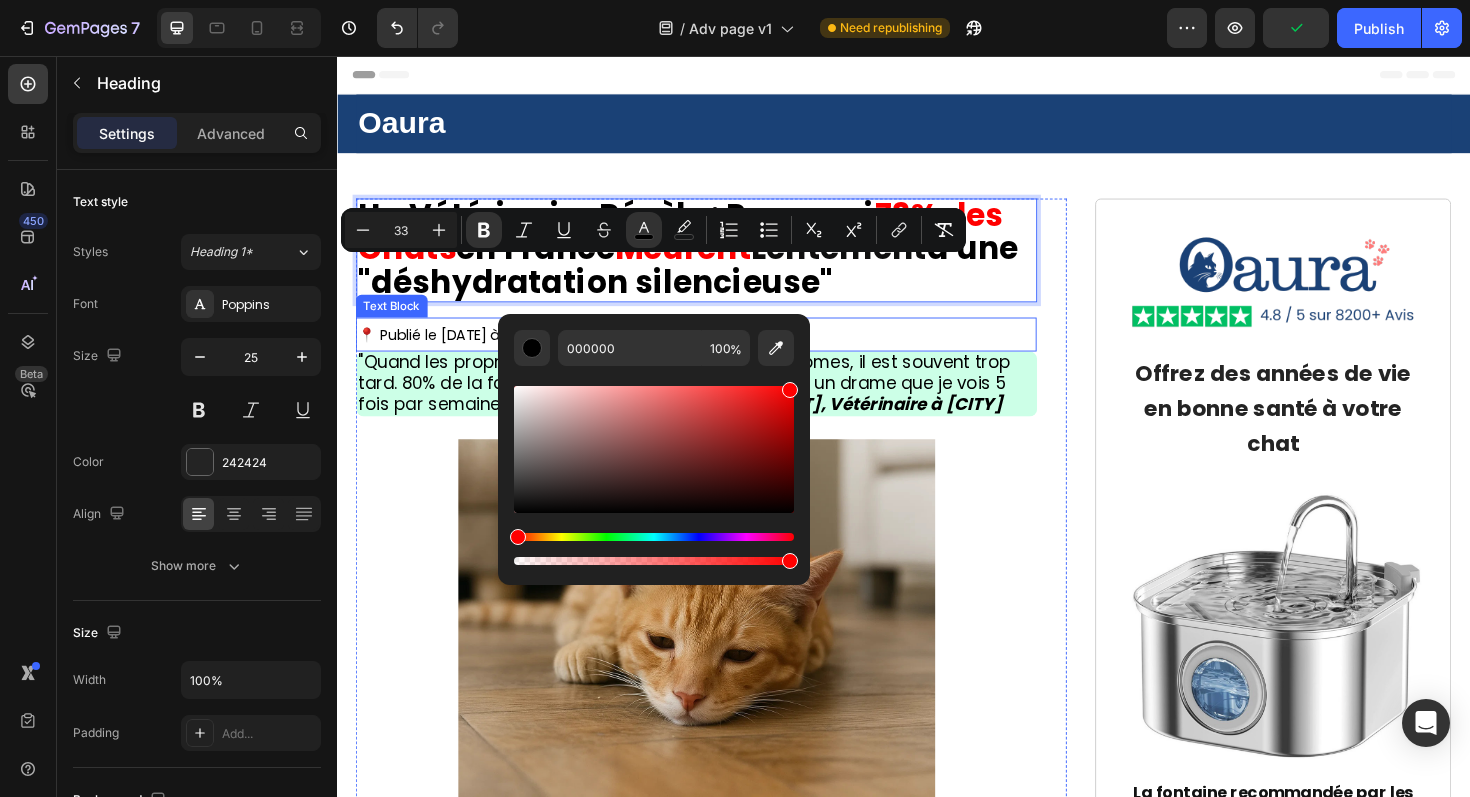 type on "FF0000" 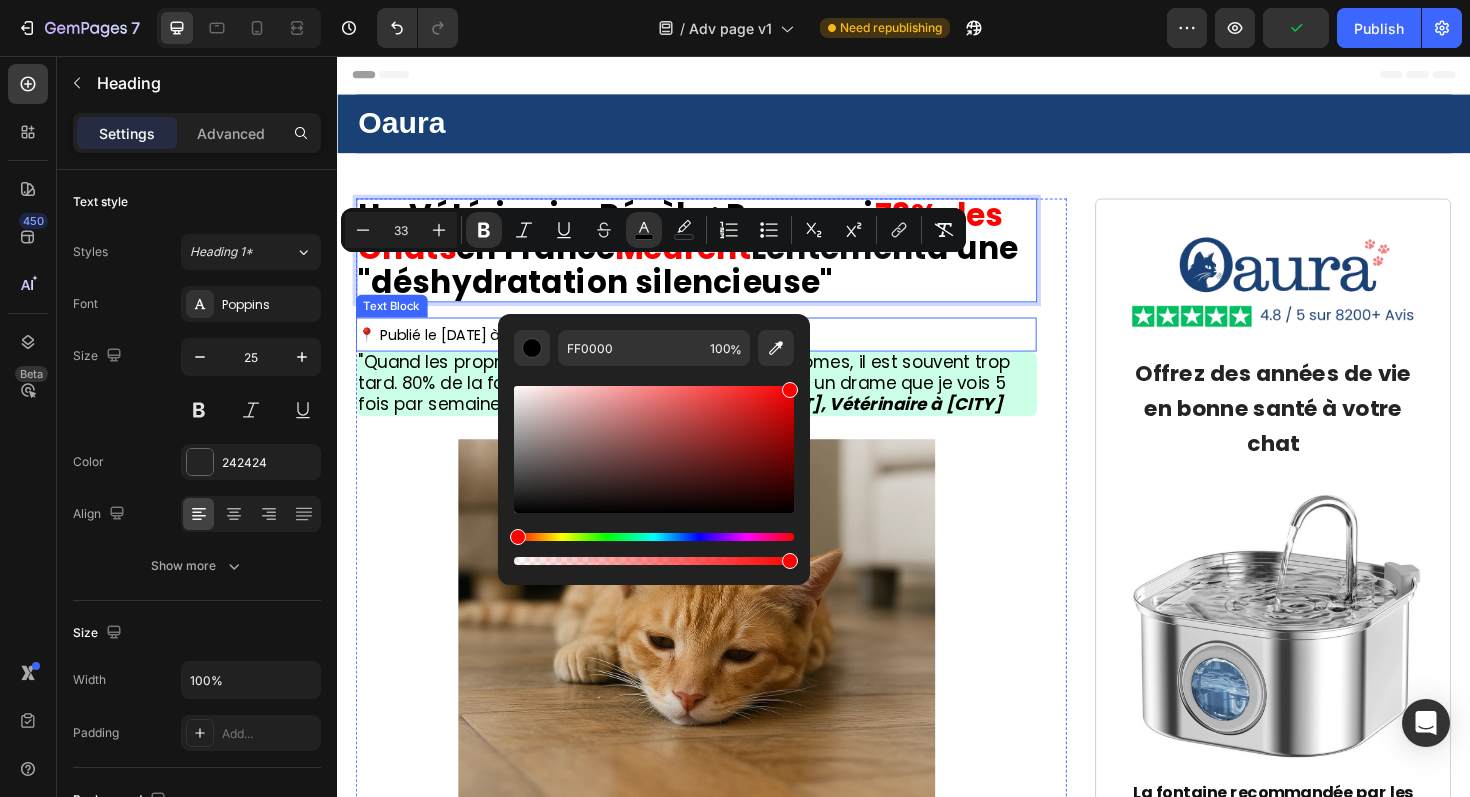 drag, startPoint x: 1108, startPoint y: 453, endPoint x: 847, endPoint y: 353, distance: 279.50134 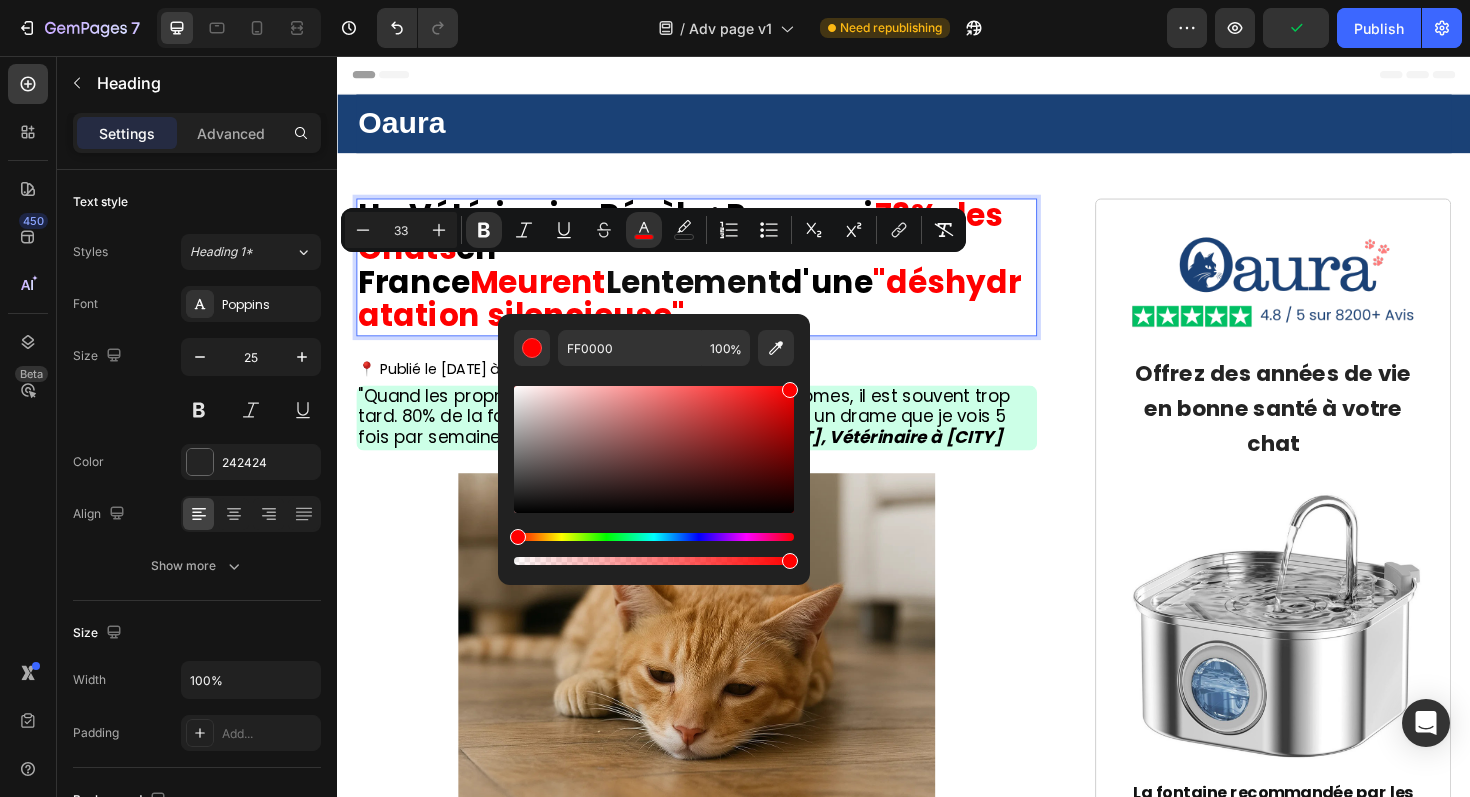 click on "Un Vétérinaire Révèle : Pourquoi  73% des Chats  en France  Meurent  Lentement  d'une  "déshydratation silencieuse"" at bounding box center (717, 280) 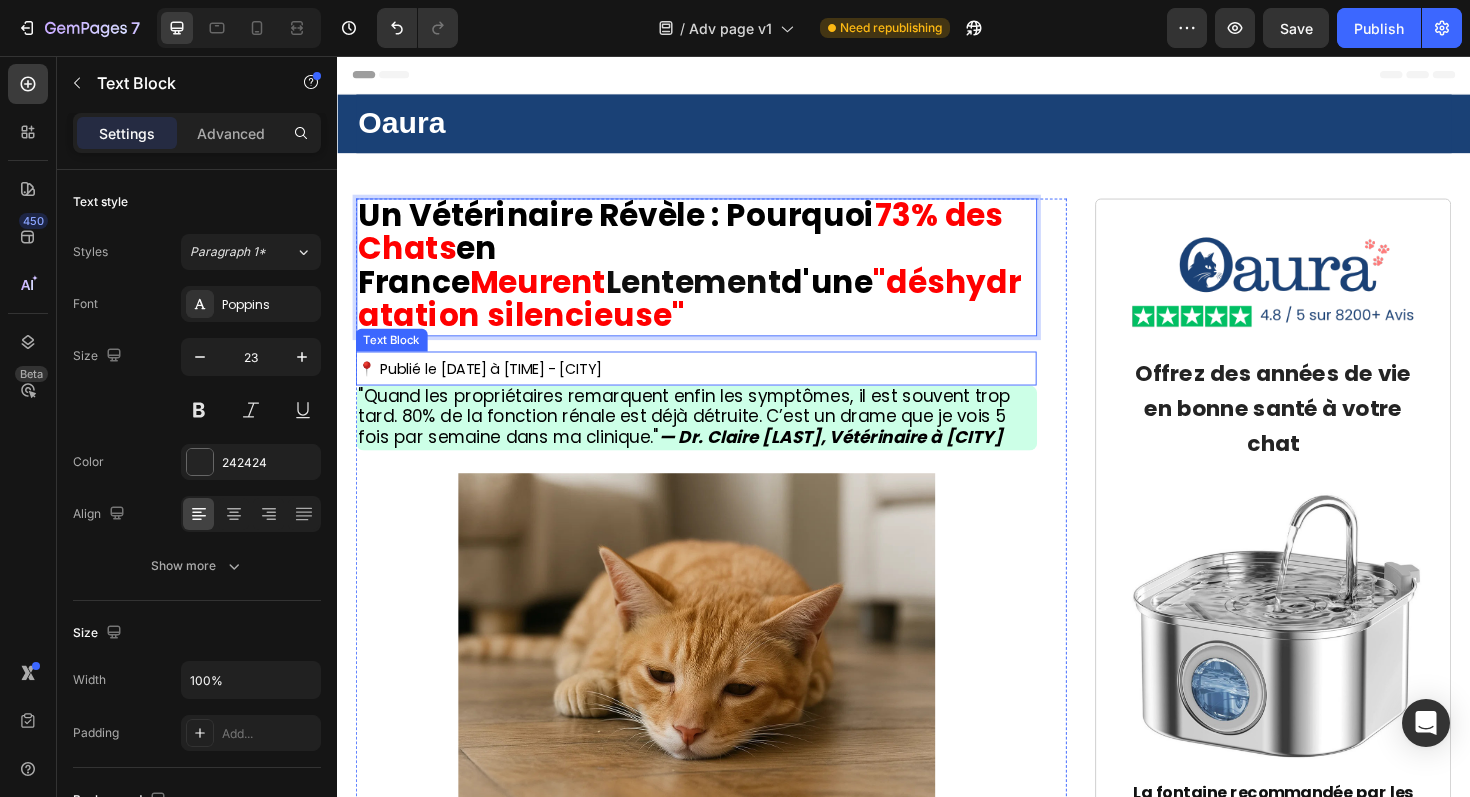 click on "📍 Publié le [DATE] à [TIME] - [CITY]" at bounding box center [717, 387] 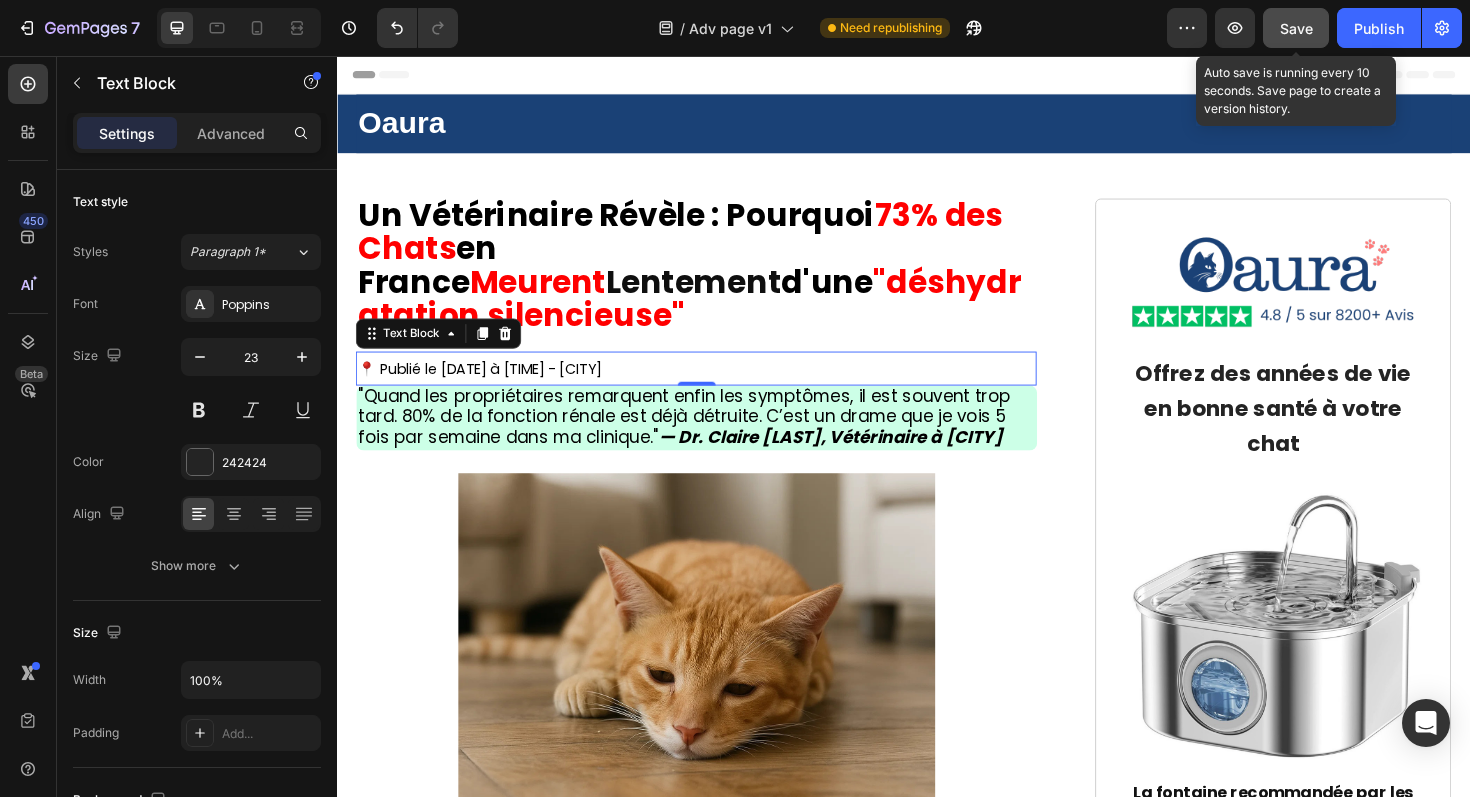 click on "Save" at bounding box center [1296, 28] 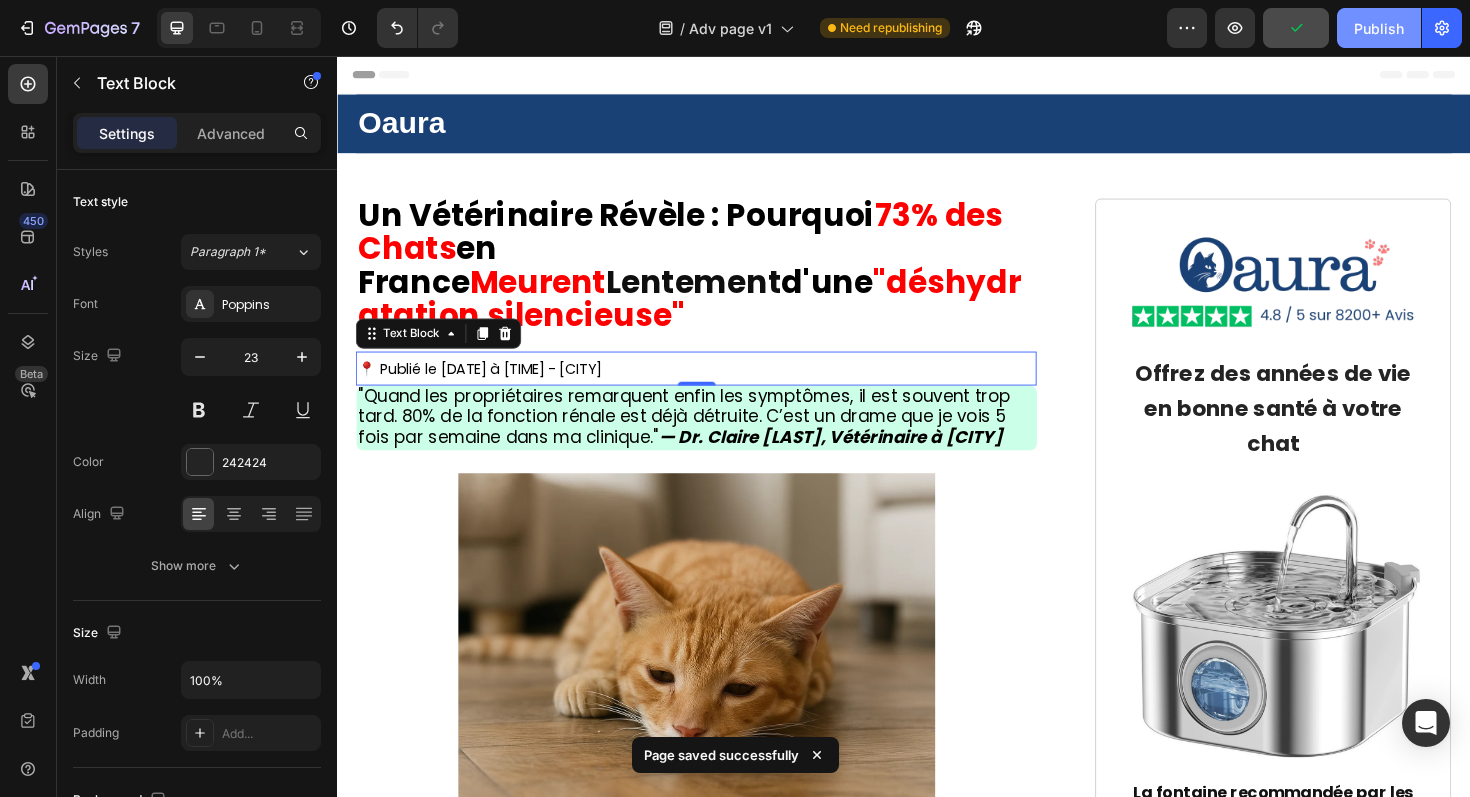 click on "Publish" at bounding box center [1379, 28] 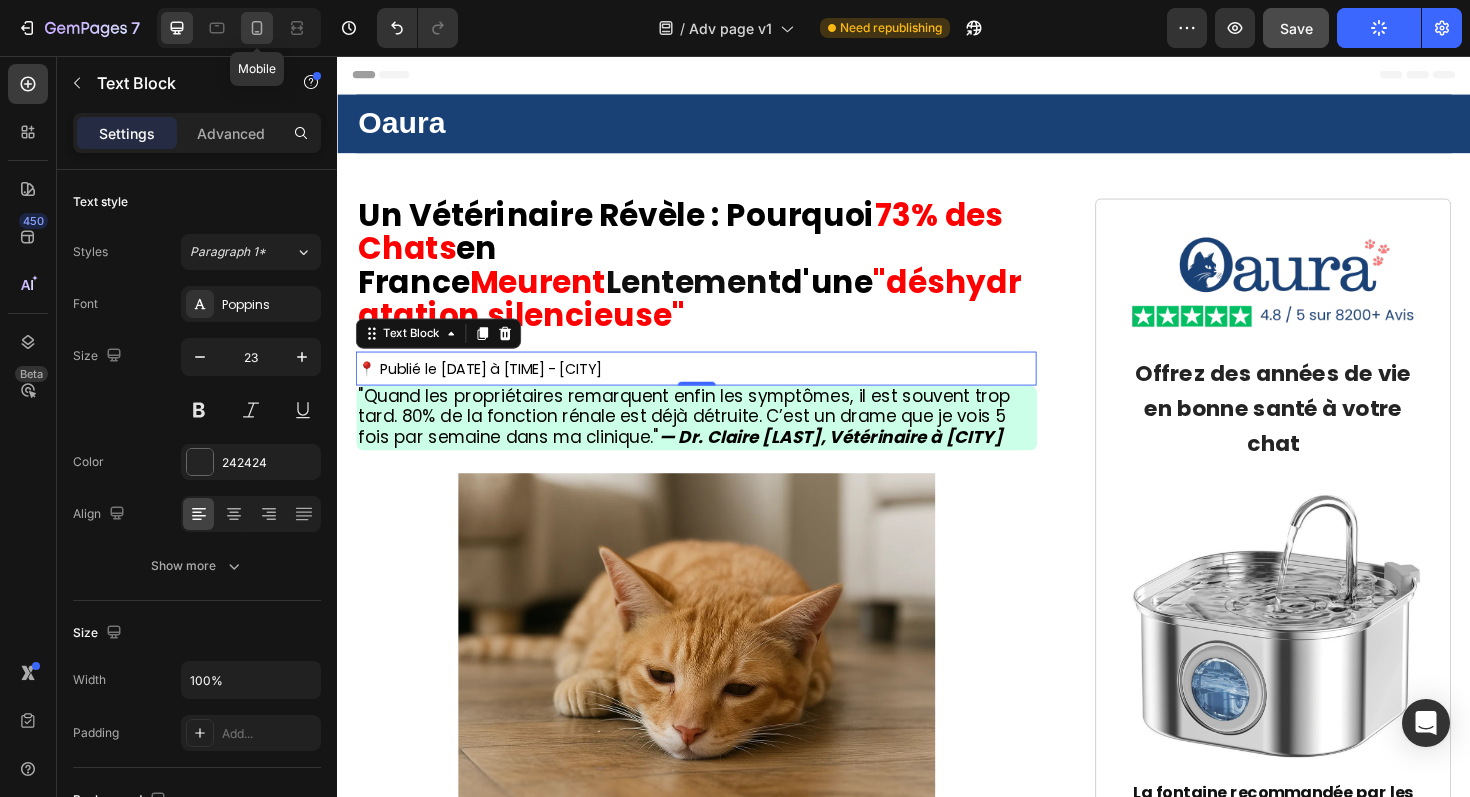 click 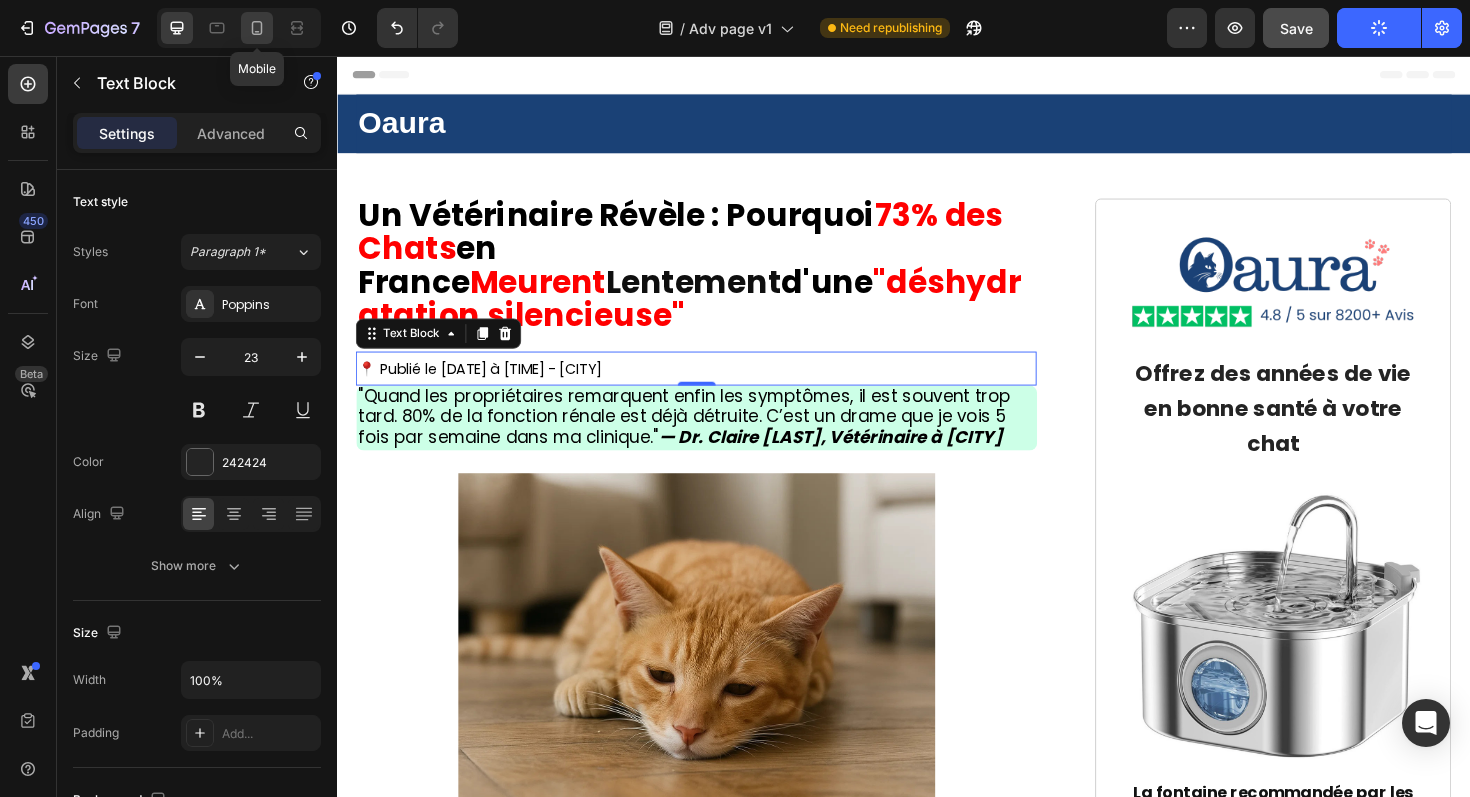 type on "20" 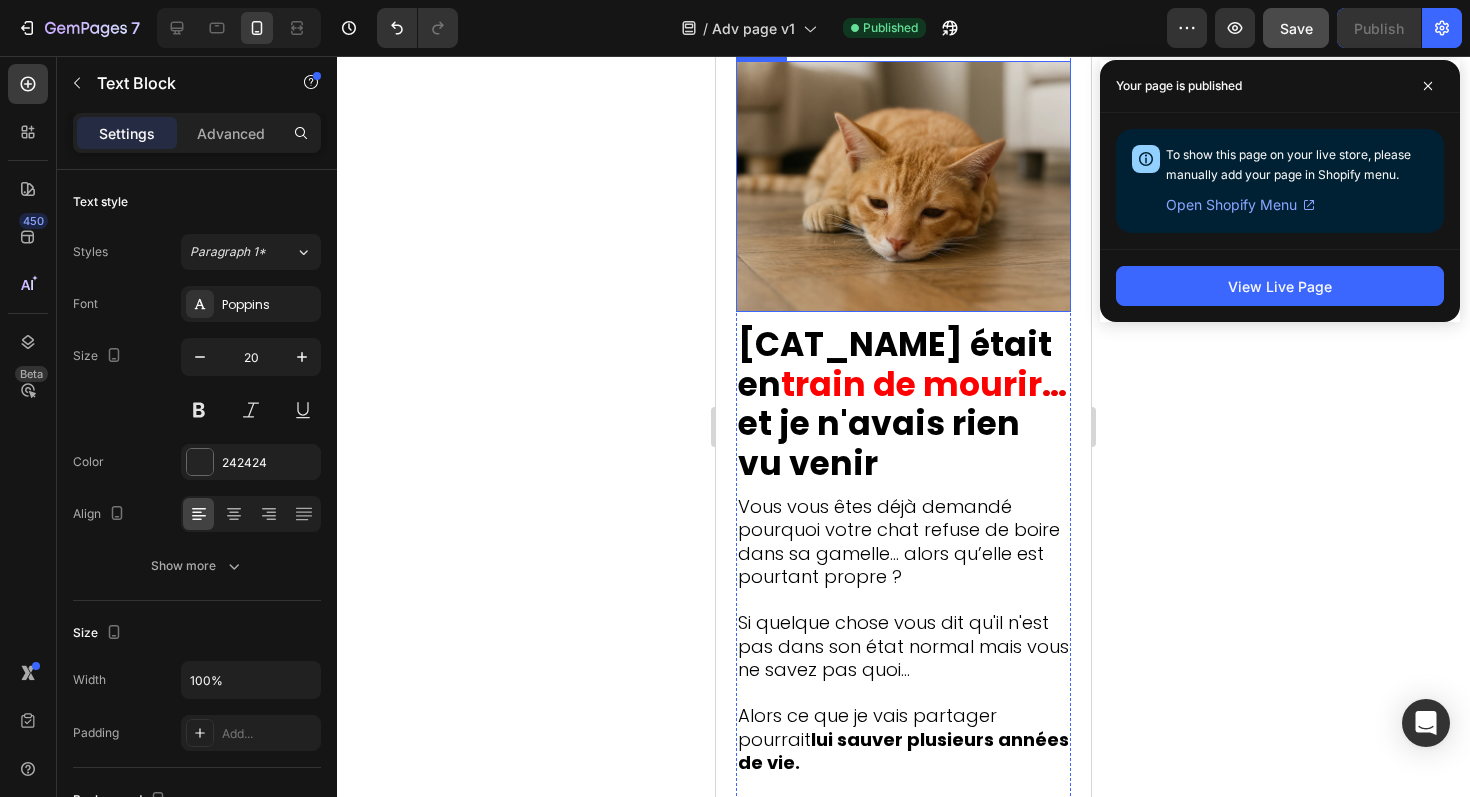 scroll, scrollTop: 637, scrollLeft: 0, axis: vertical 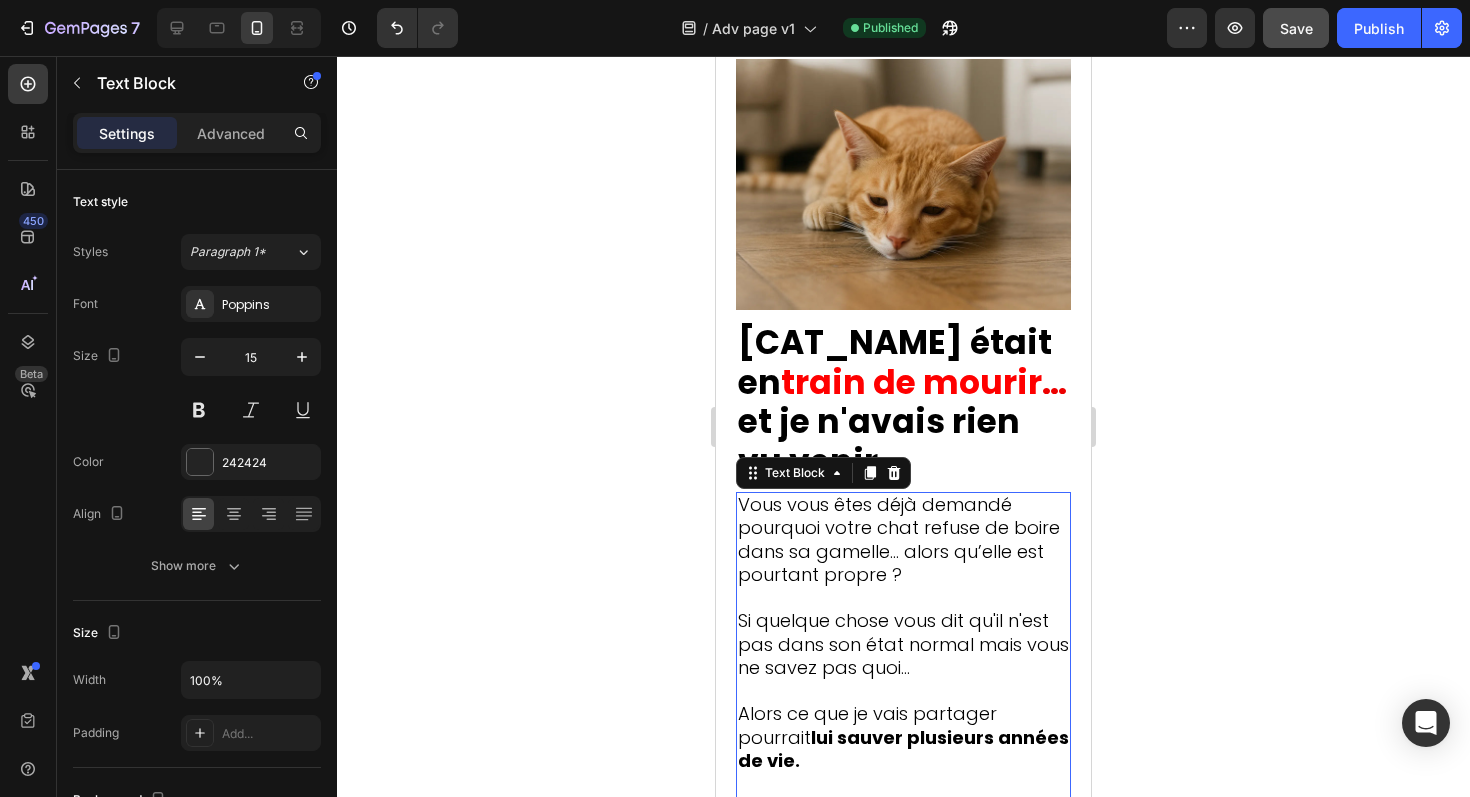 click on "Vous vous êtes déjà demandé pourquoi votre chat refuse de boire dans sa gamelle… alors qu’elle est pourtant propre ?" at bounding box center [899, 540] 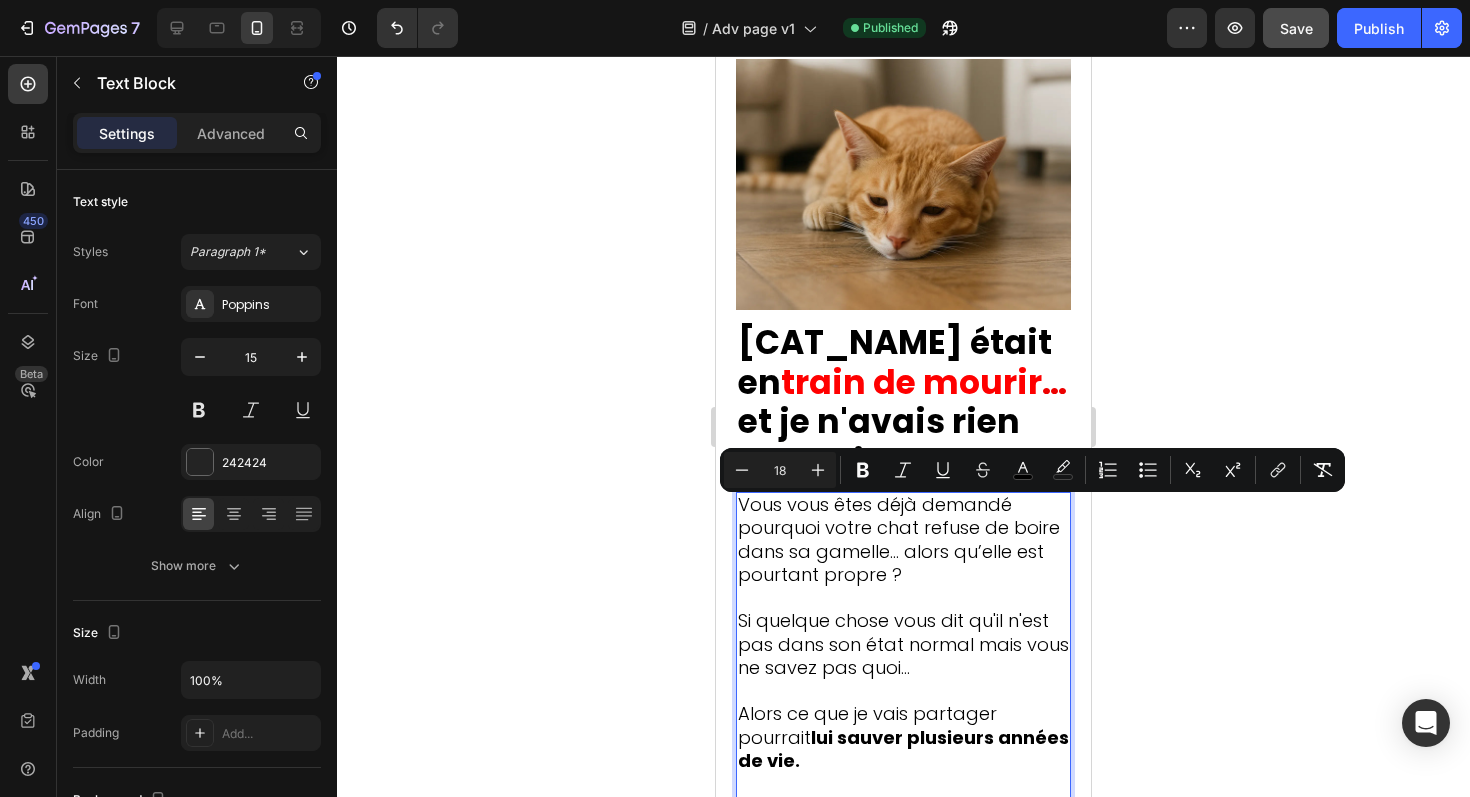 click on "Vous vous êtes déjà demandé pourquoi votre chat refuse de boire dans sa gamelle… alors qu’elle est pourtant propre ?" at bounding box center [903, 541] 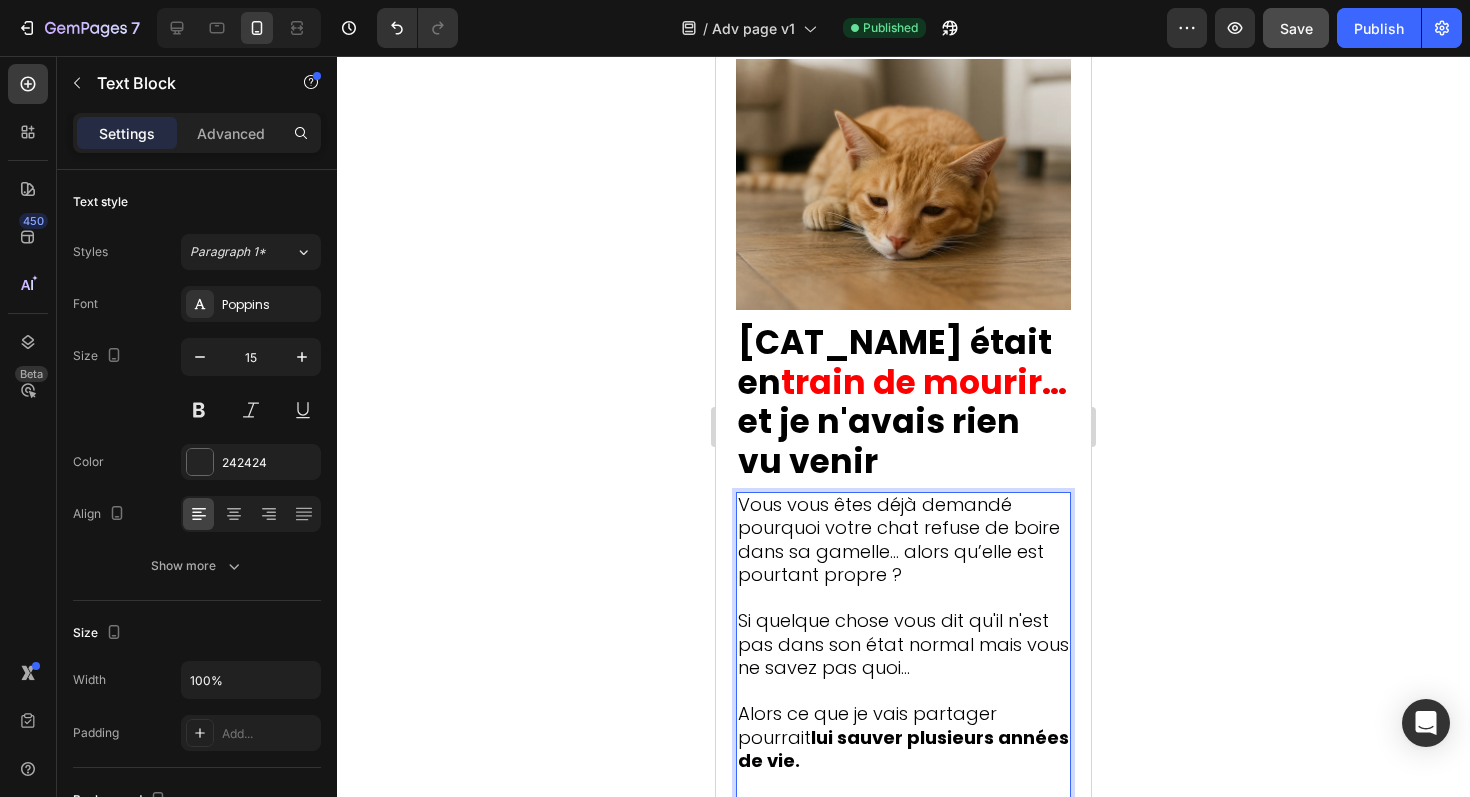 click on "Vous vous êtes déjà demandé pourquoi votre chat refuse de boire dans sa gamelle… alors qu’elle est pourtant propre ?" at bounding box center [899, 540] 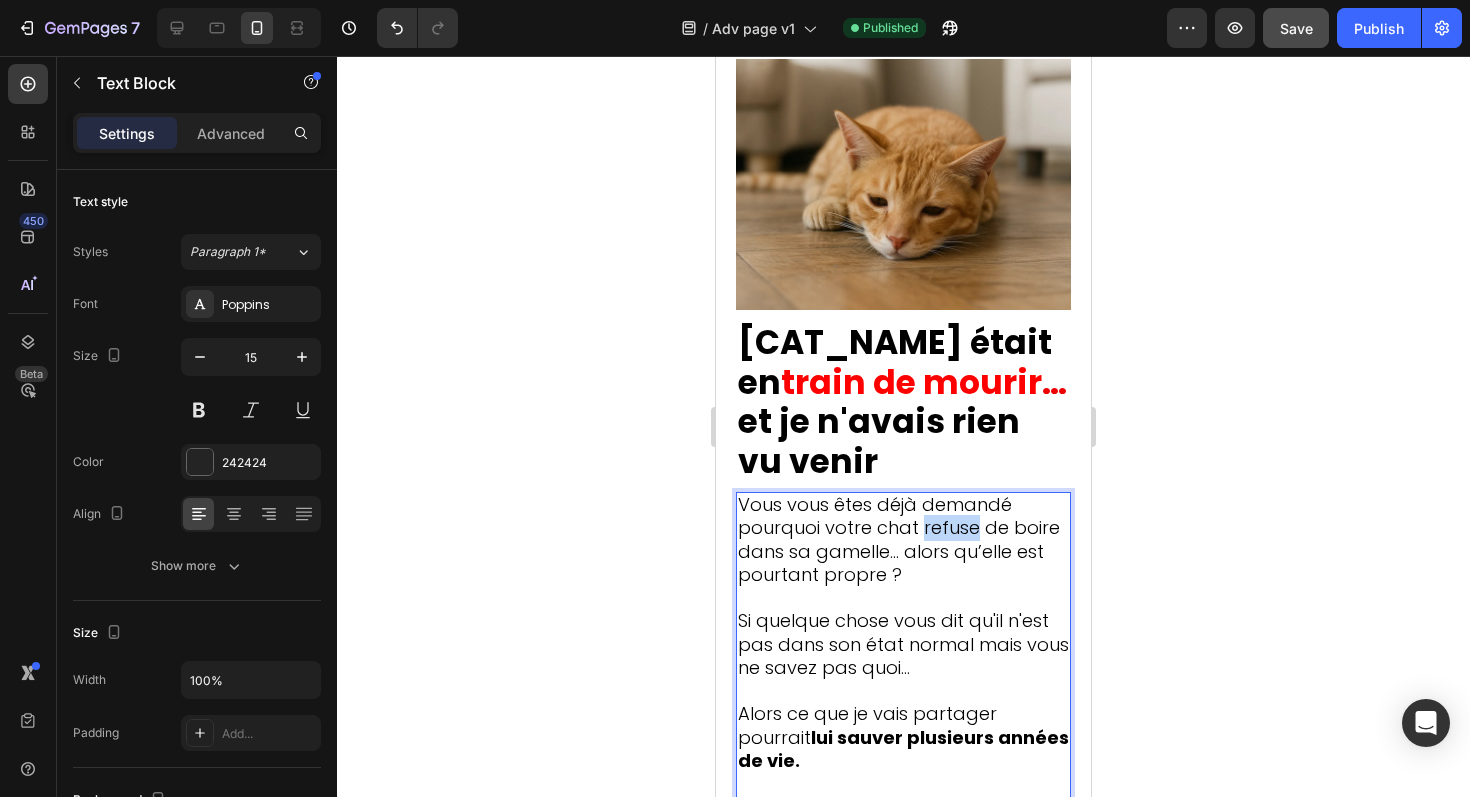 click on "Vous vous êtes déjà demandé pourquoi votre chat refuse de boire dans sa gamelle… alors qu’elle est pourtant propre ?" at bounding box center [899, 540] 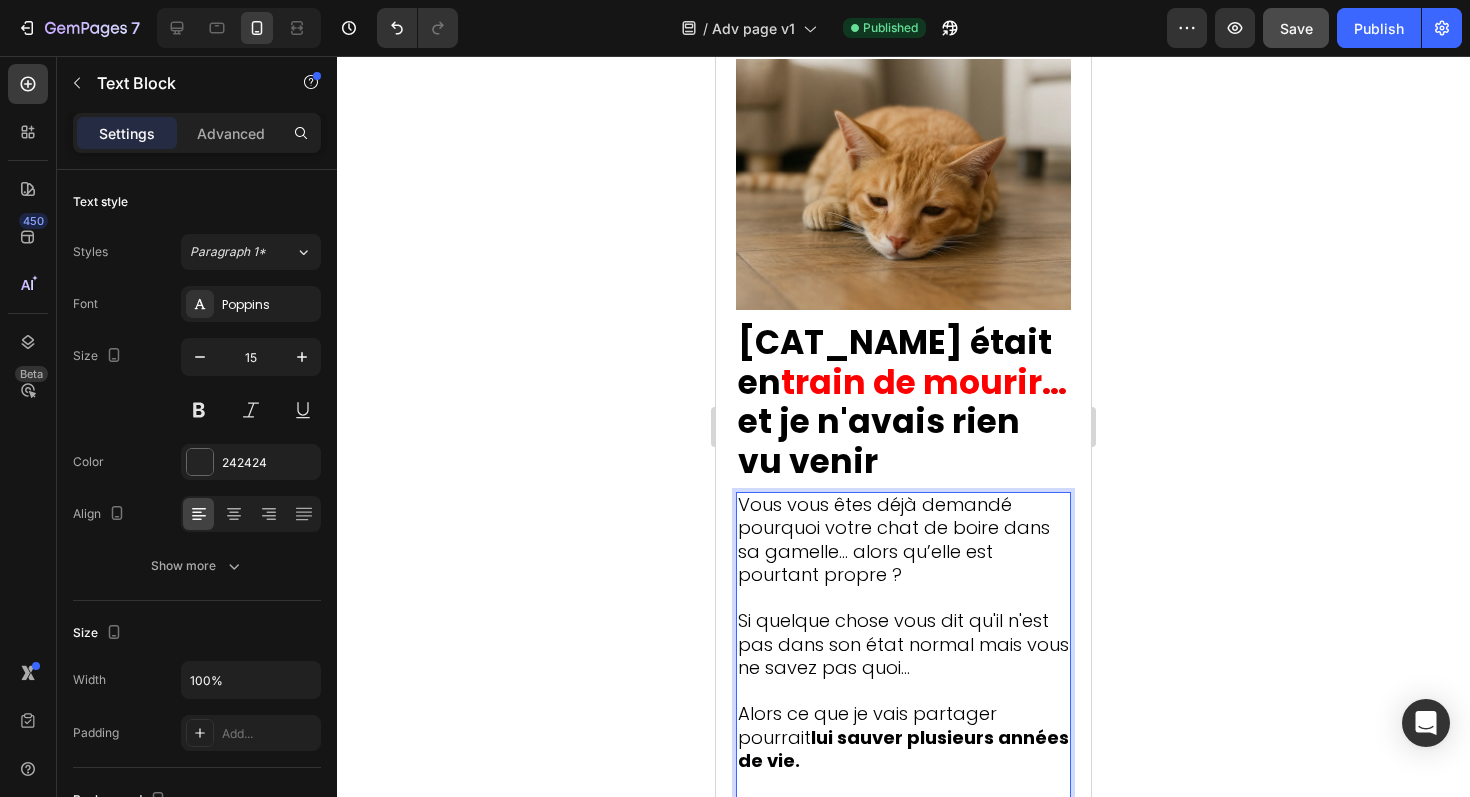 click on "Vous vous êtes déjà demandé pourquoi votre chat de boire dans sa gamelle… alors qu’elle est pourtant propre ?" at bounding box center [894, 540] 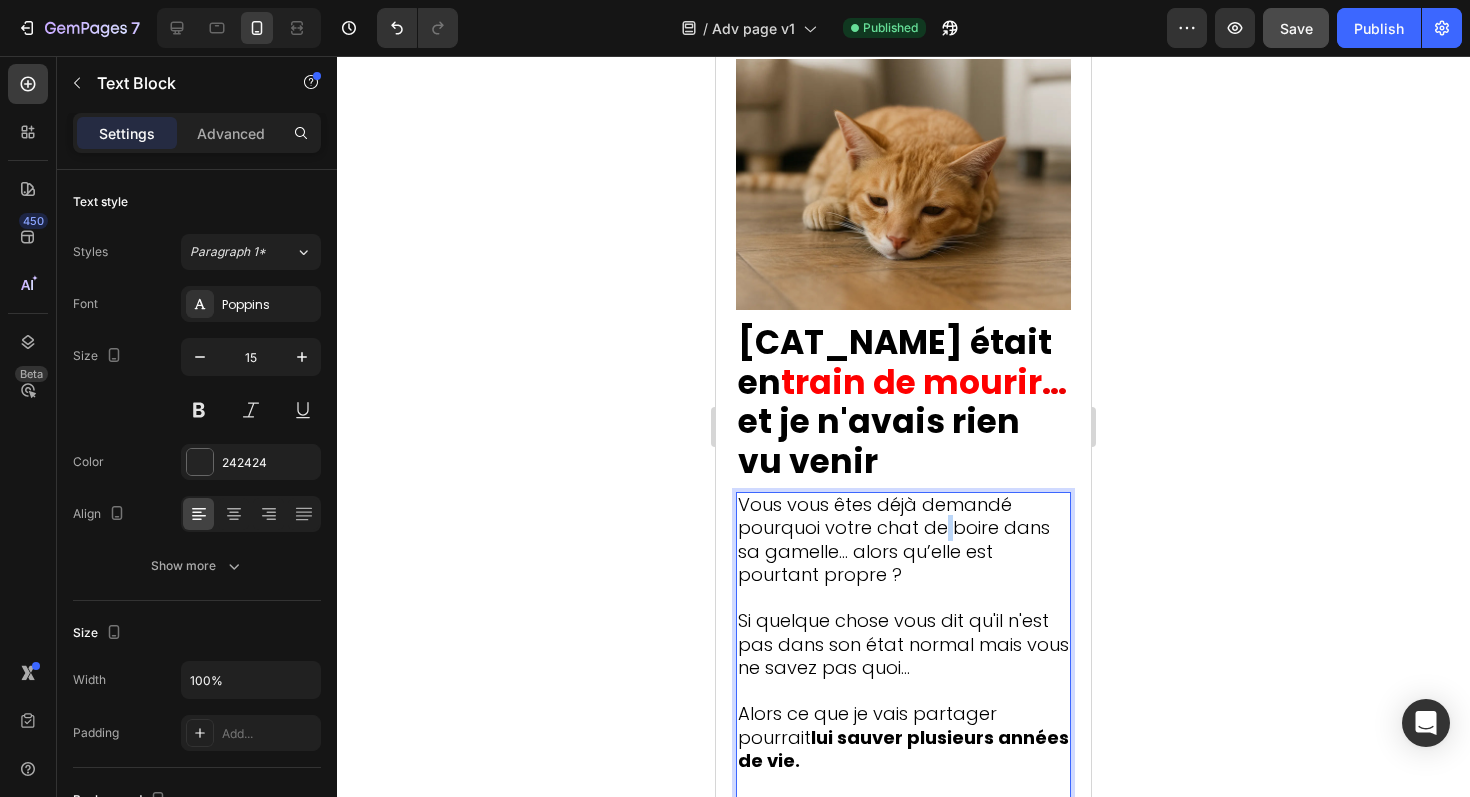 click on "Vous vous êtes déjà demandé pourquoi votre chat de boire dans sa gamelle… alors qu’elle est pourtant propre ?" at bounding box center (894, 540) 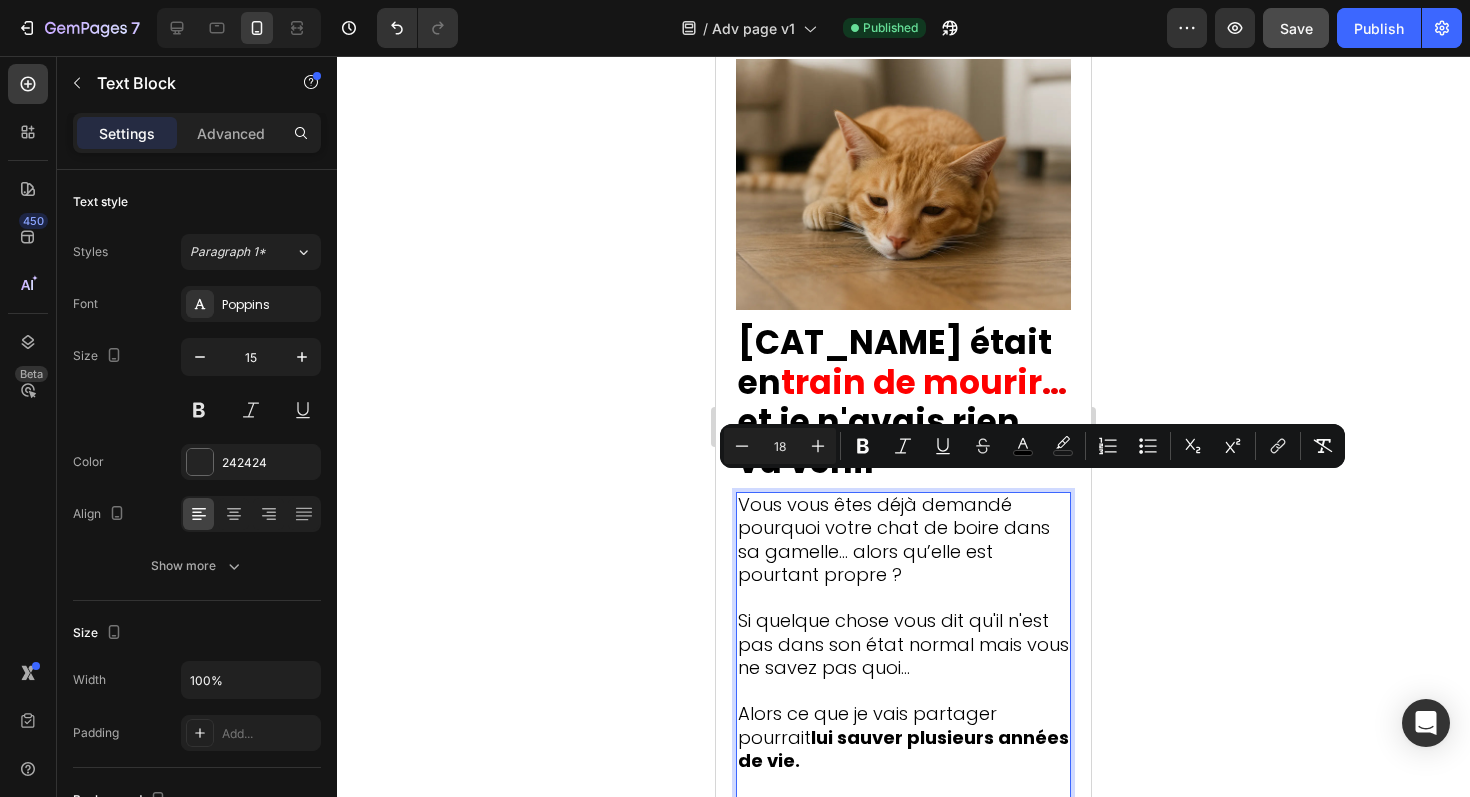 click on "Vous vous êtes déjà demandé pourquoi votre chat de boire dans sa gamelle… alors qu’elle est pourtant propre ?" at bounding box center [894, 540] 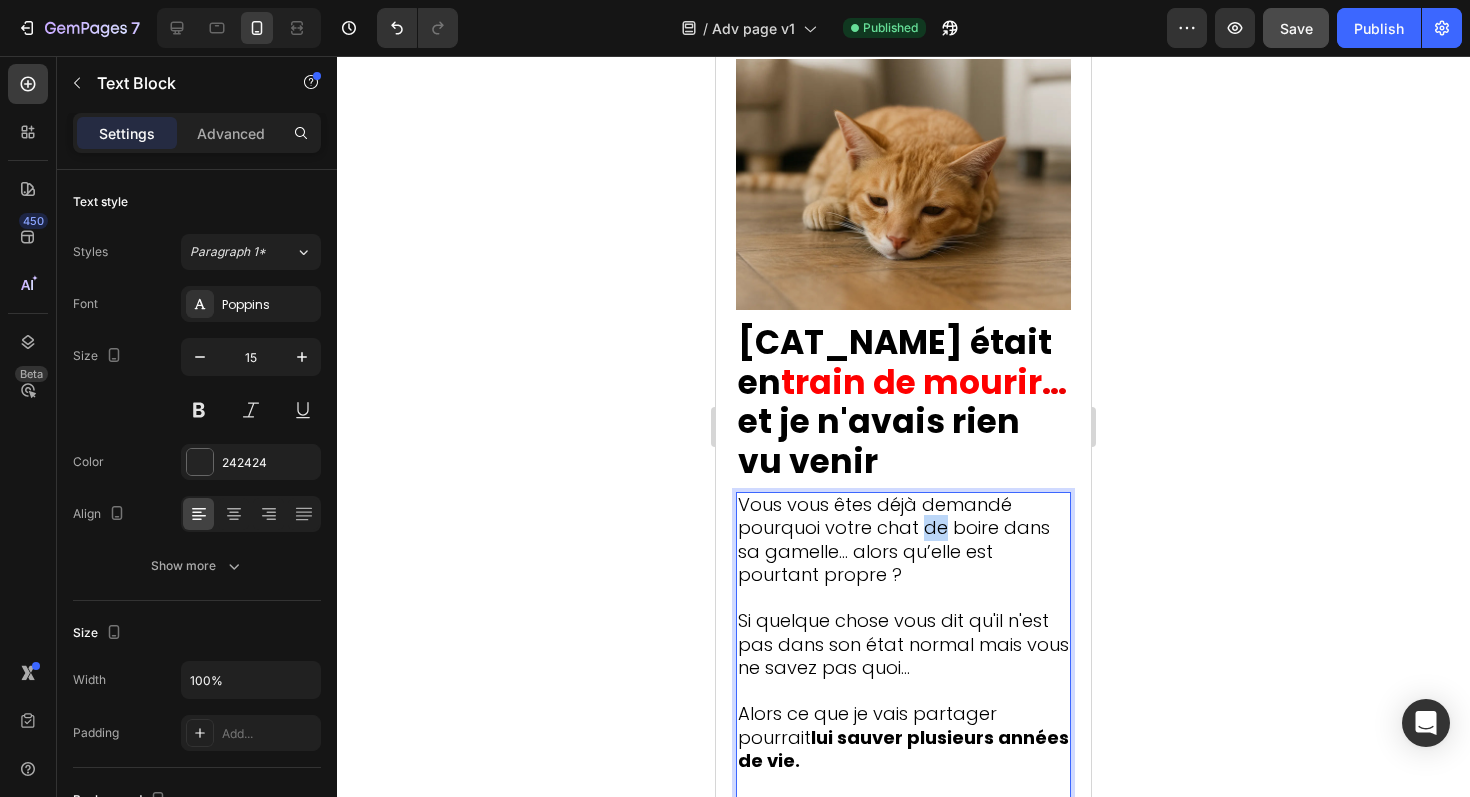 click on "Vous vous êtes déjà demandé pourquoi votre chat de boire dans sa gamelle… alors qu’elle est pourtant propre ?" at bounding box center [894, 540] 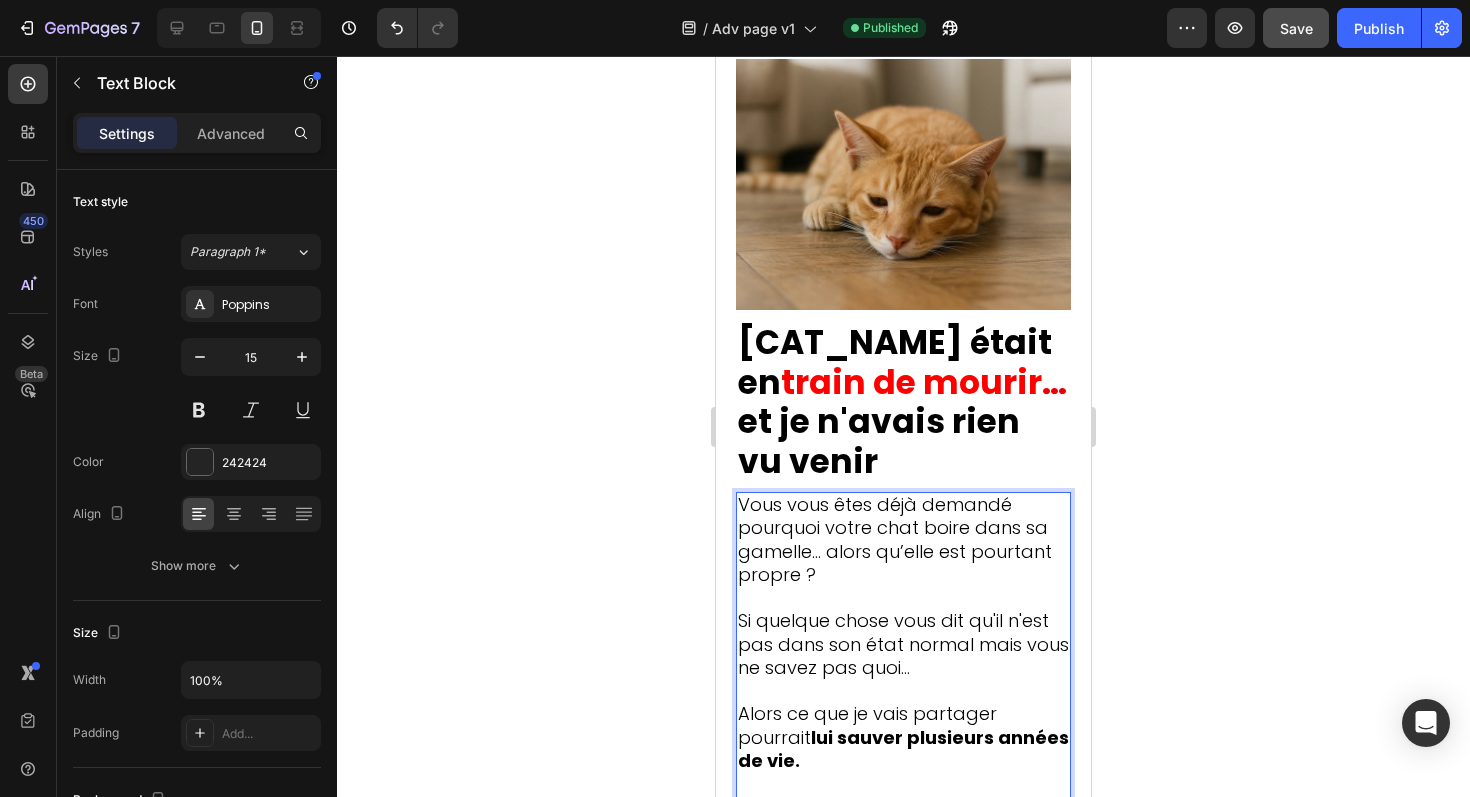 click on "Vous vous êtes déjà demandé pourquoi votre chat boire dans sa gamelle… alors qu’elle est pourtant propre ?" at bounding box center (895, 540) 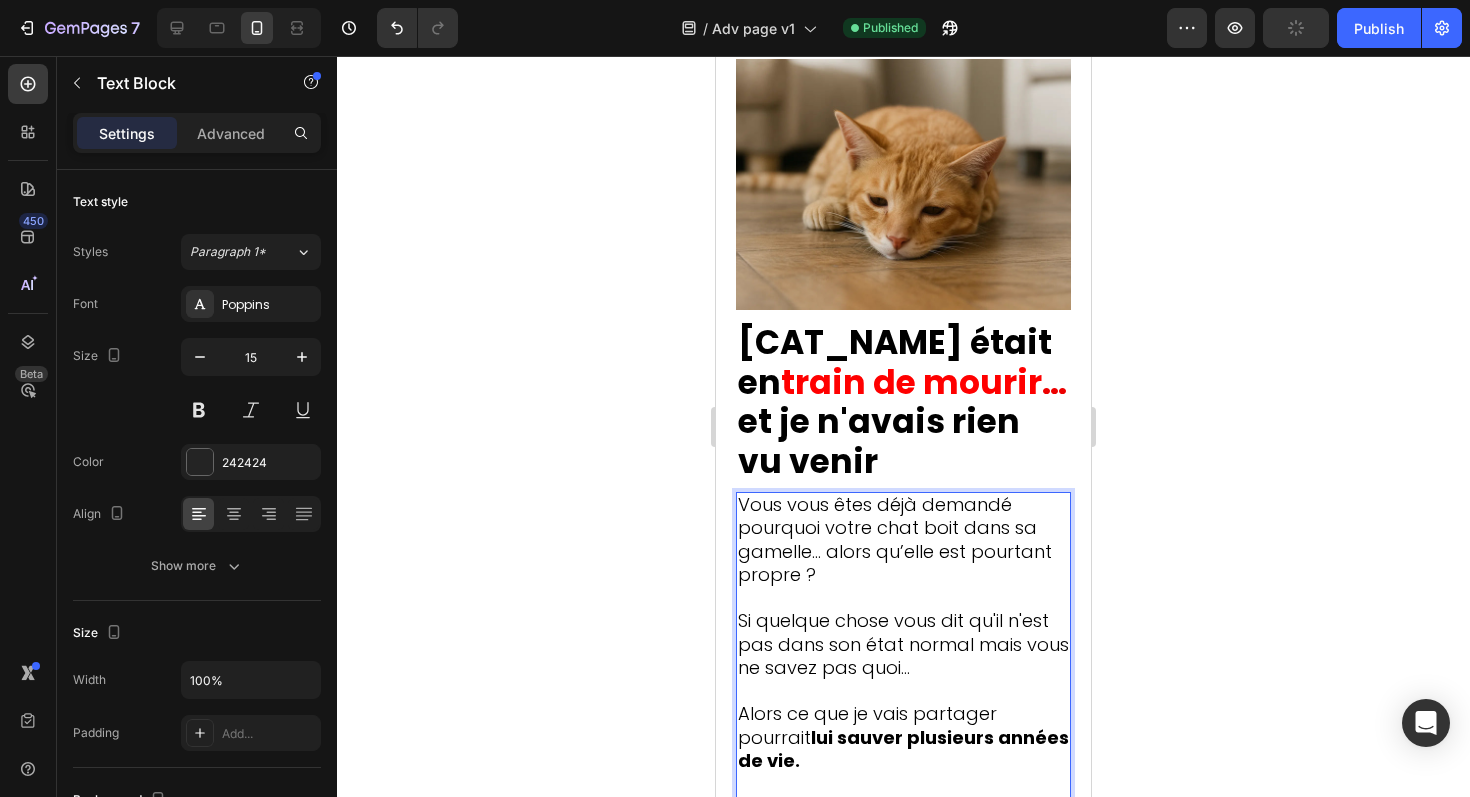 click on "Vous vous êtes déjà demandé pourquoi votre chat boit dans sa gamelle… alors qu’elle est pourtant propre ?" at bounding box center [895, 540] 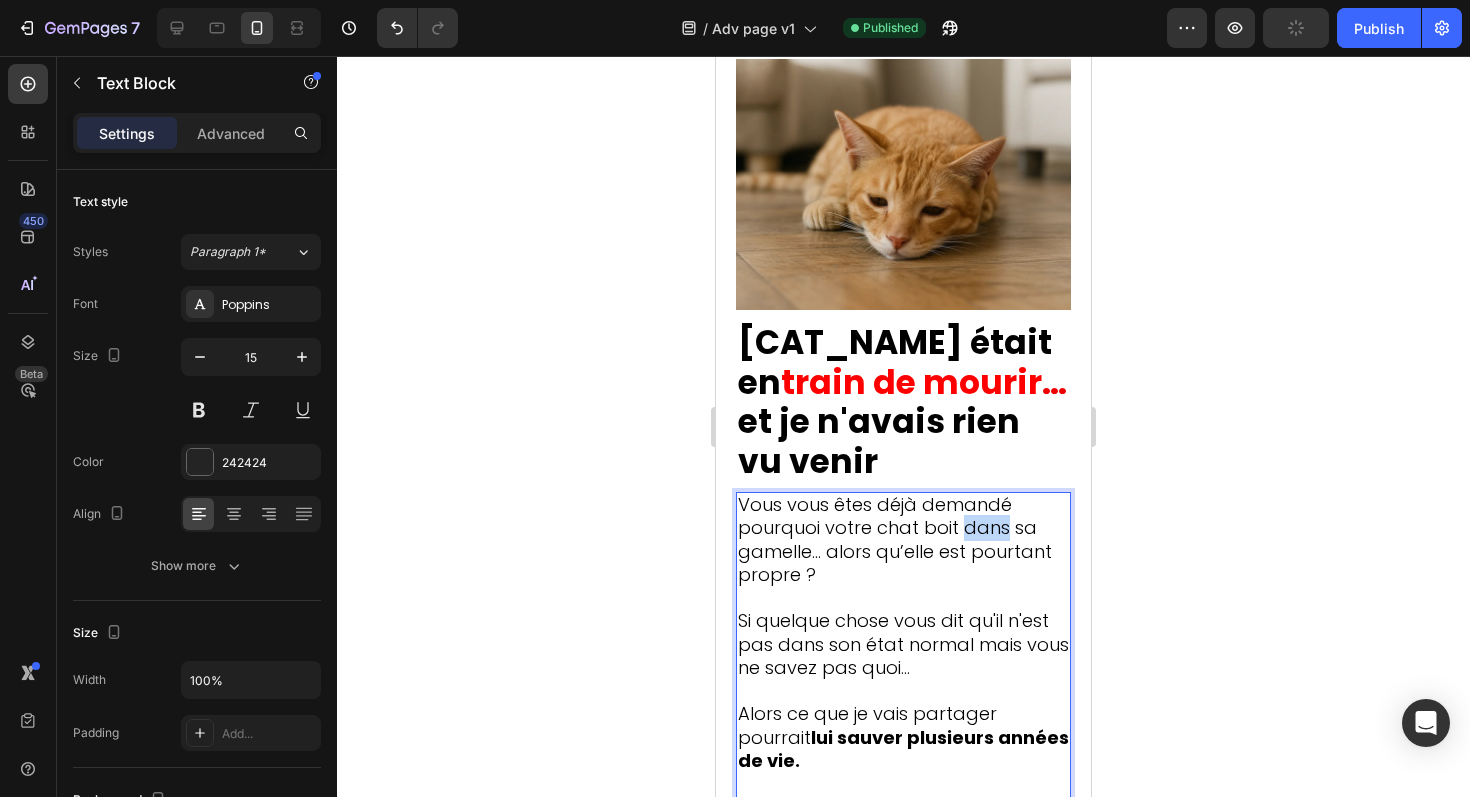 click on "Vous vous êtes déjà demandé pourquoi votre chat boit dans sa gamelle… alors qu’elle est pourtant propre ?" at bounding box center [895, 540] 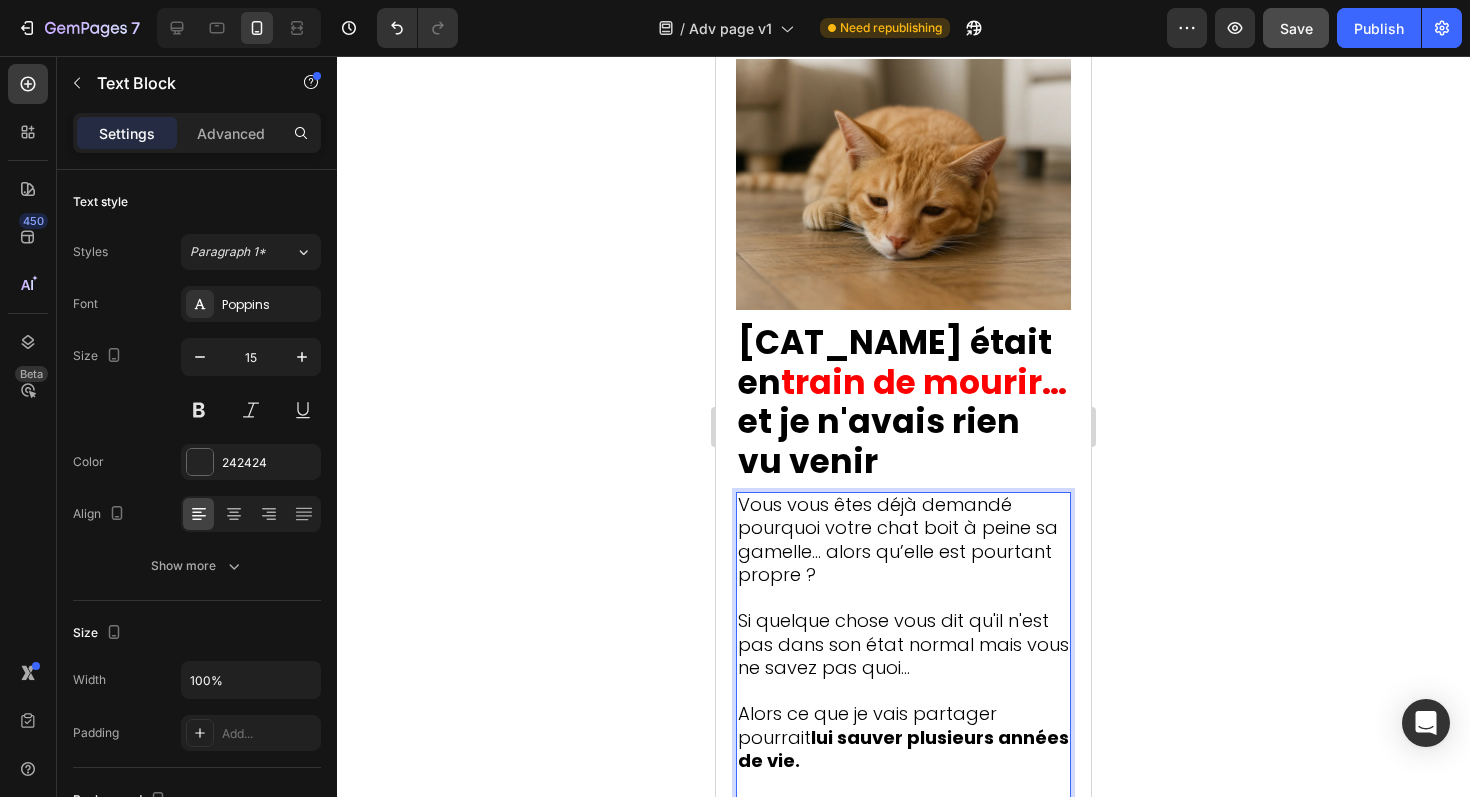 click at bounding box center [903, 599] 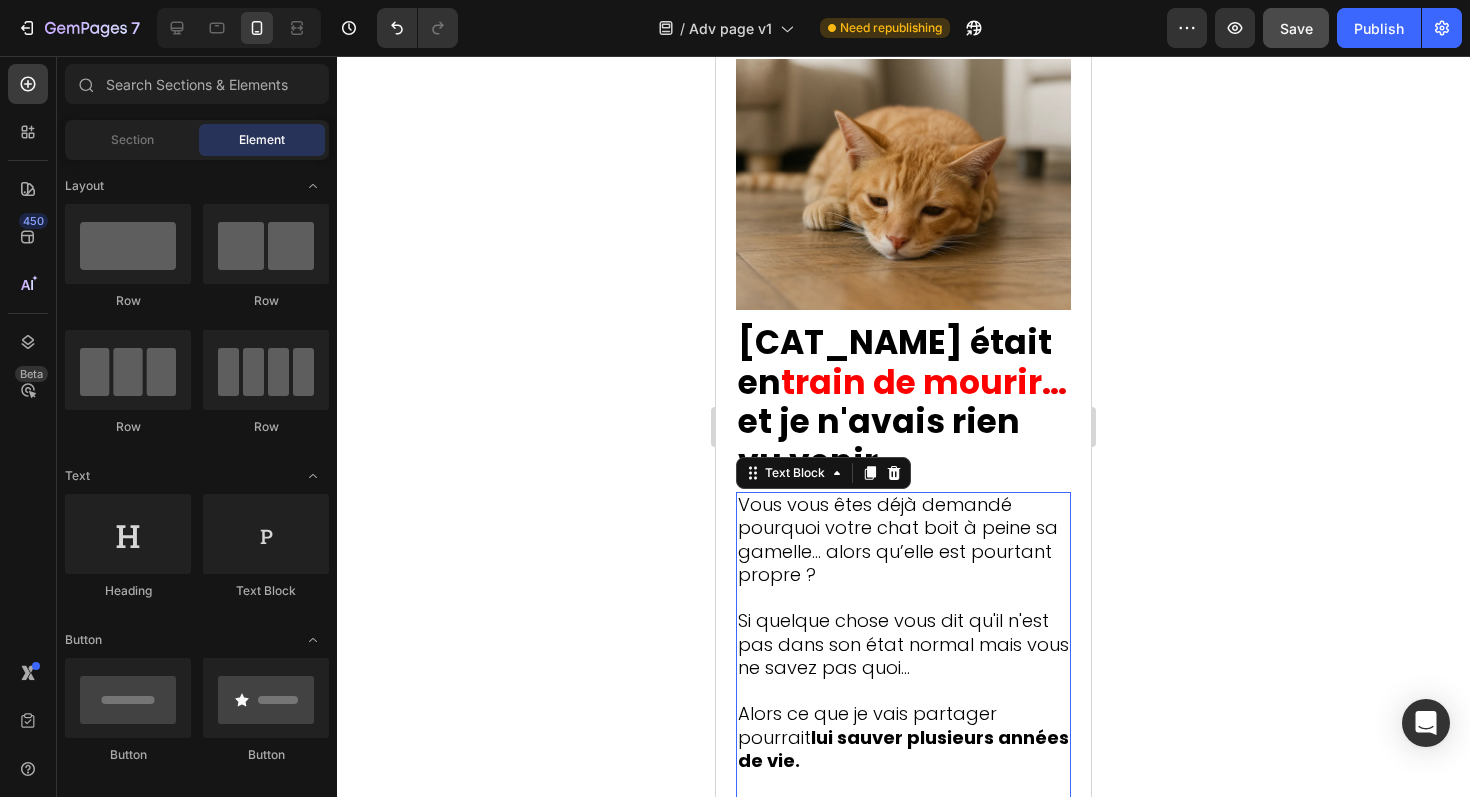 click on "Vous vous êtes déjà demandé pourquoi votre chat boit à peine sa gamelle… alors qu’elle est pourtant propre ?" at bounding box center [898, 540] 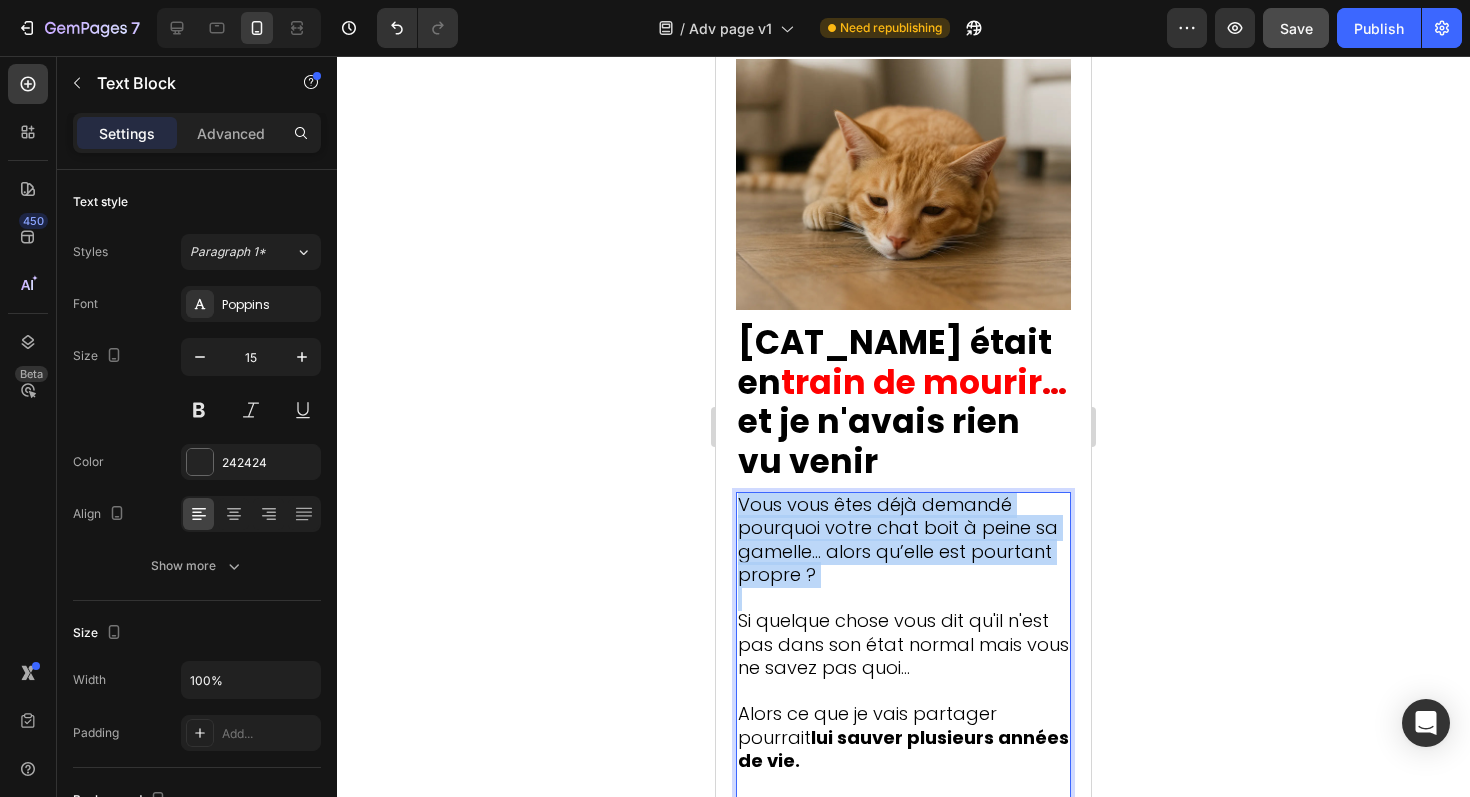 click on "Vous vous êtes déjà demandé pourquoi votre chat boit à peine sa gamelle… alors qu’elle est pourtant propre ?" at bounding box center (898, 540) 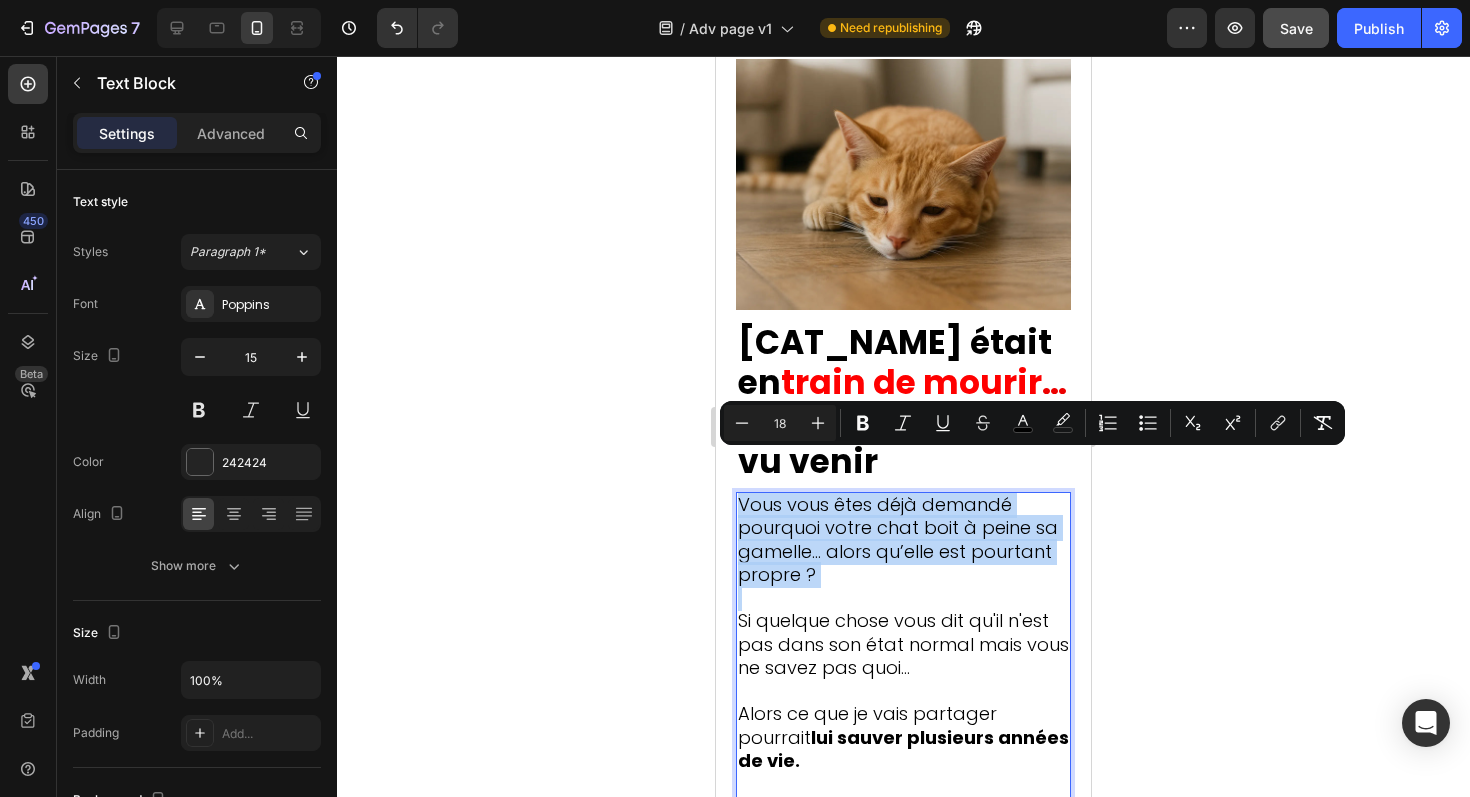 click on "Vous vous êtes déjà demandé pourquoi votre chat boit à peine sa gamelle… alors qu’elle est pourtant propre ?" at bounding box center [898, 540] 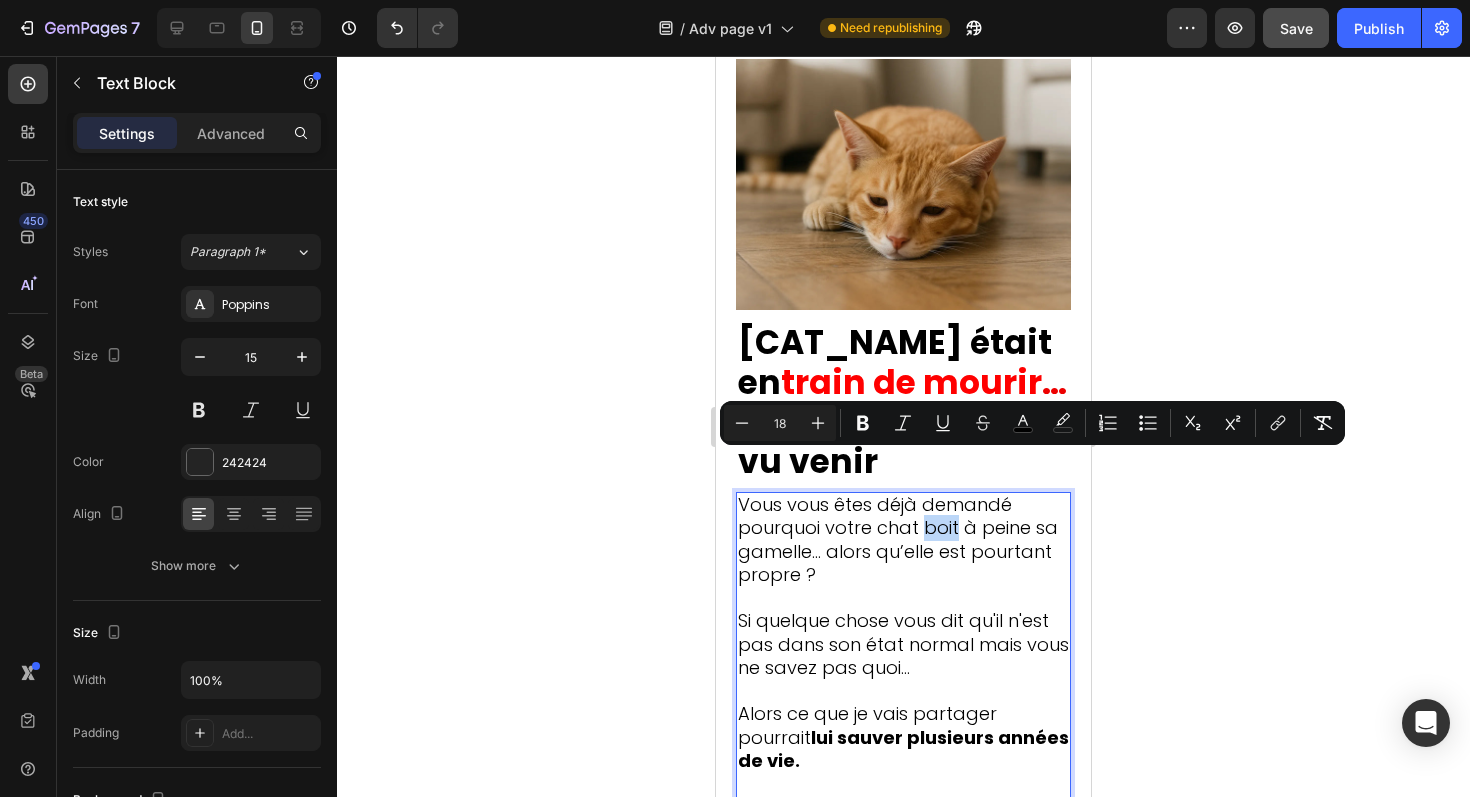 click on "Vous vous êtes déjà demandé pourquoi votre chat boit à peine sa gamelle… alors qu’elle est pourtant propre ?" at bounding box center [898, 540] 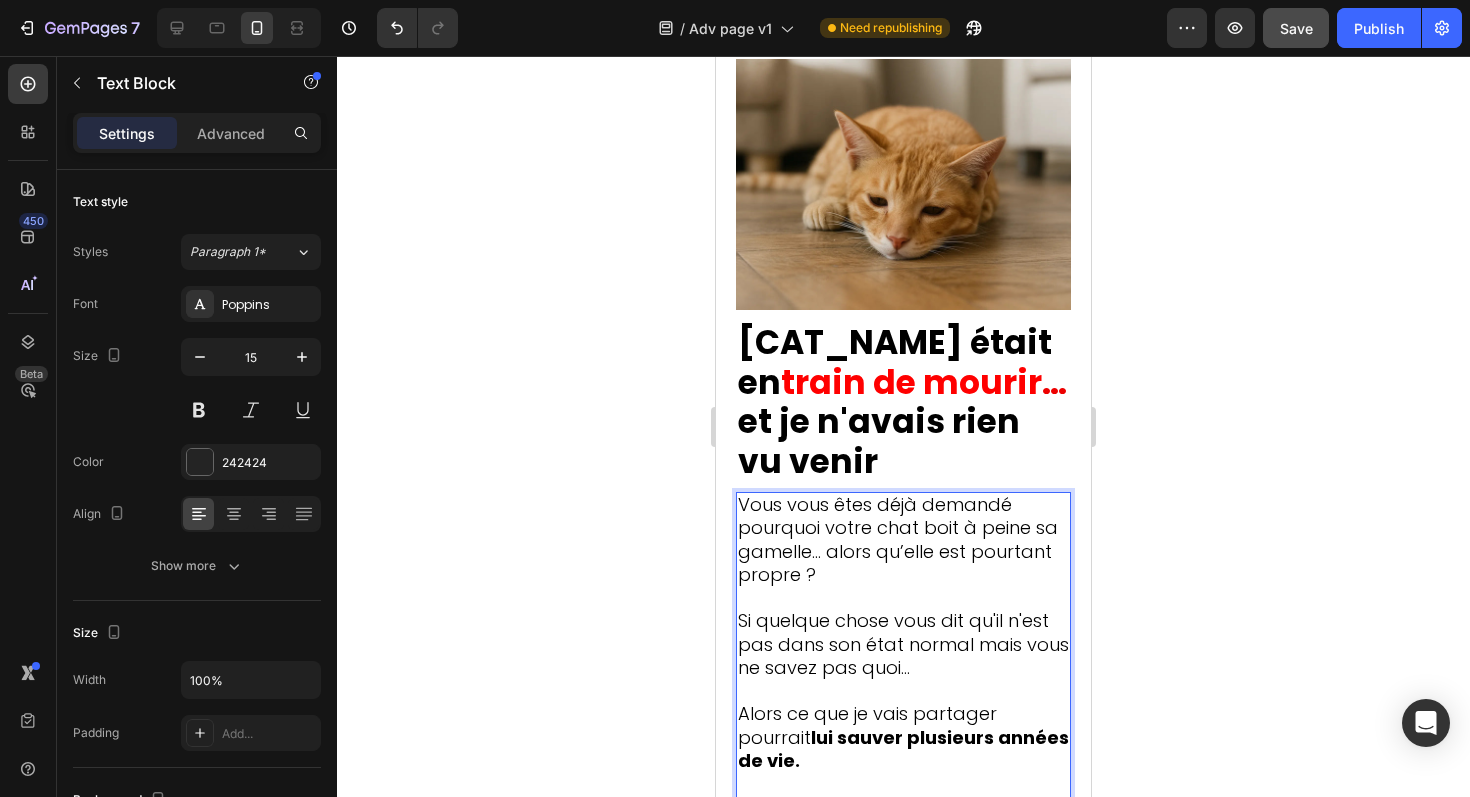 click on "Si quelque chose vous dit qu'il n'est pas dans son état normal mais vous ne savez pas quoi..." at bounding box center [903, 644] 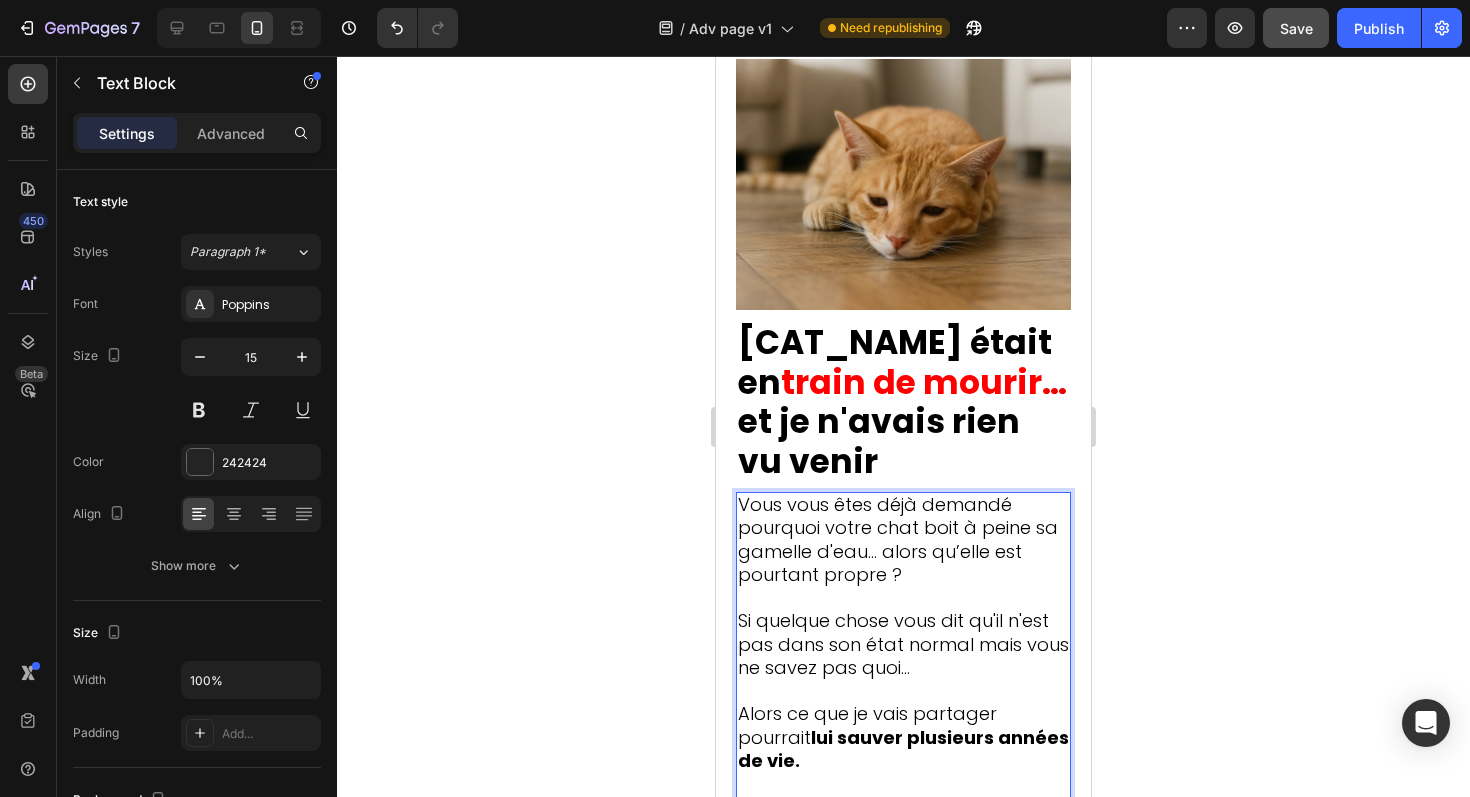click on "Si quelque chose vous dit qu'il n'est pas dans son état normal mais vous ne savez pas quoi..." at bounding box center (903, 644) 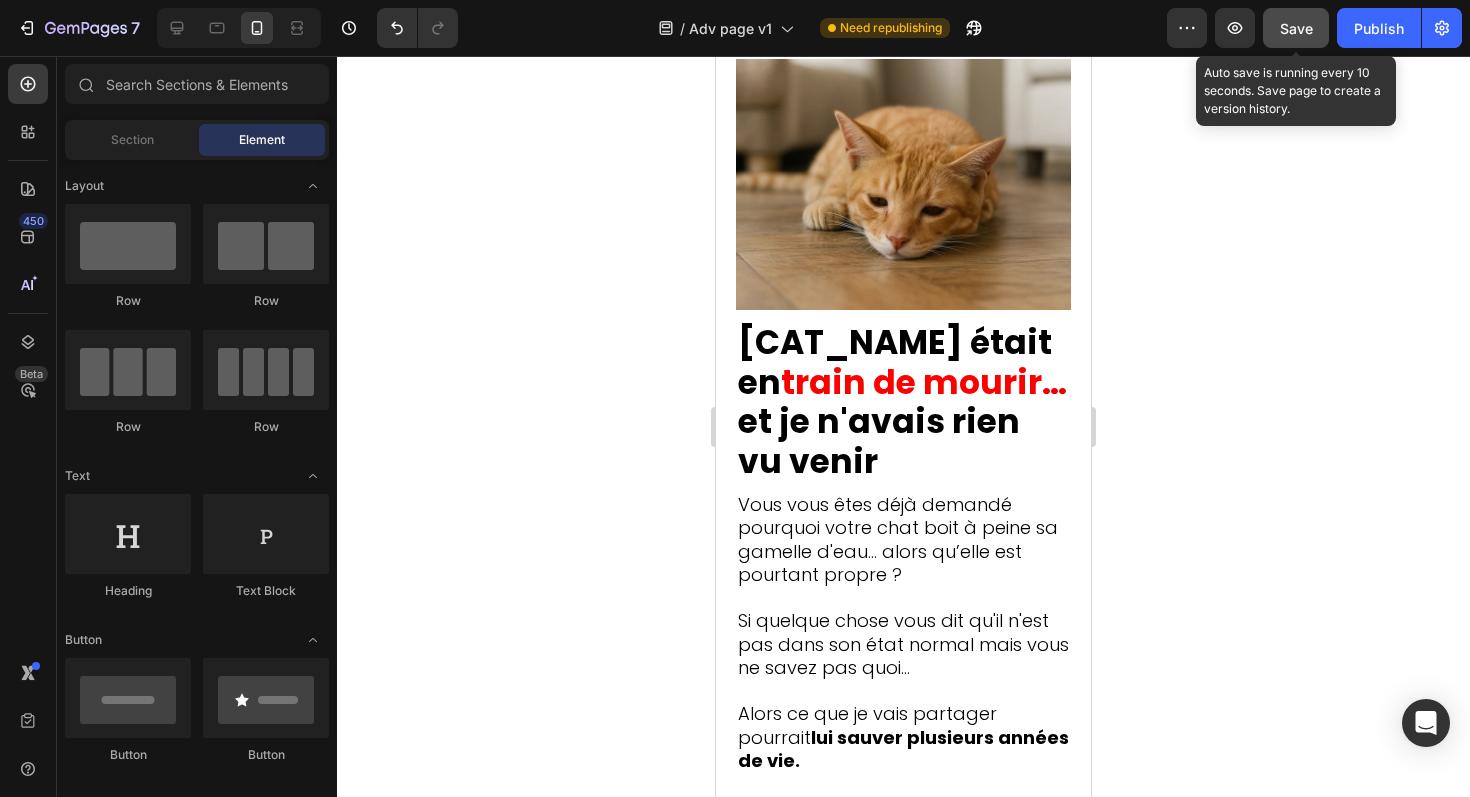click on "Save" 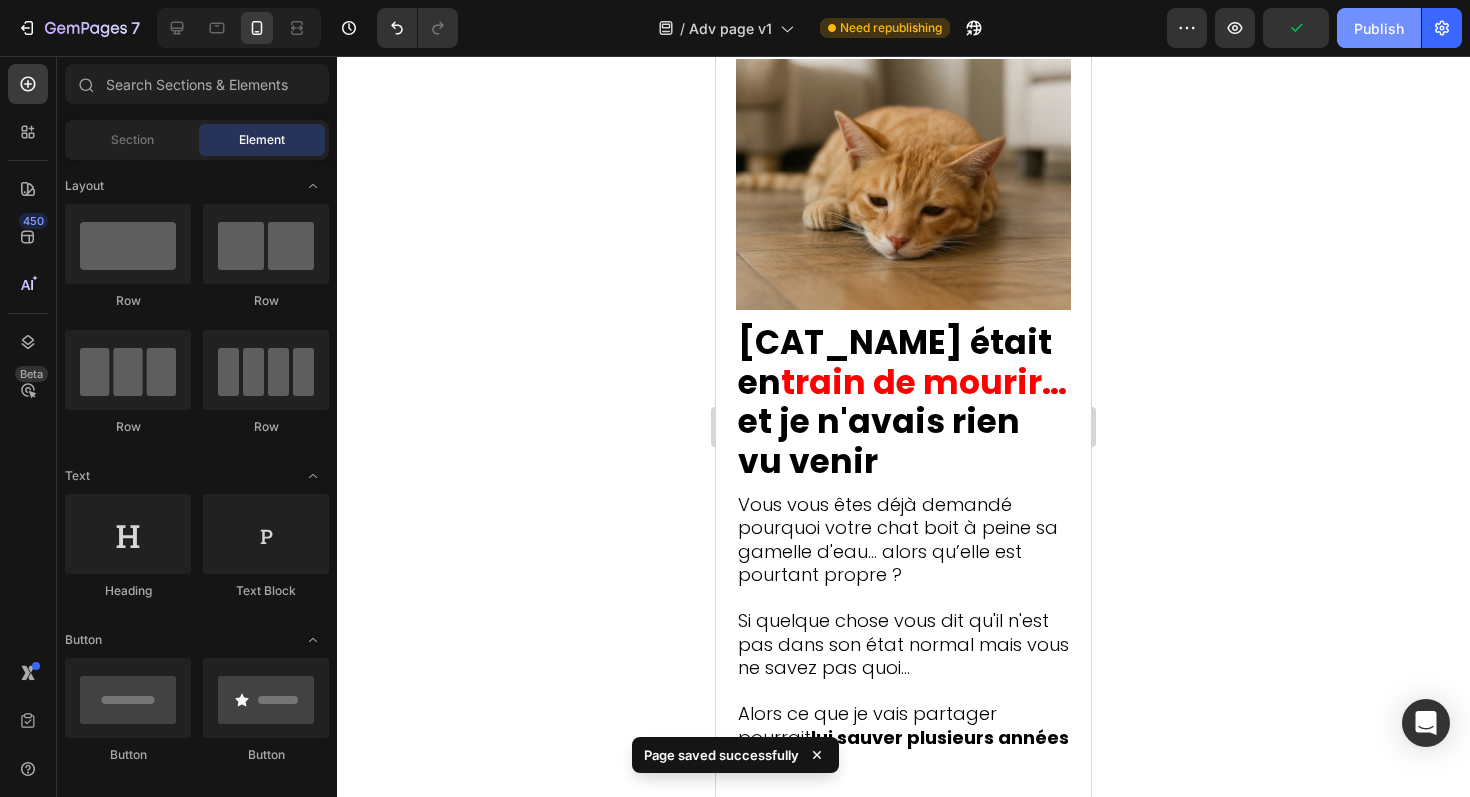 click on "Publish" at bounding box center [1379, 28] 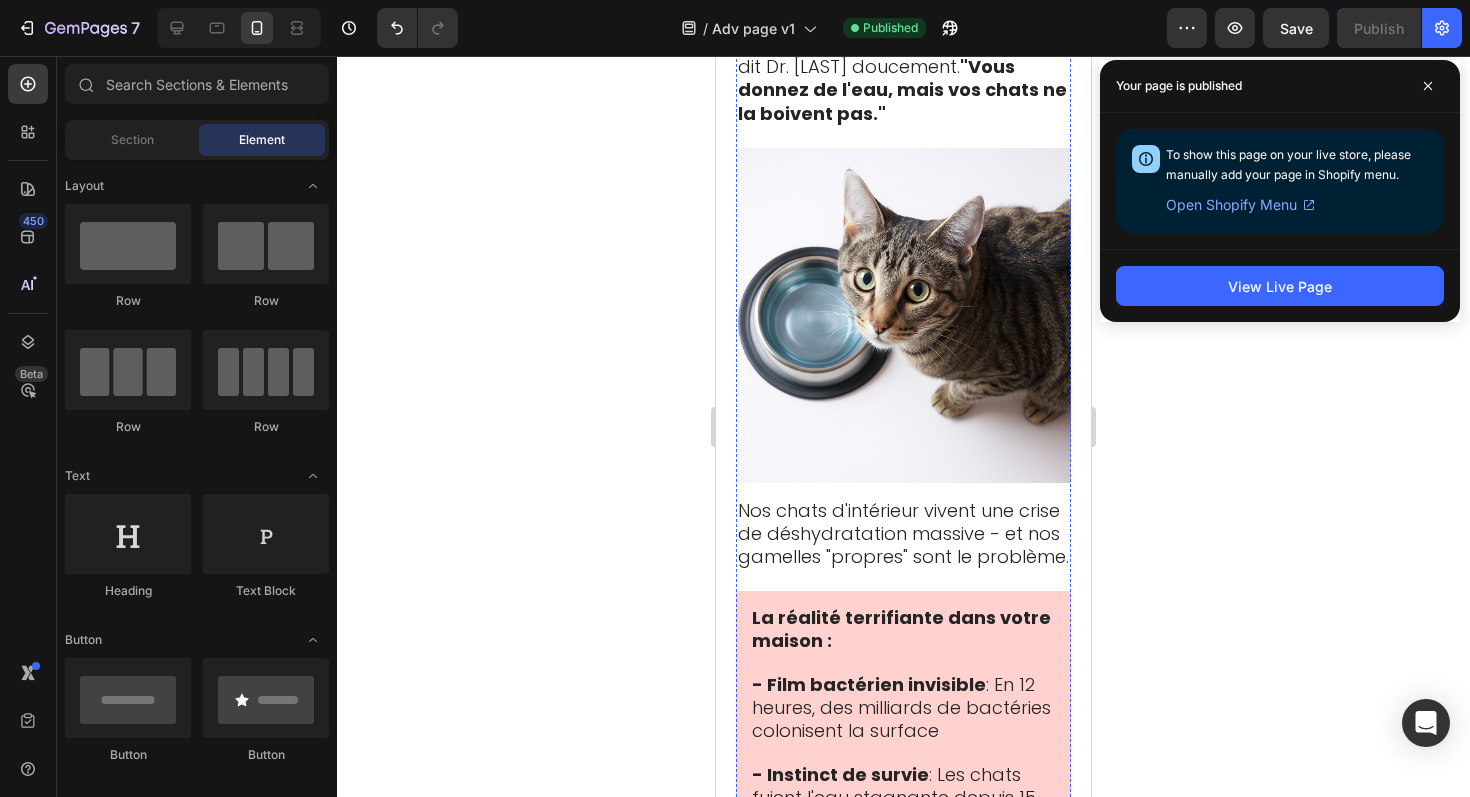 scroll, scrollTop: 4550, scrollLeft: 0, axis: vertical 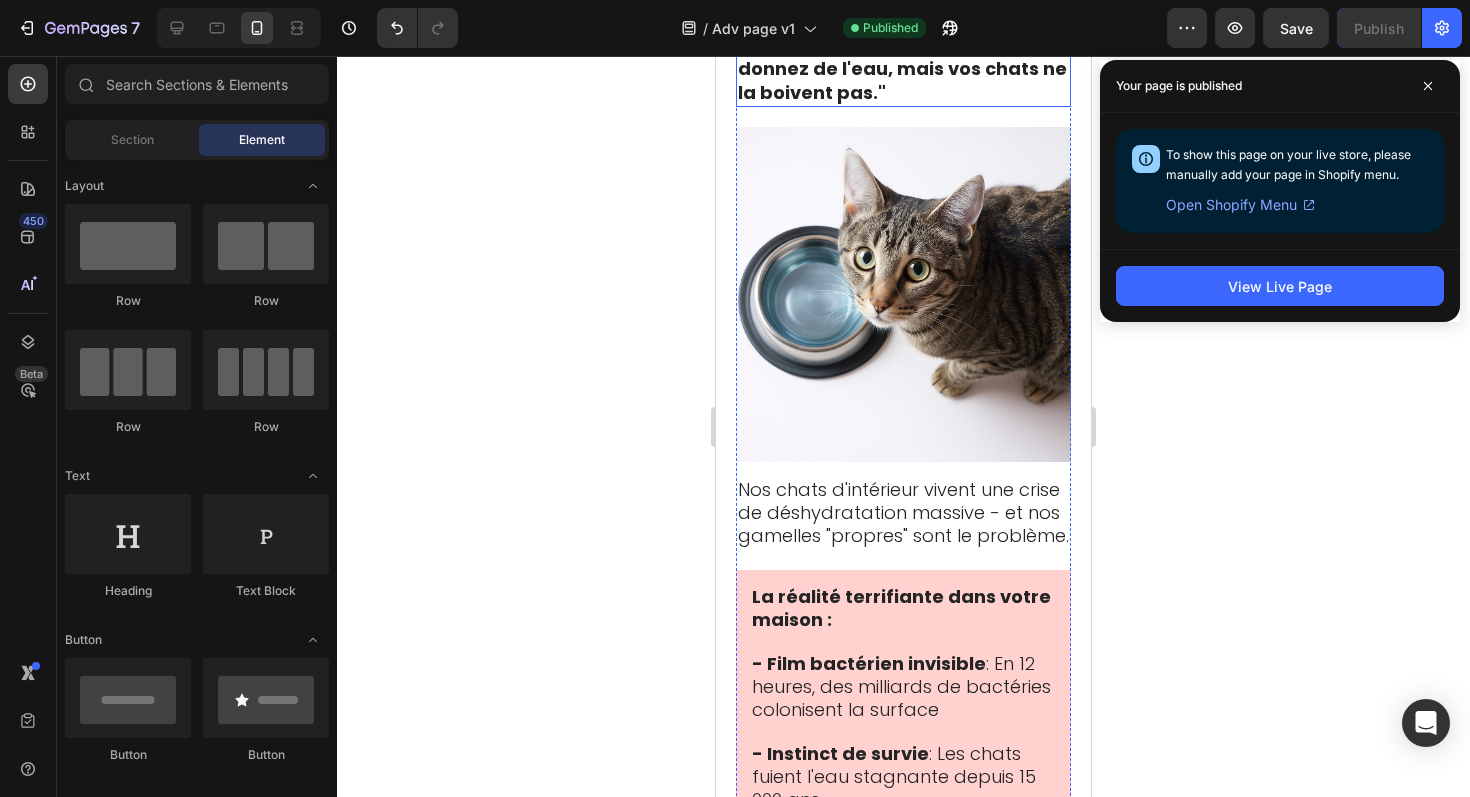 click on ""73% des propriétaires français me donnent la même réponse,"  a dit Dr. Moreau doucement.  "Vous donnez de l'eau, mais vos chats ne la boivent pas."" at bounding box center (902, 45) 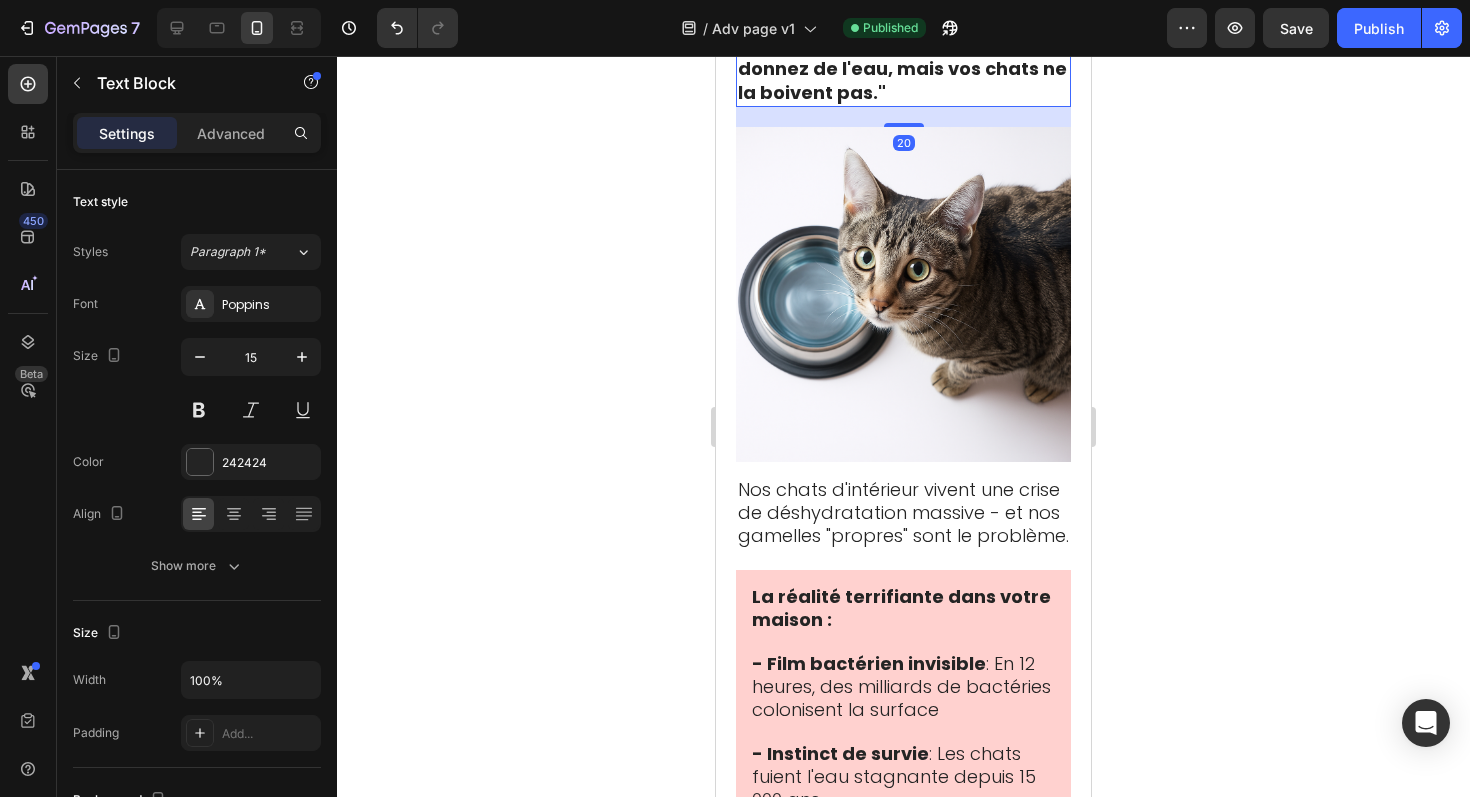 click on ""73% des propriétaires français me donnent la même réponse,"  a dit Dr. Moreau doucement.  "Vous donnez de l'eau, mais vos chats ne la boivent pas."" at bounding box center [902, 45] 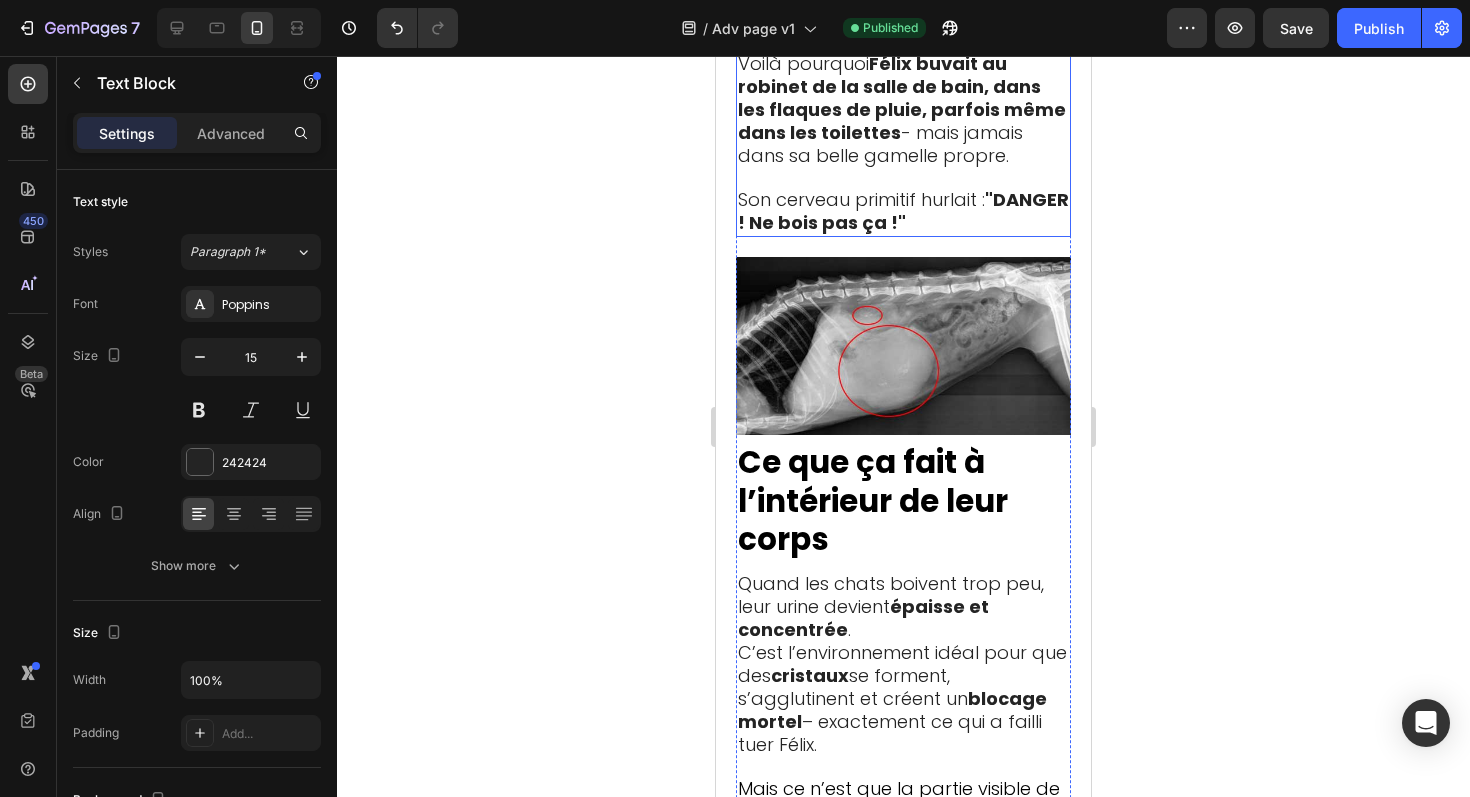 scroll, scrollTop: 5525, scrollLeft: 0, axis: vertical 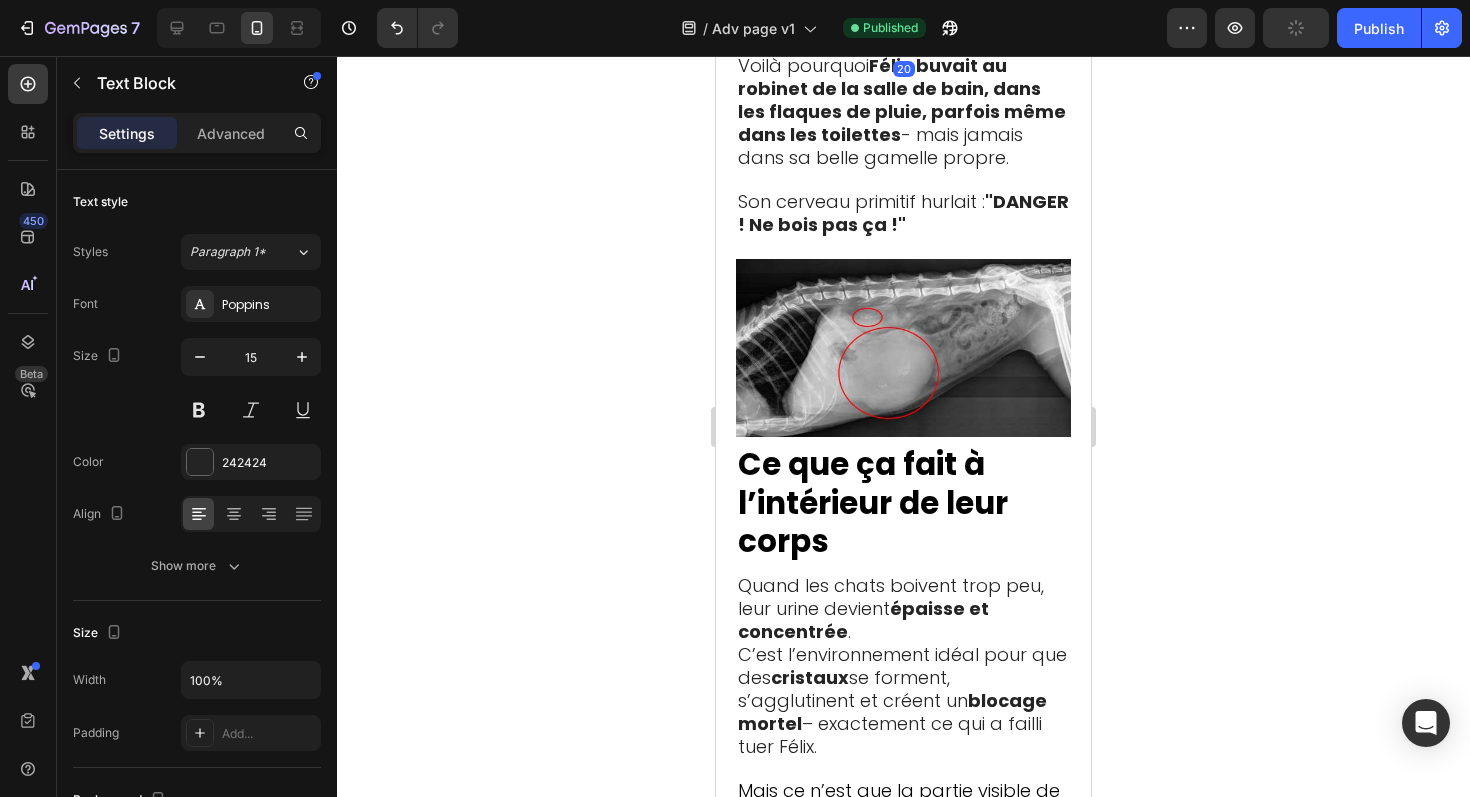 click on "- Film bactérien invisible  : En 12 heures, des milliards de bactéries colonisent la surface" at bounding box center [901, -289] 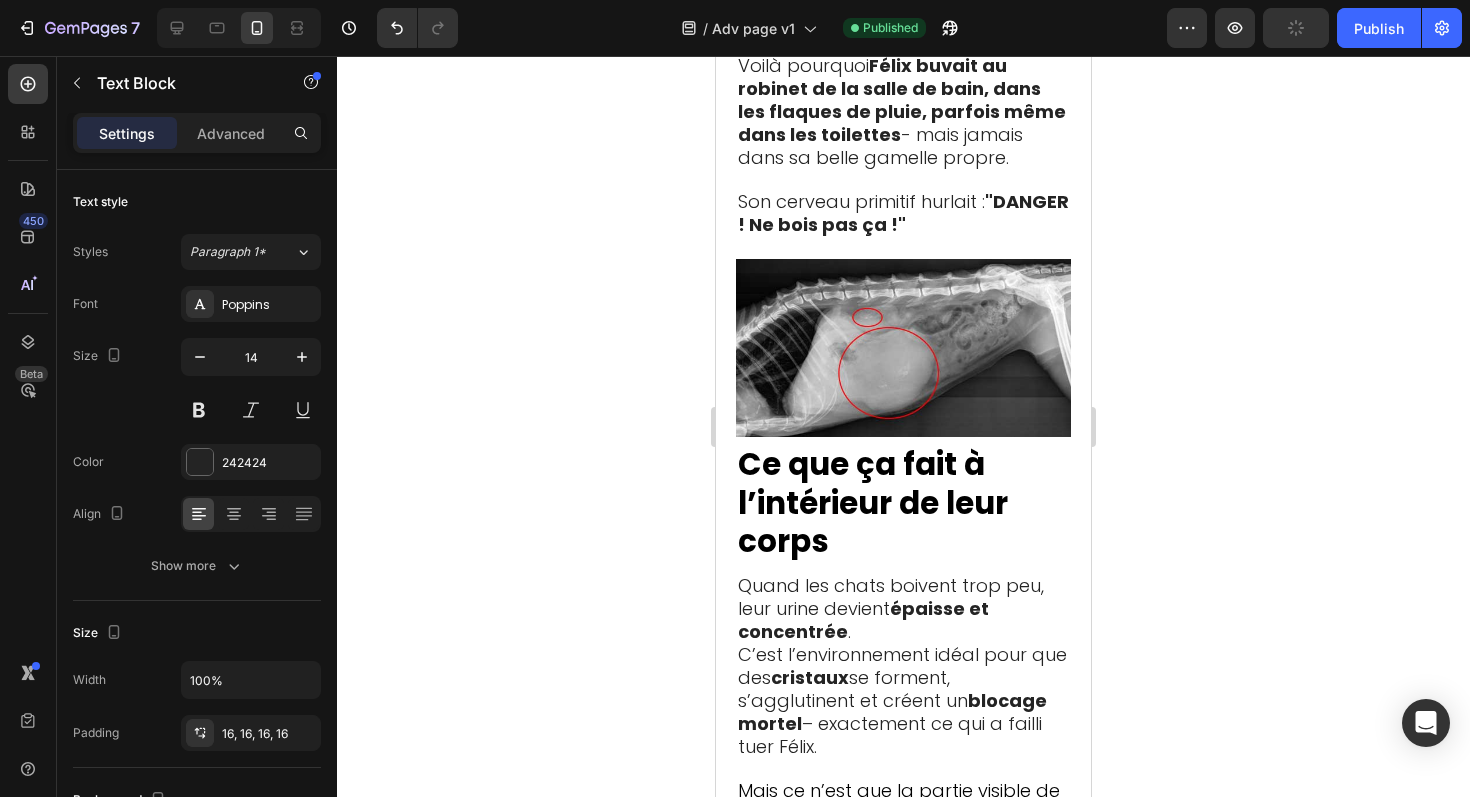 click on "- Film bactérien invisible  : En 12 heures, des milliards de bactéries colonisent la surface" at bounding box center [901, -289] 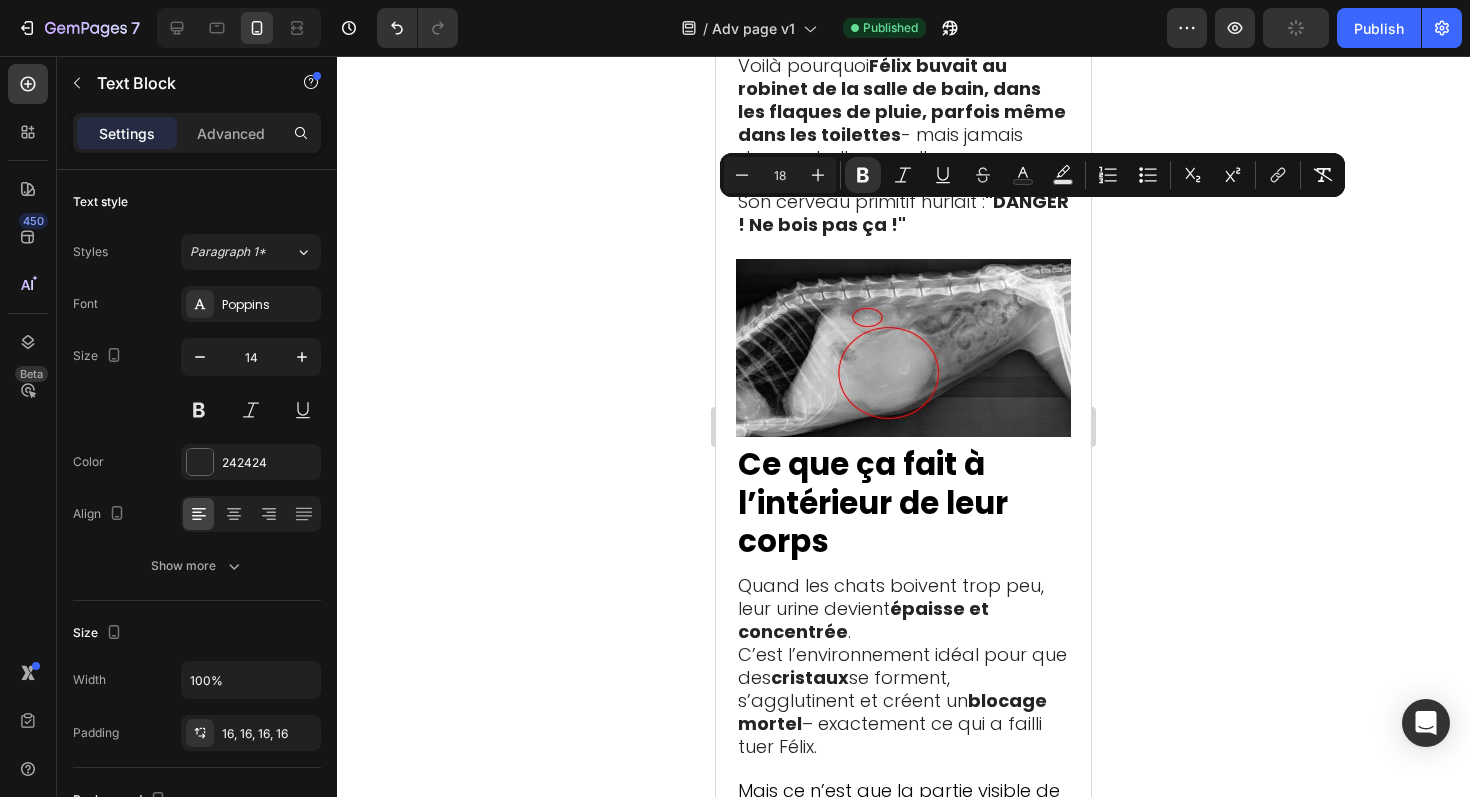 drag, startPoint x: 1024, startPoint y: 524, endPoint x: 752, endPoint y: 216, distance: 410.9112 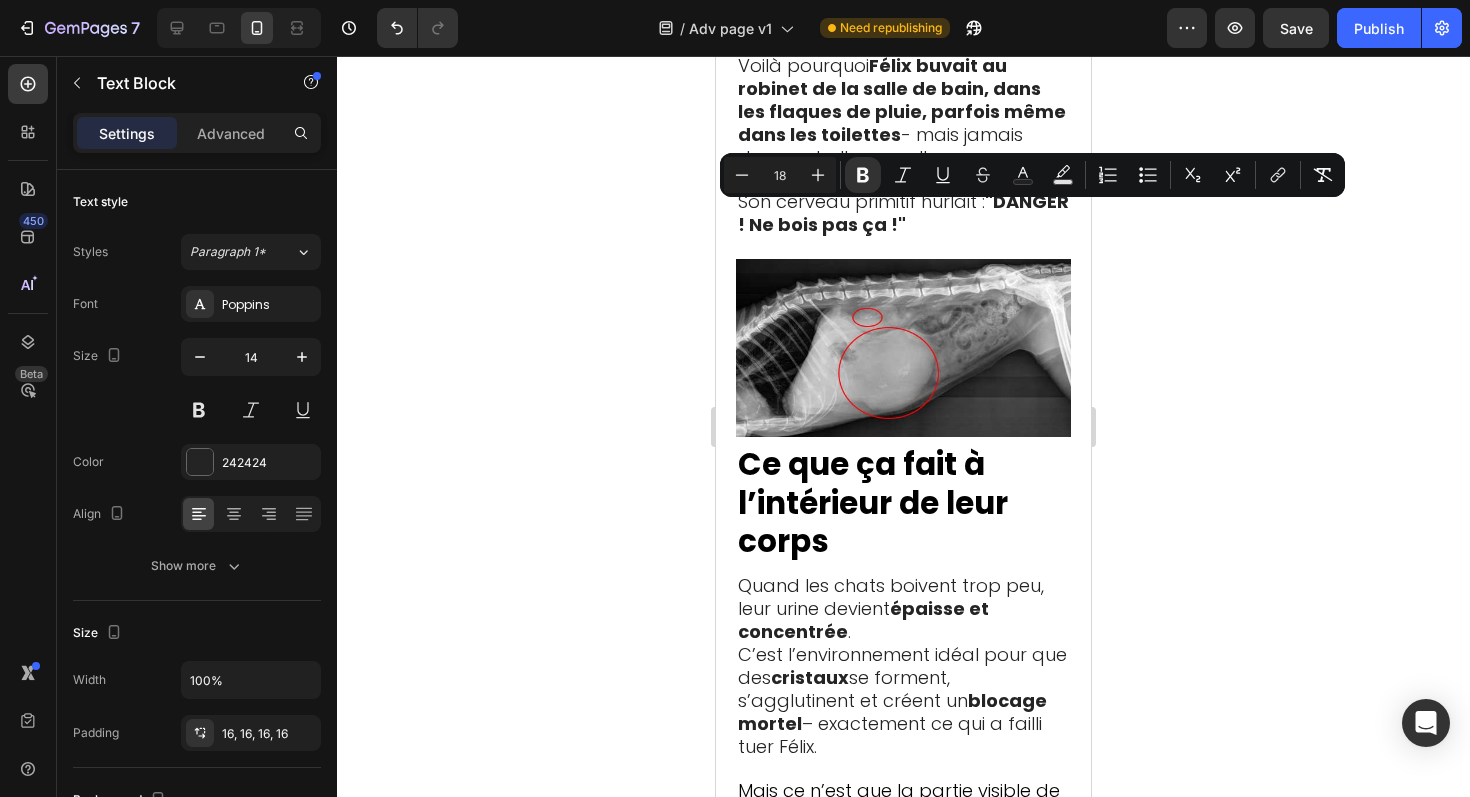click on "La réalité terrifiante dans votre maison : - Film bactérien invisible  : En 12 heures, des milliards de bactéries colonisent la surface - Instinct de survie  : Les chats fuient l'eau stagnante depuis 15 000 ans - Stress des moustaches  : les bols profonds font souffrir leurs vibrisses ultra-sensibles - Nez ultra-sensible  : Ils détectent le chlore, les résidus de savon, les odeurs de plastique" at bounding box center (903, -186) 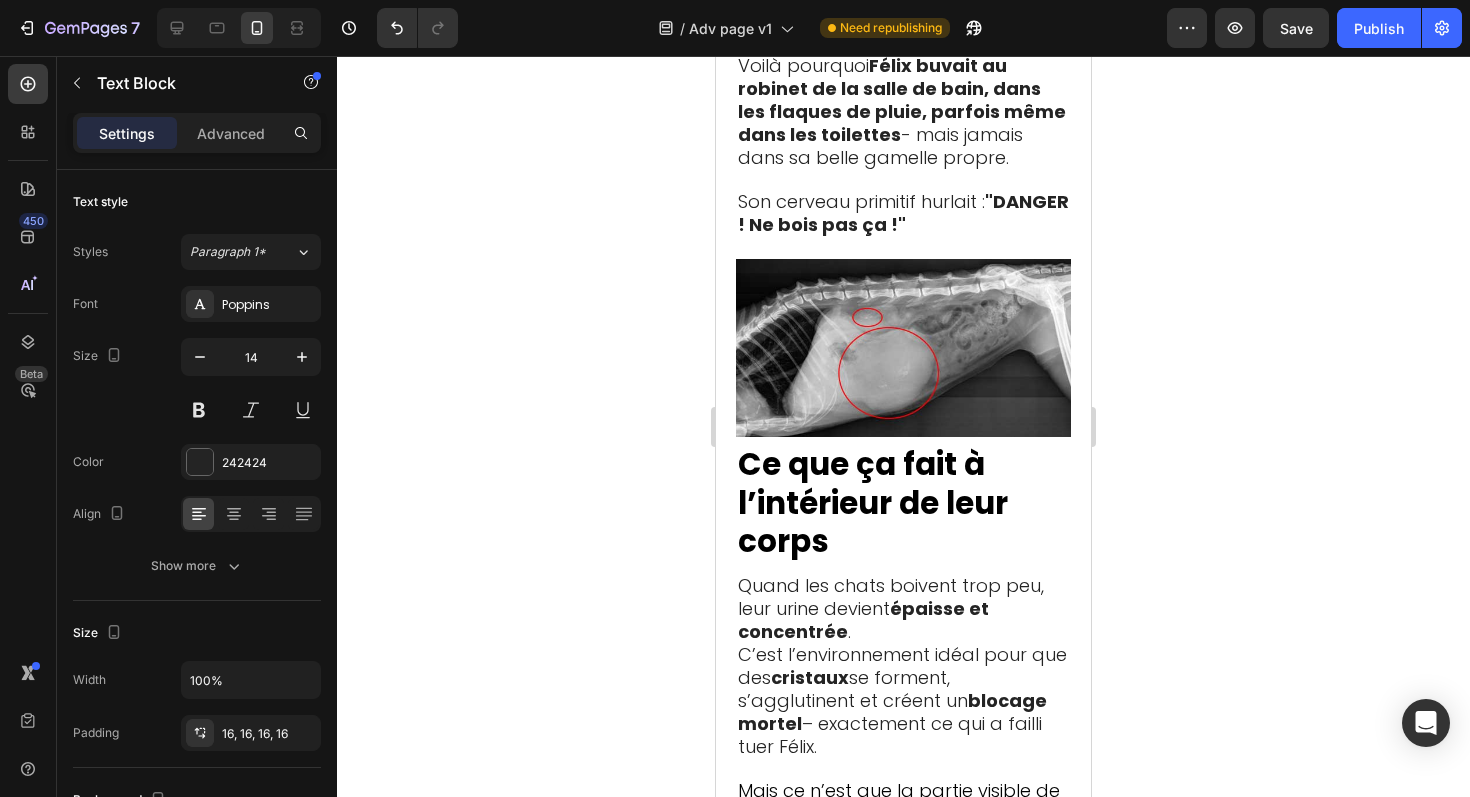 click on "- Film bactérien invisible  : En 12 heures, des milliards de bactéries colonisent la surface" at bounding box center (903, -288) 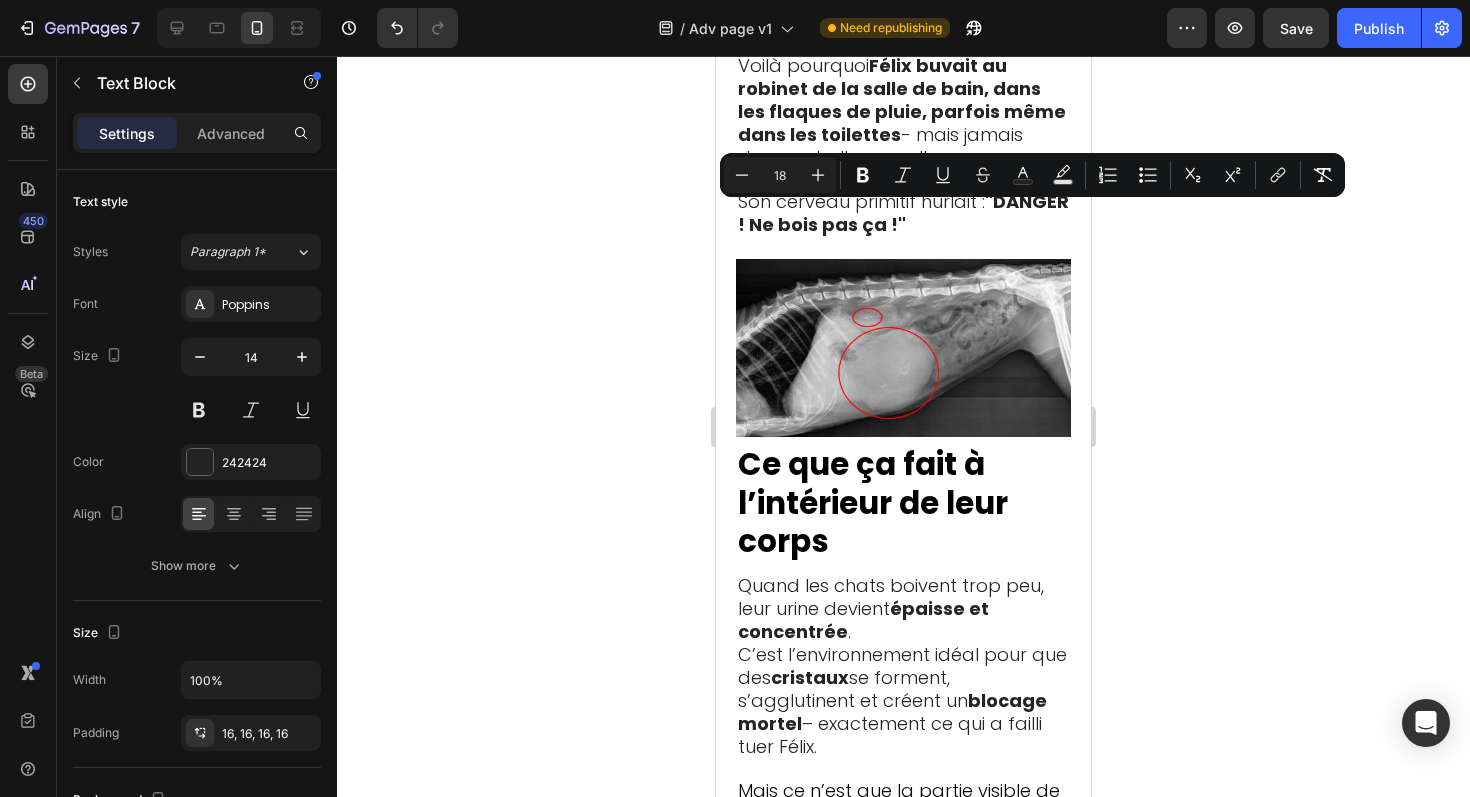 drag, startPoint x: 938, startPoint y: 268, endPoint x: 1002, endPoint y: 215, distance: 83.09633 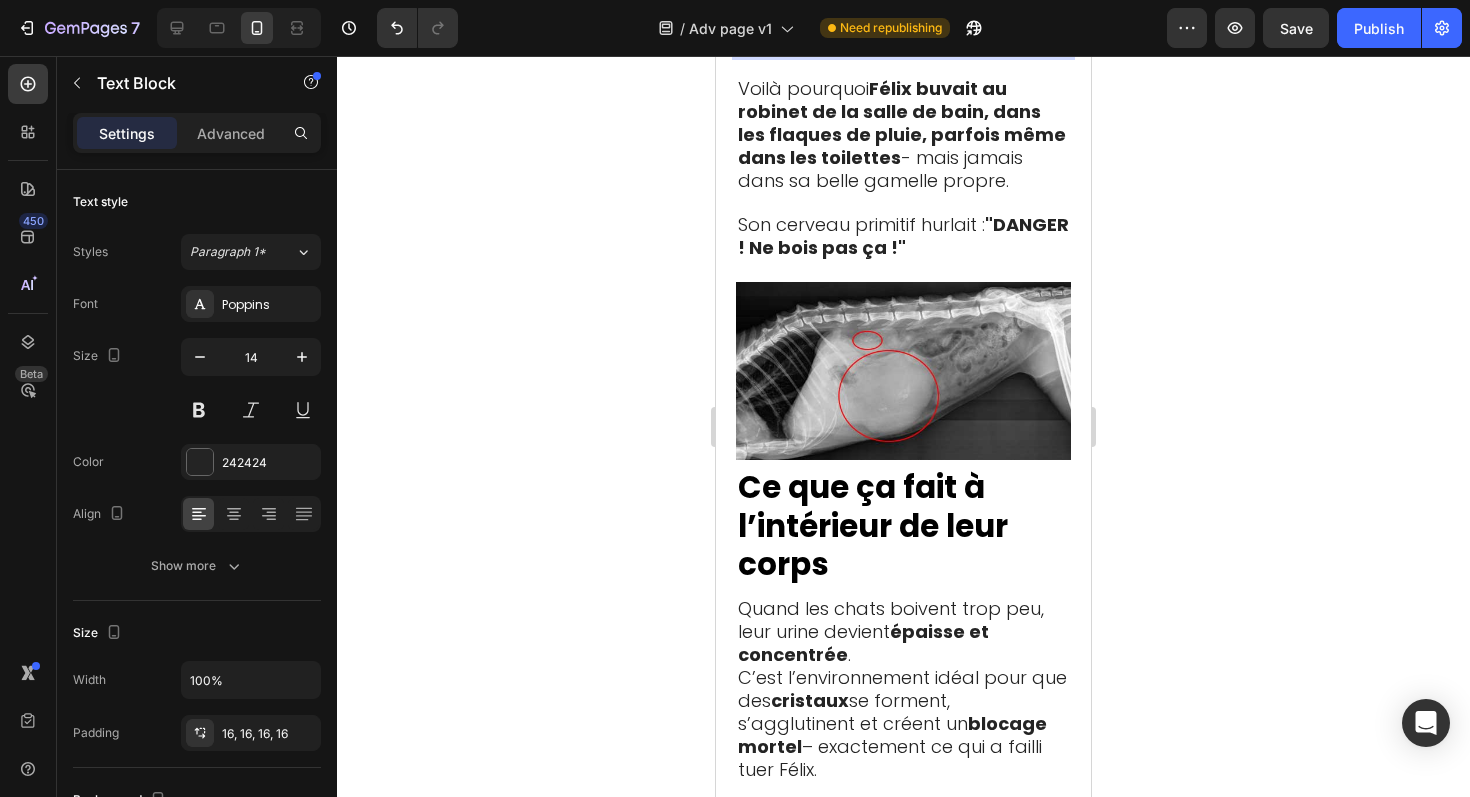 click on "- Instinct de survie  : Les chats fuient l'eau stagnante depuis 15 000 ans" at bounding box center [894, -176] 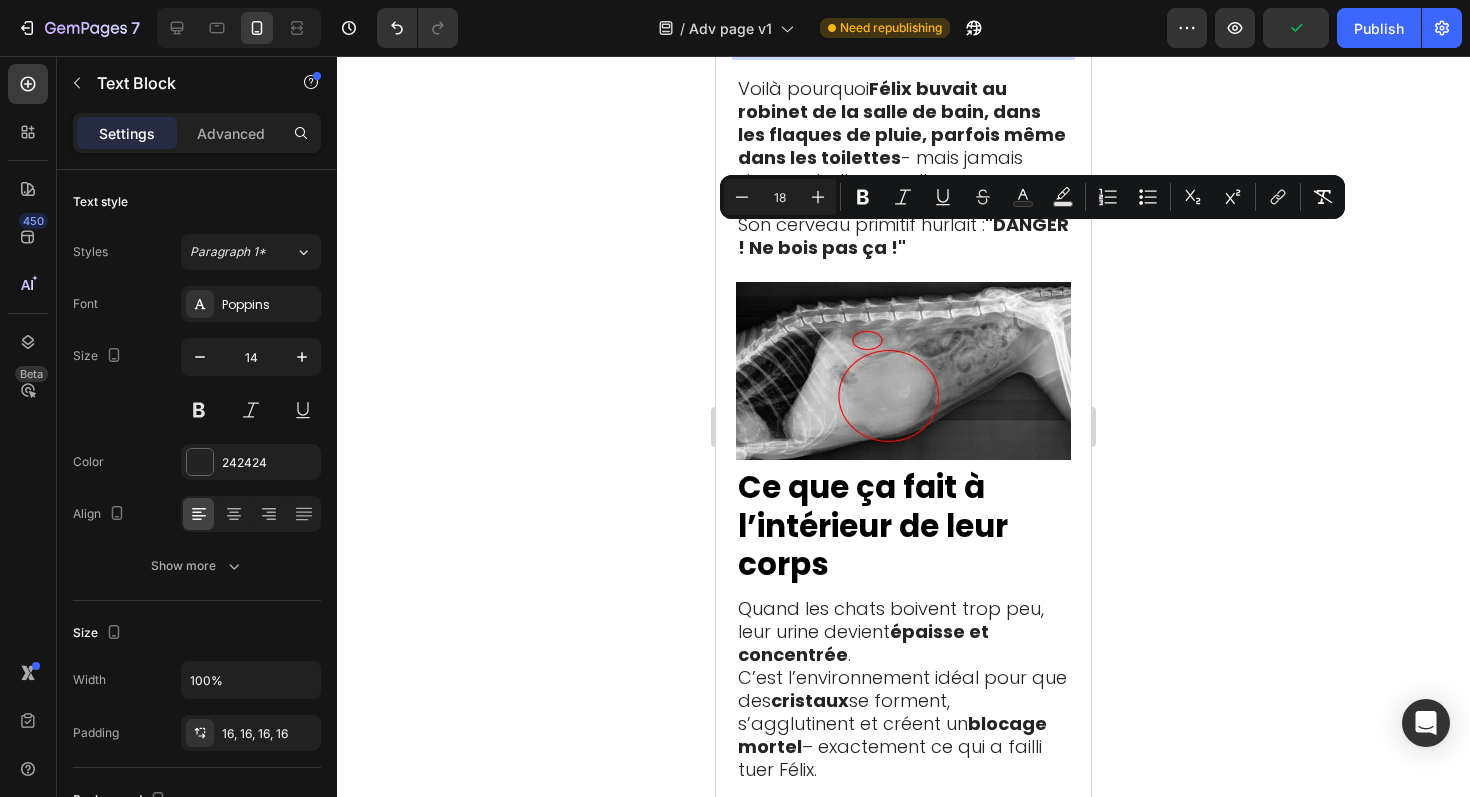 drag, startPoint x: 855, startPoint y: 241, endPoint x: 752, endPoint y: 237, distance: 103.077644 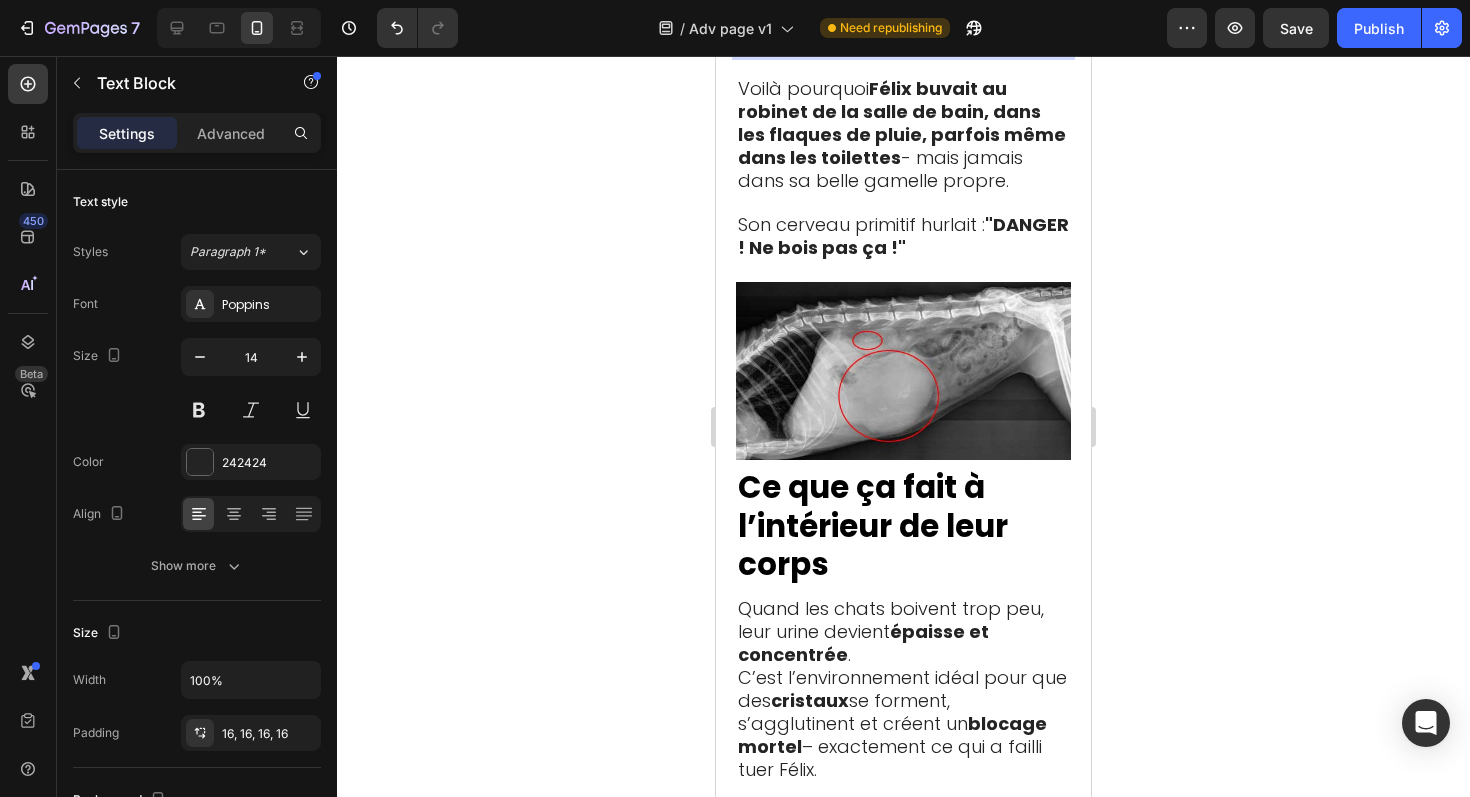 click on "- Film bactérien invisible  : En 12h, des colonies de bactéries invisibles se forment sur les parois de la gamelle." at bounding box center (903, -277) 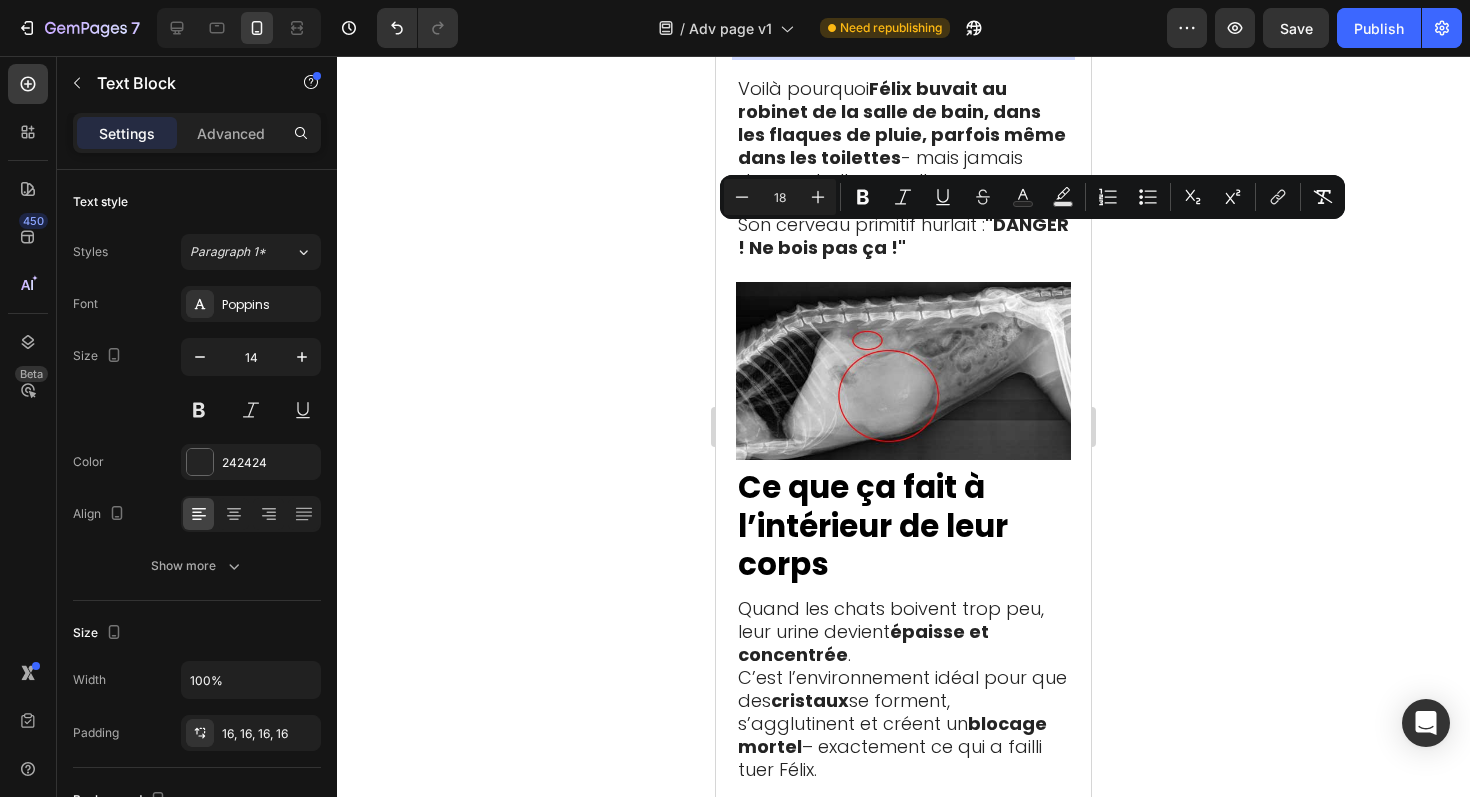 click on "- Film bactérien invisible  : En moins de 24h, des colonies de bactéries invisibles se forment sur les parois de la gamelle." at bounding box center [902, -277] 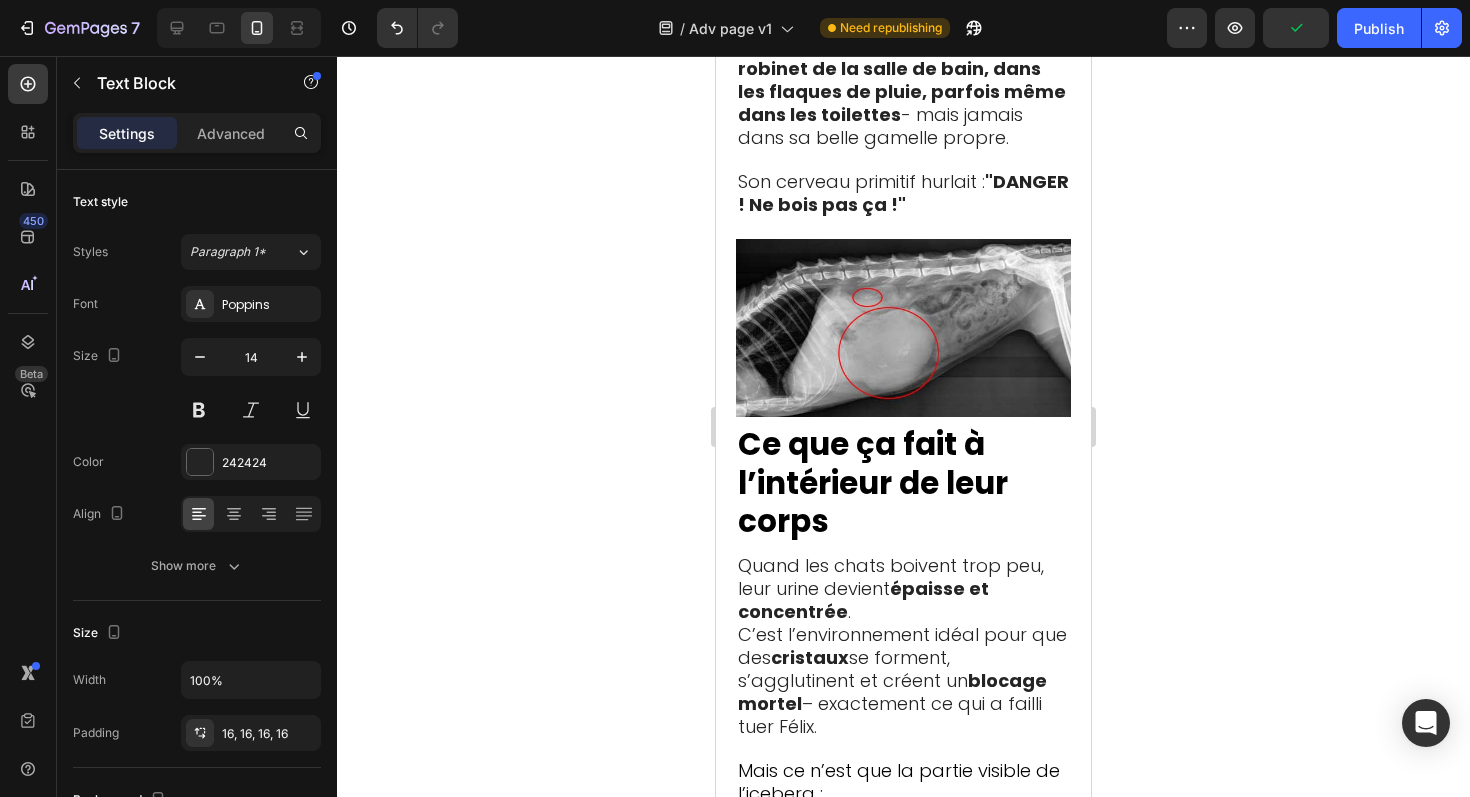 scroll, scrollTop: 5570, scrollLeft: 0, axis: vertical 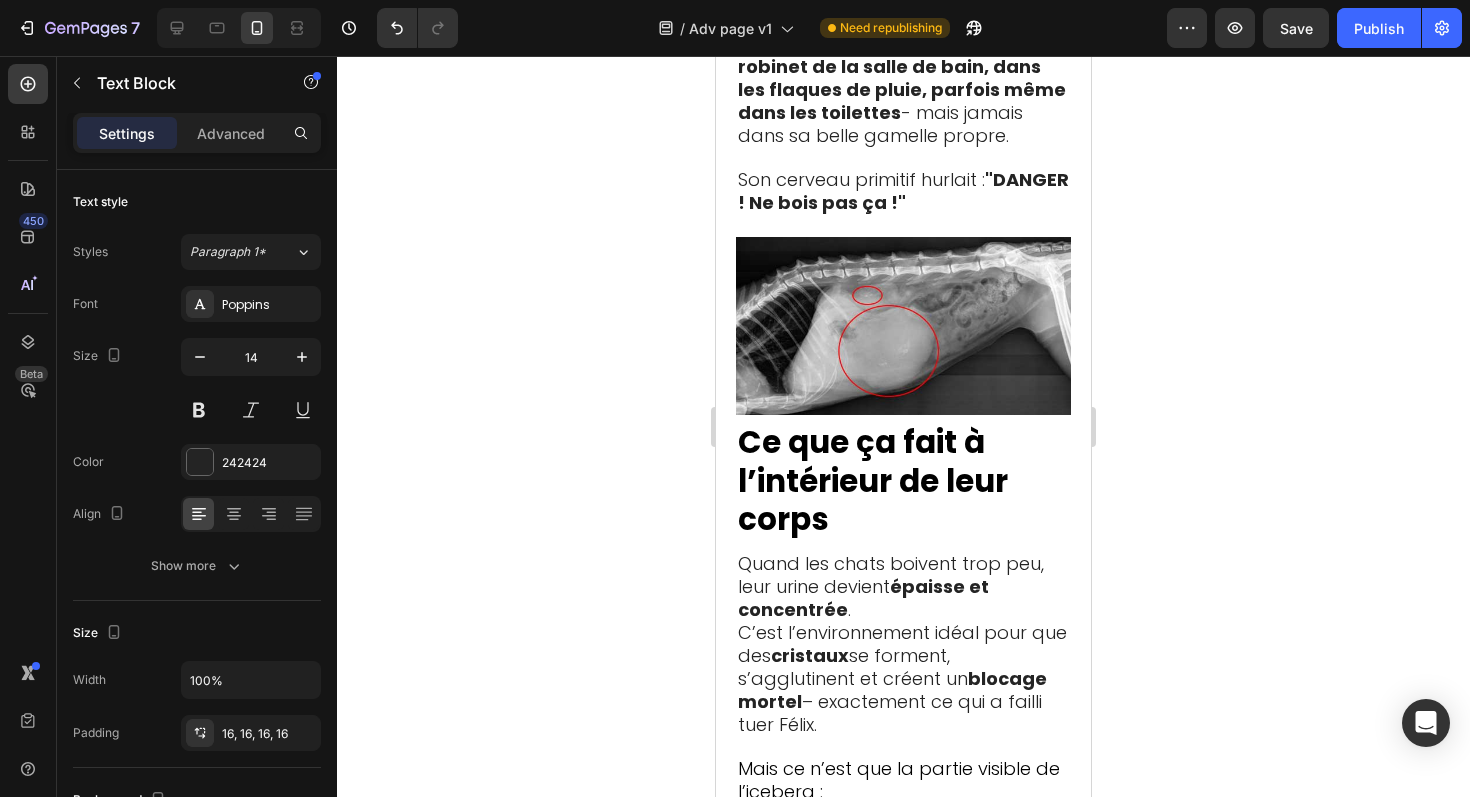 click at bounding box center (903, -175) 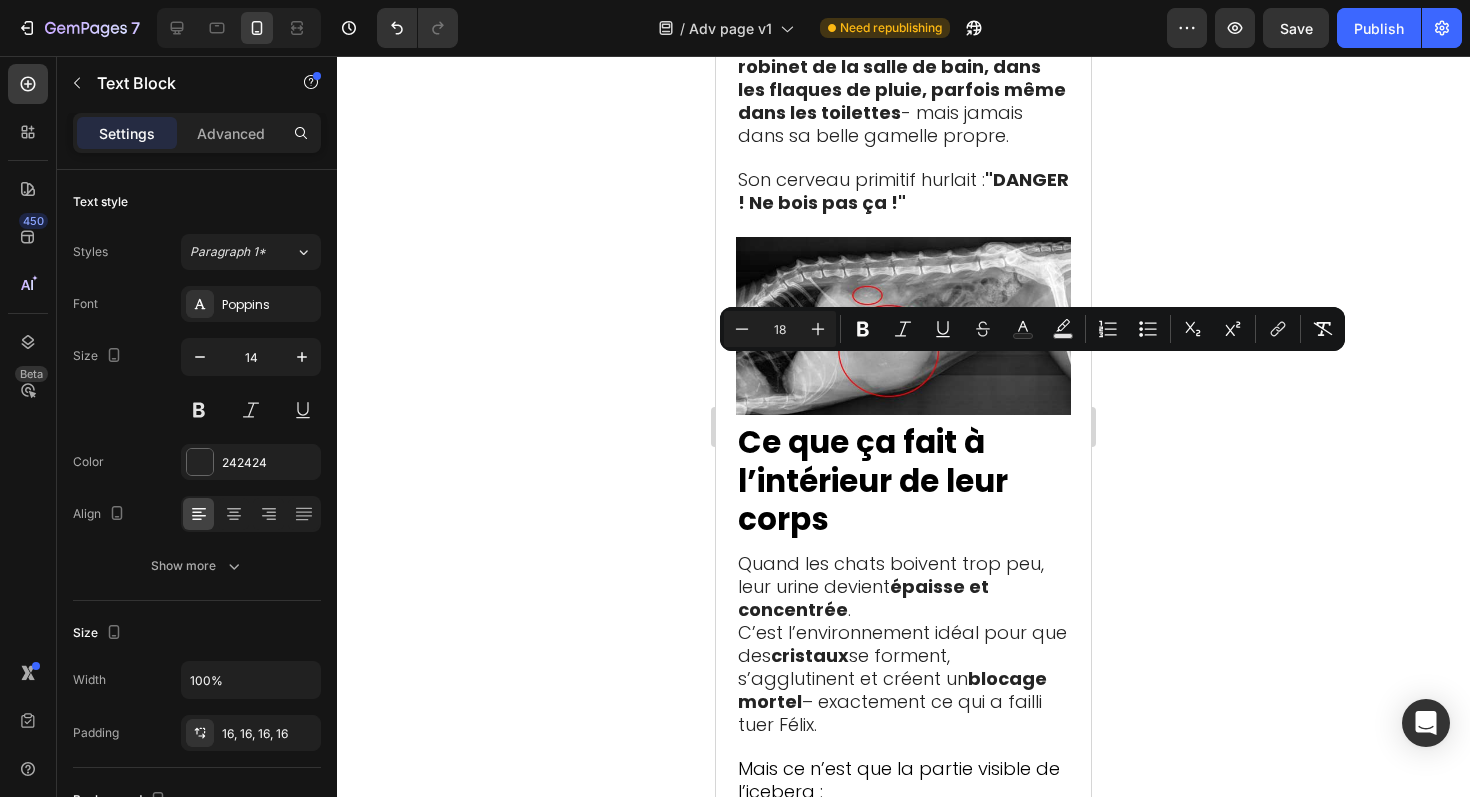 drag, startPoint x: 980, startPoint y: 416, endPoint x: 992, endPoint y: 368, distance: 49.47727 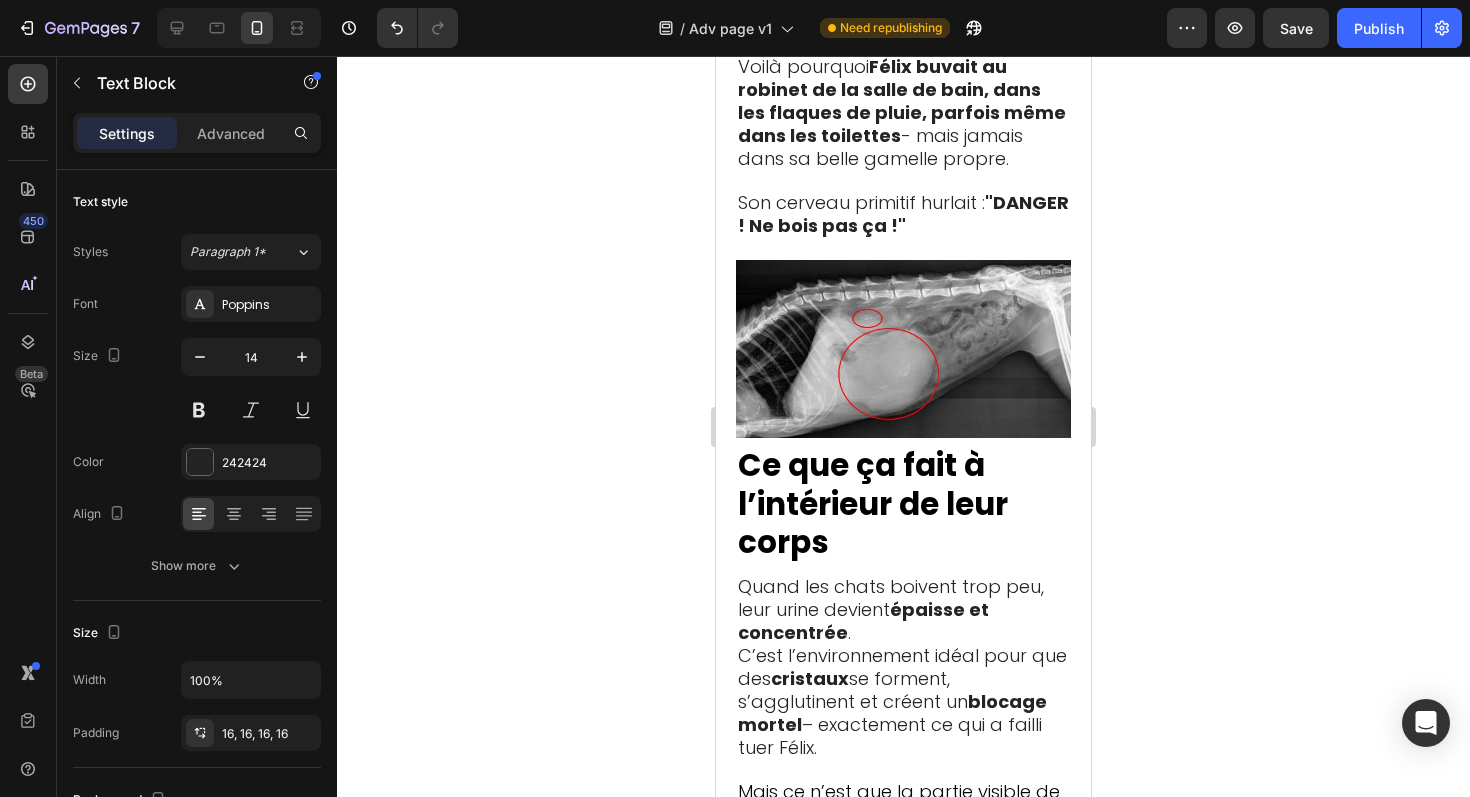 click on "- Stress des moustaches  : Les gamelles profondes provoquent un inconfort douloureux au niveau des moustaches." at bounding box center [903, -118] 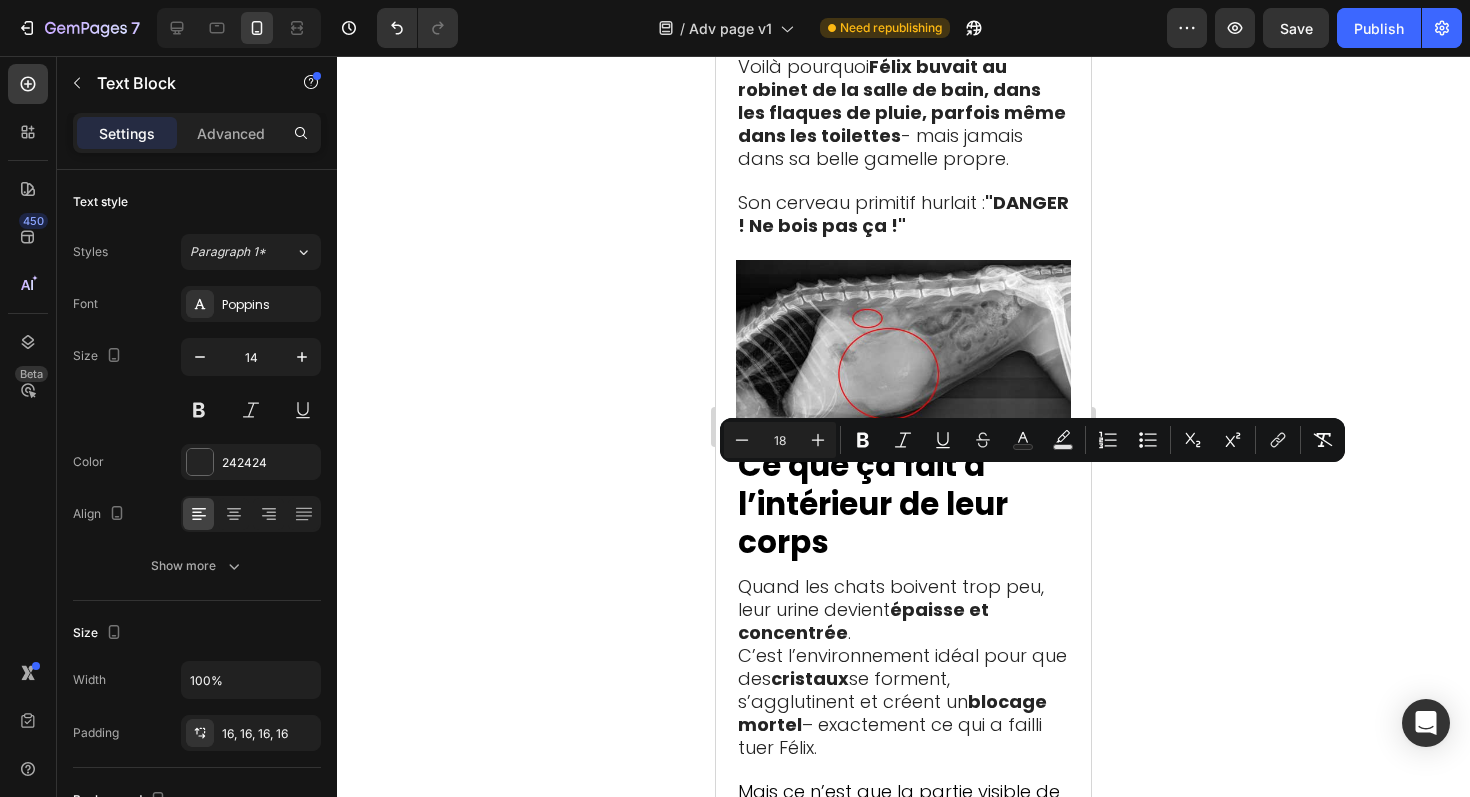 drag, startPoint x: 1038, startPoint y: 530, endPoint x: 949, endPoint y: 479, distance: 102.5768 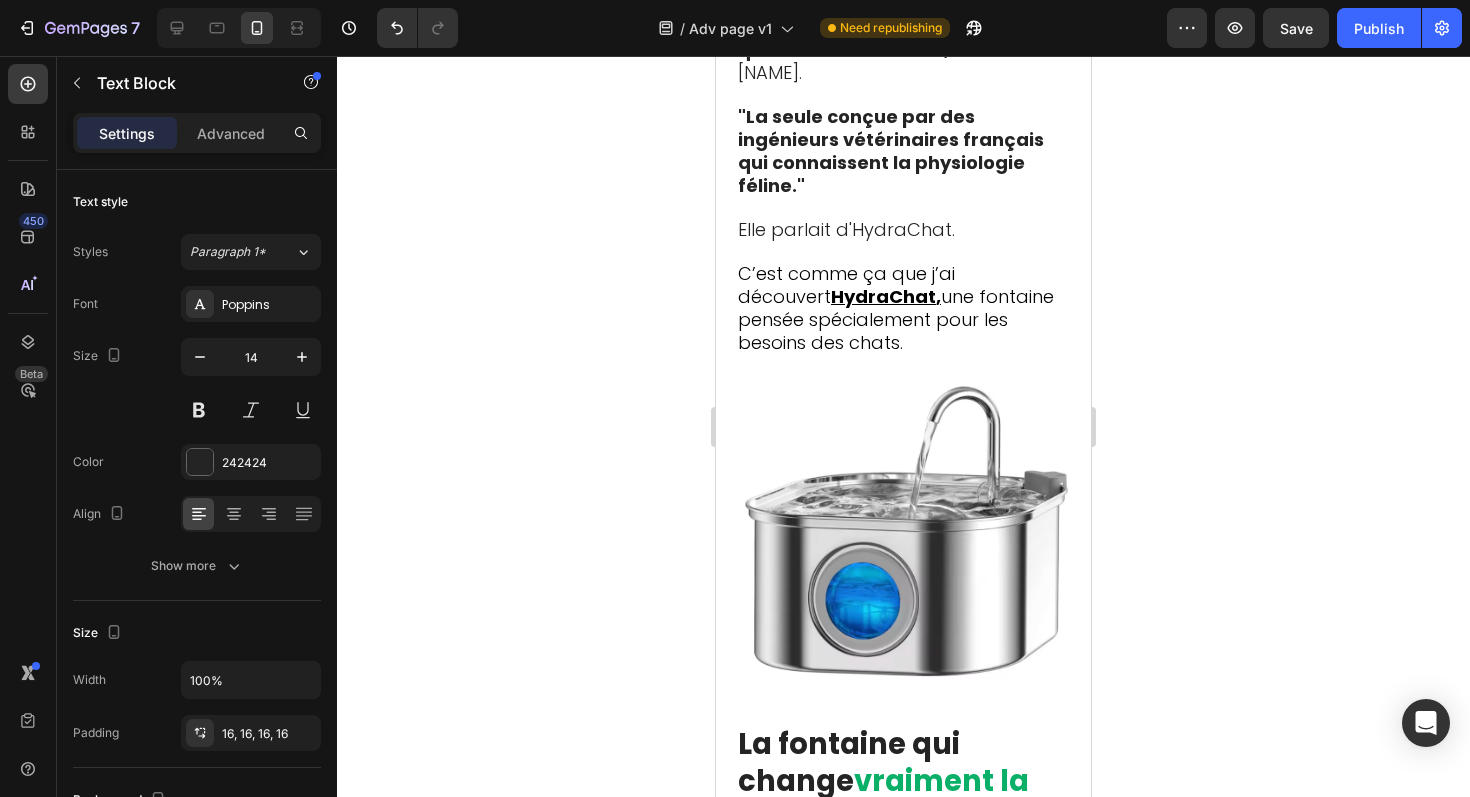scroll, scrollTop: 8810, scrollLeft: 0, axis: vertical 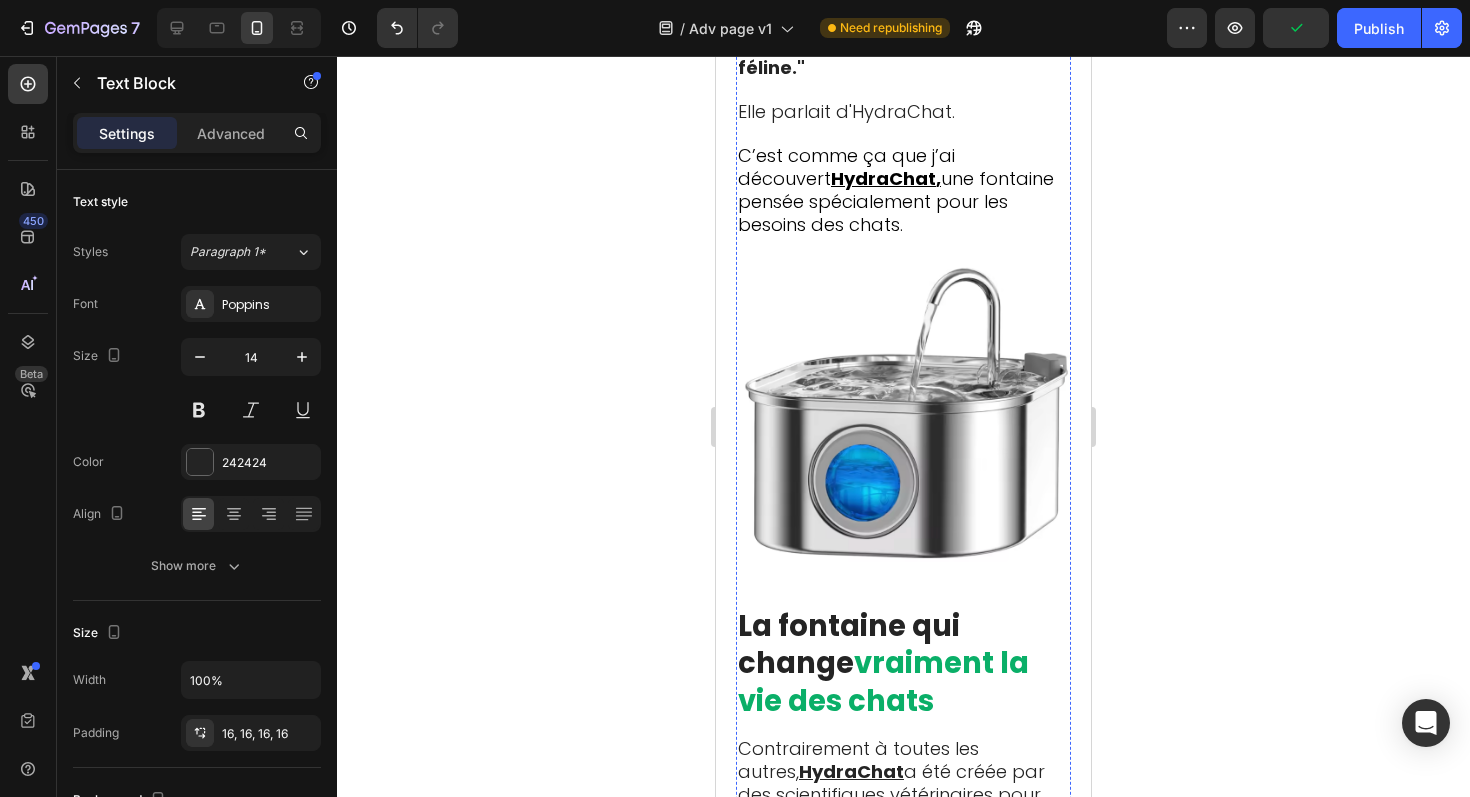 click on "Il m'a montré des tests que les fabricants cachent :" at bounding box center [874, -487] 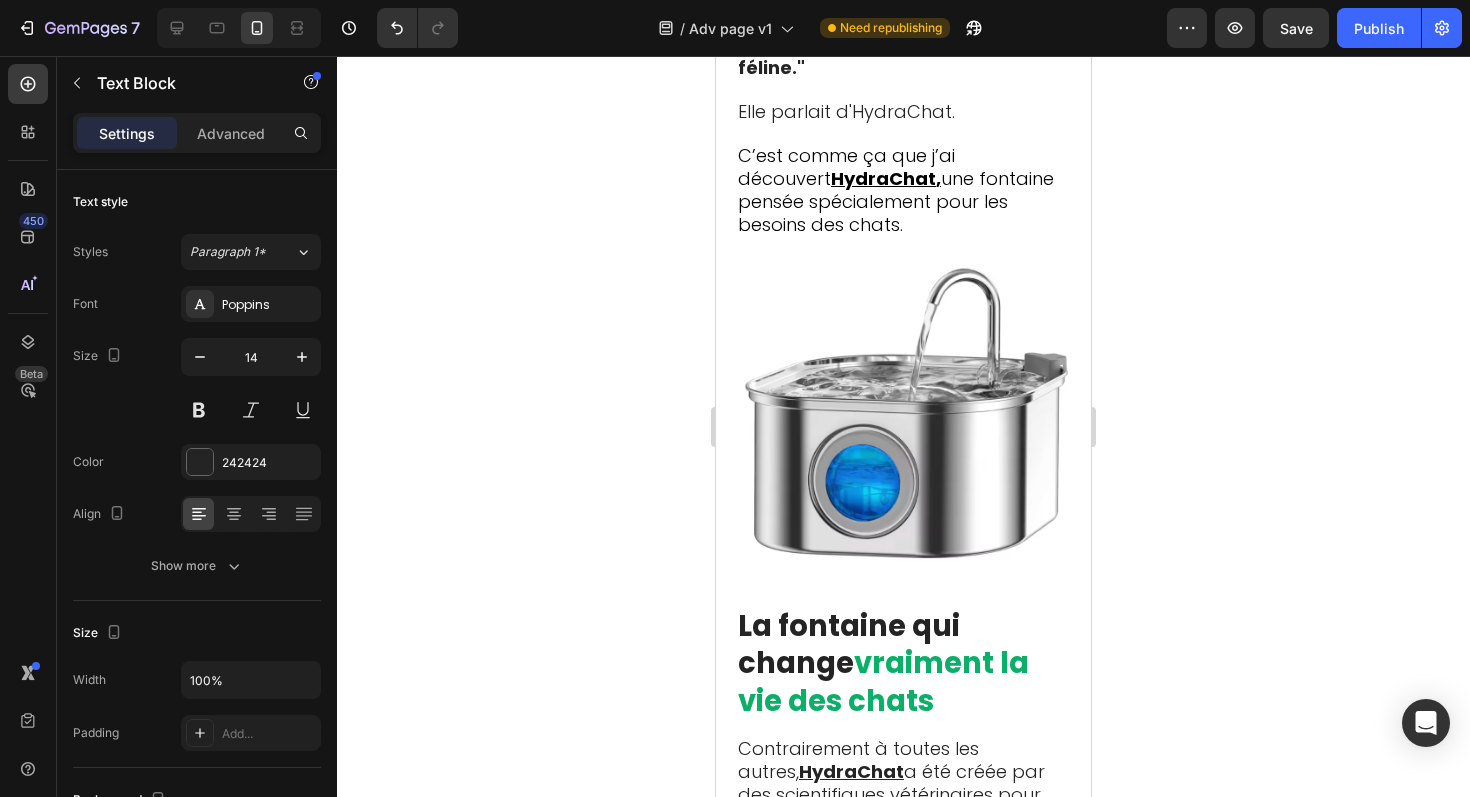 click on "Il m'a montré des tests que les fabricants cachent :" at bounding box center (874, -487) 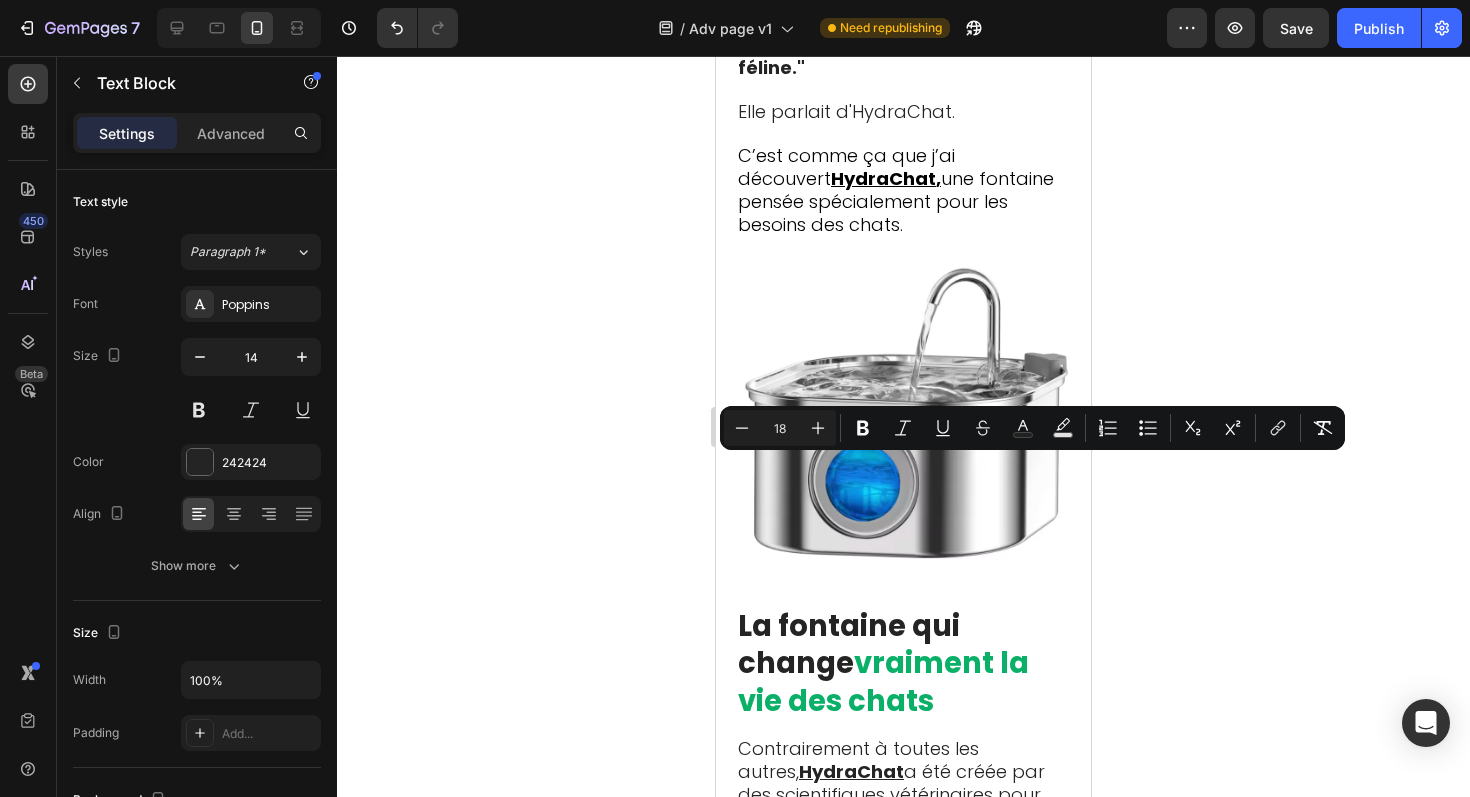 click on "Il m'a montré des tests que les fabricants cachent :" at bounding box center (874, -487) 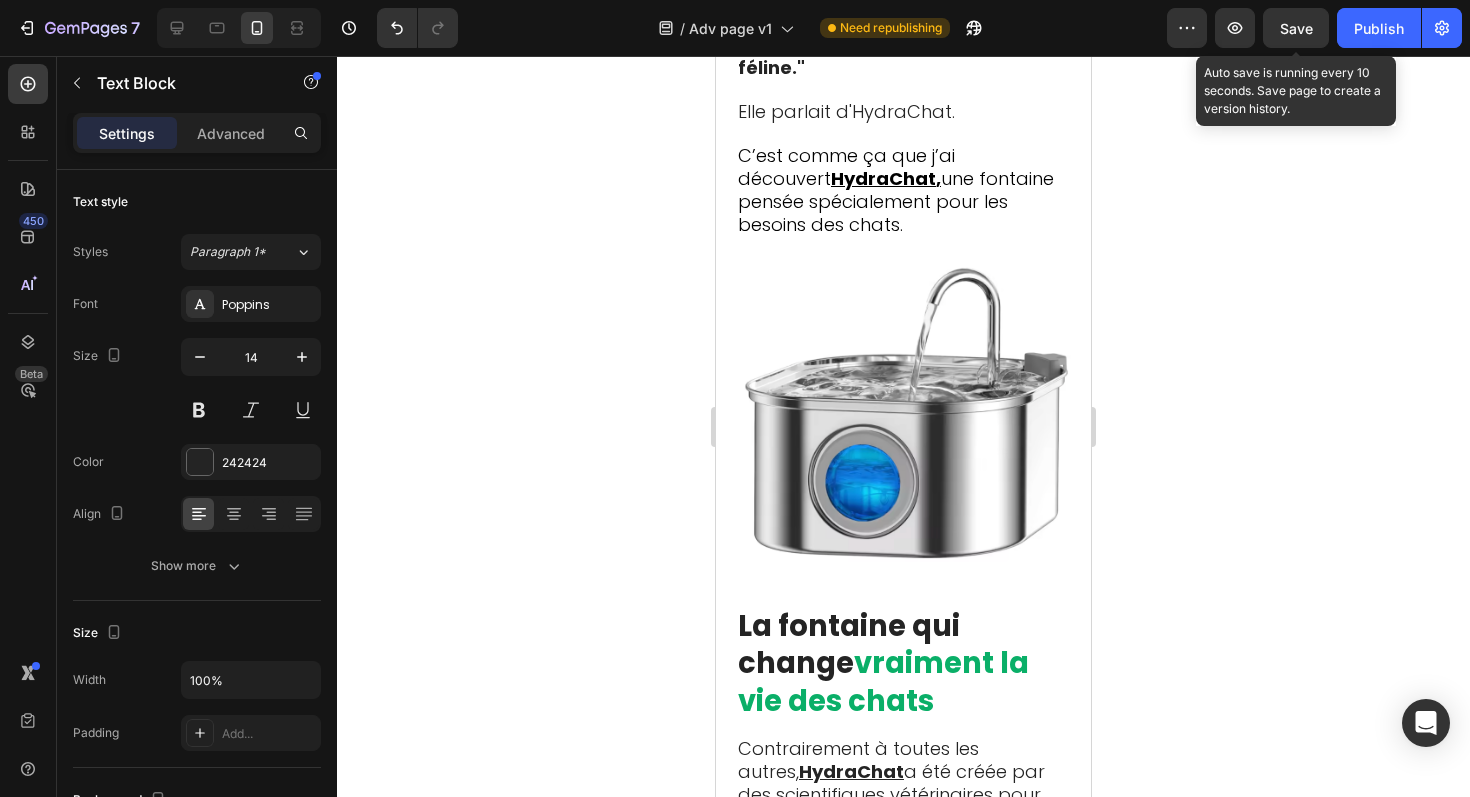 click on "Save" at bounding box center (1296, 28) 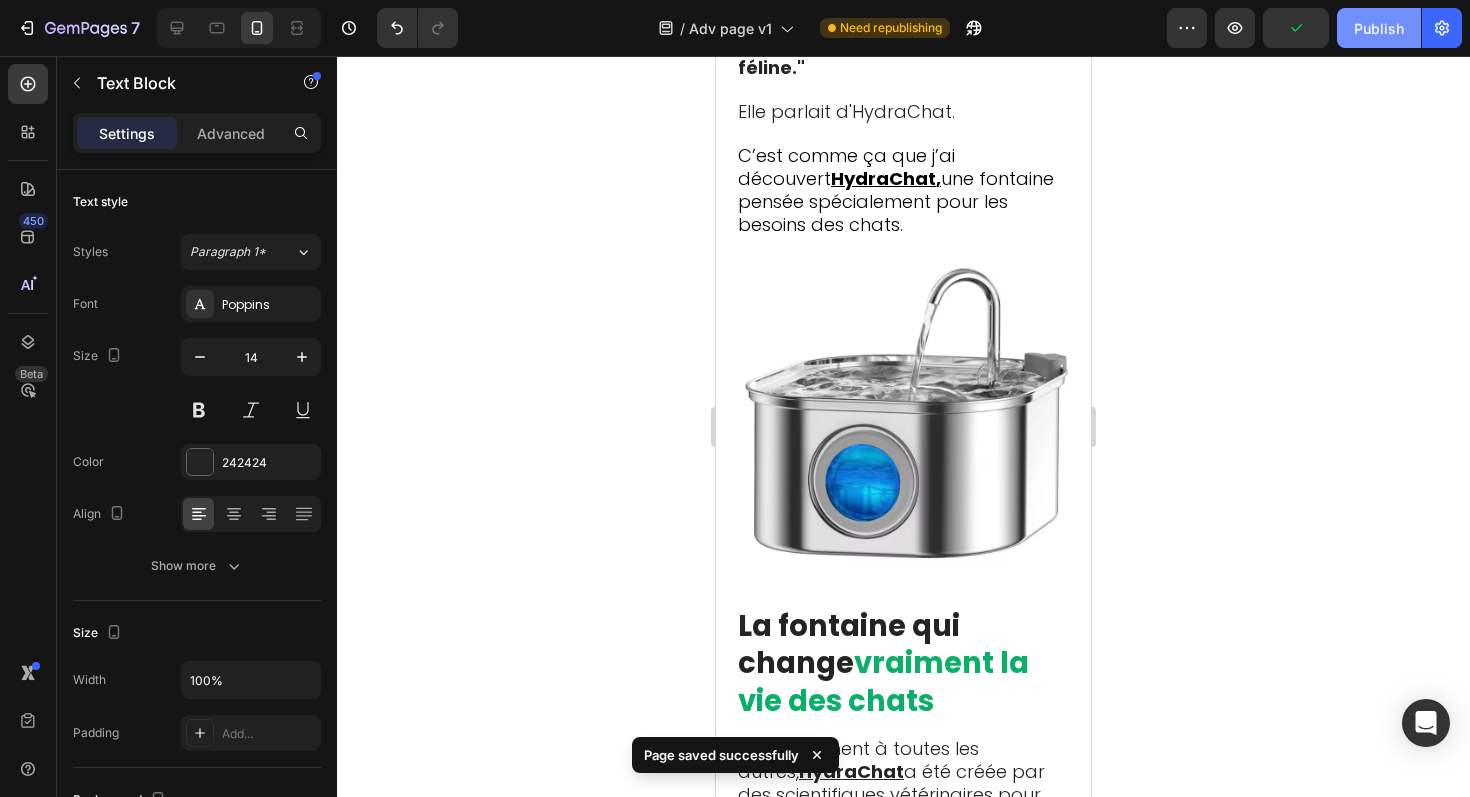 click on "Publish" at bounding box center (1379, 28) 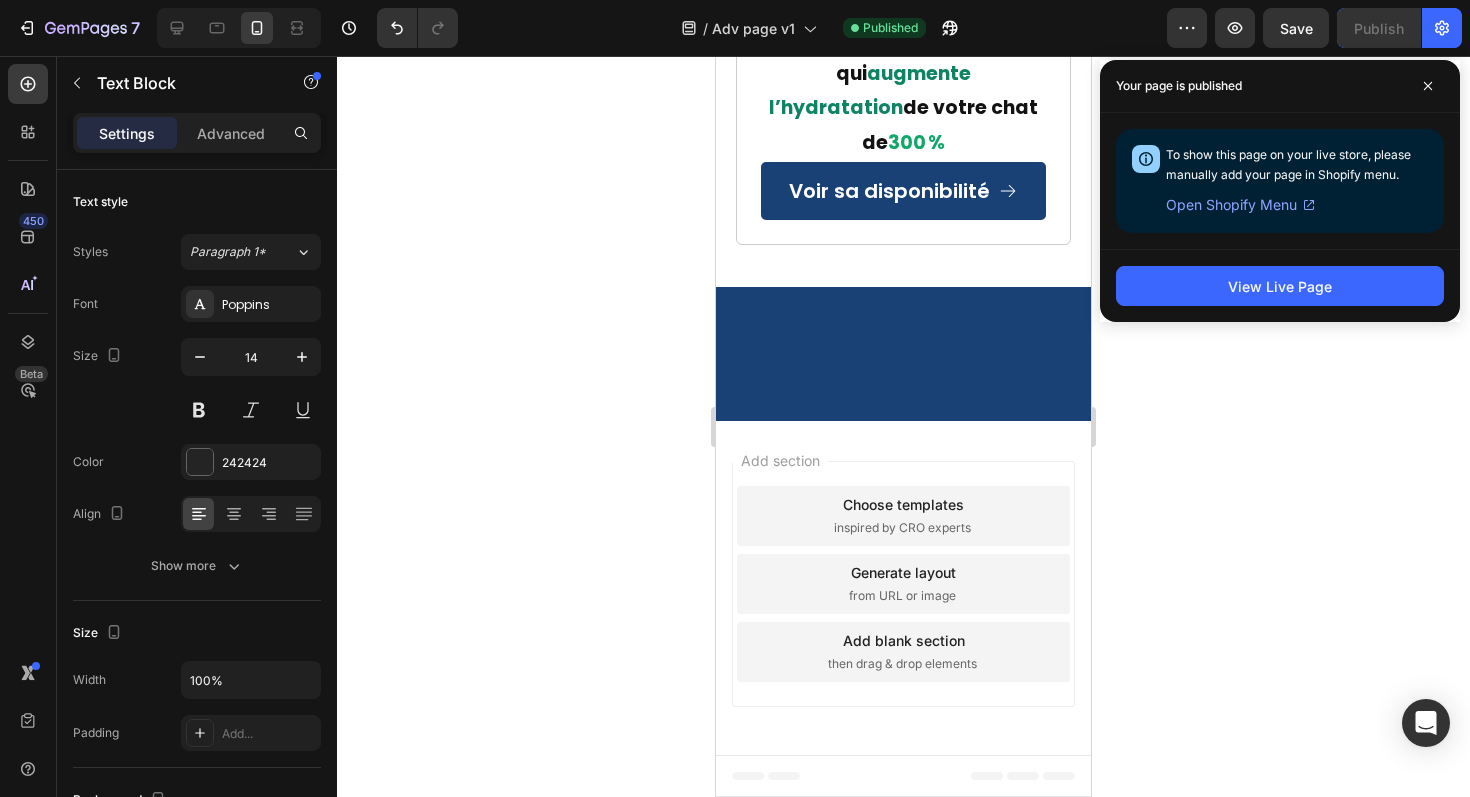 scroll, scrollTop: 17456, scrollLeft: 0, axis: vertical 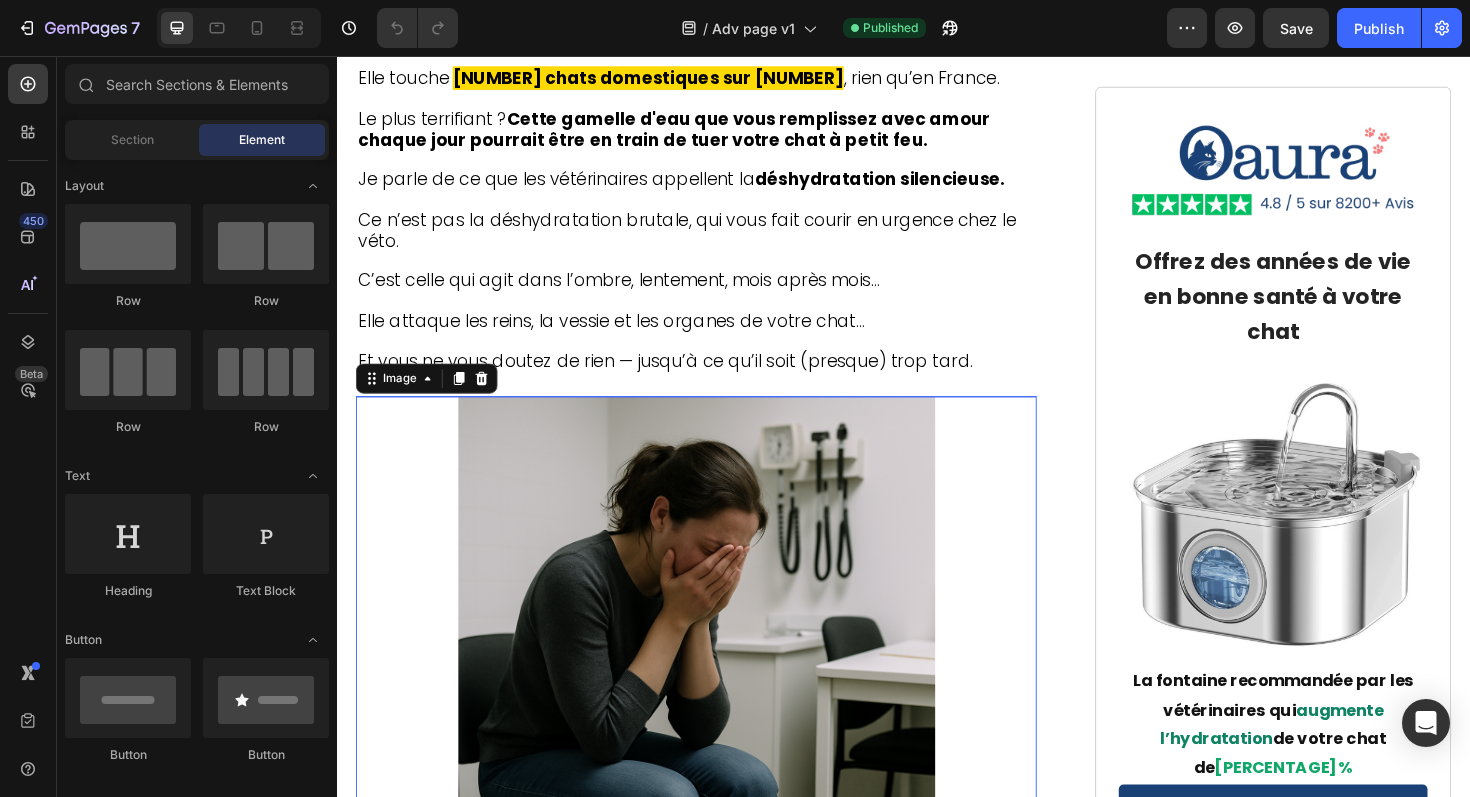 click at bounding box center (717, 669) 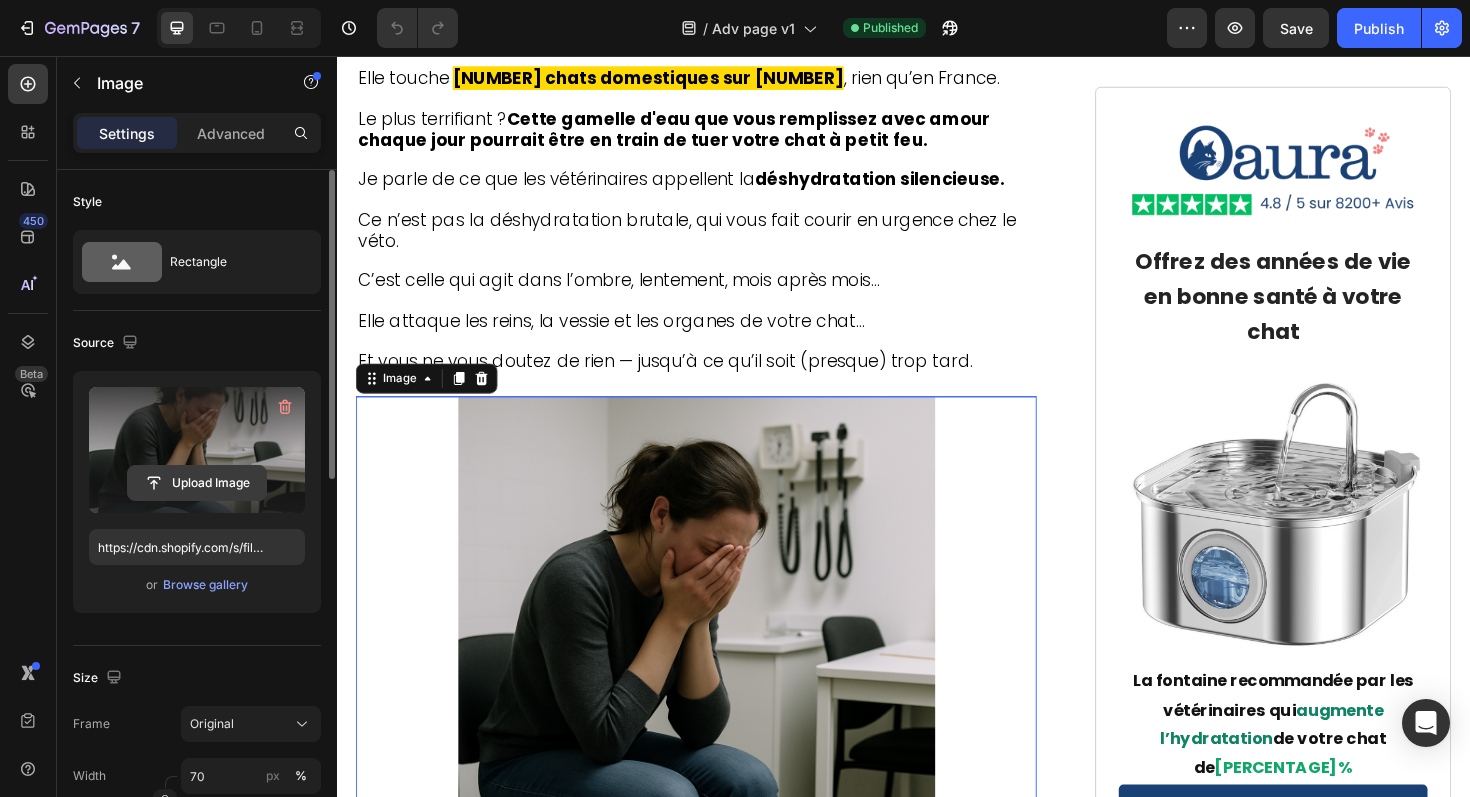 click 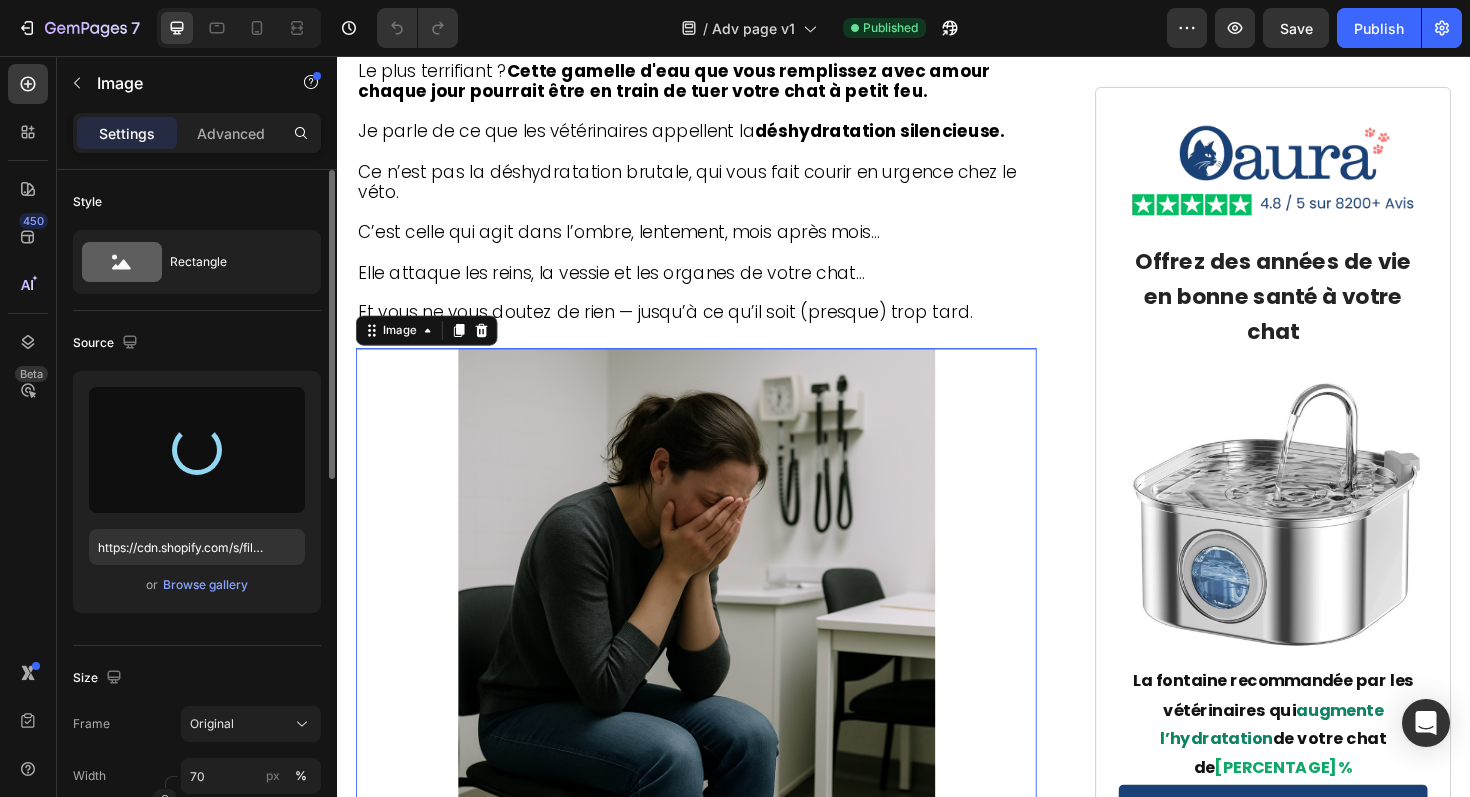 scroll, scrollTop: 1210, scrollLeft: 0, axis: vertical 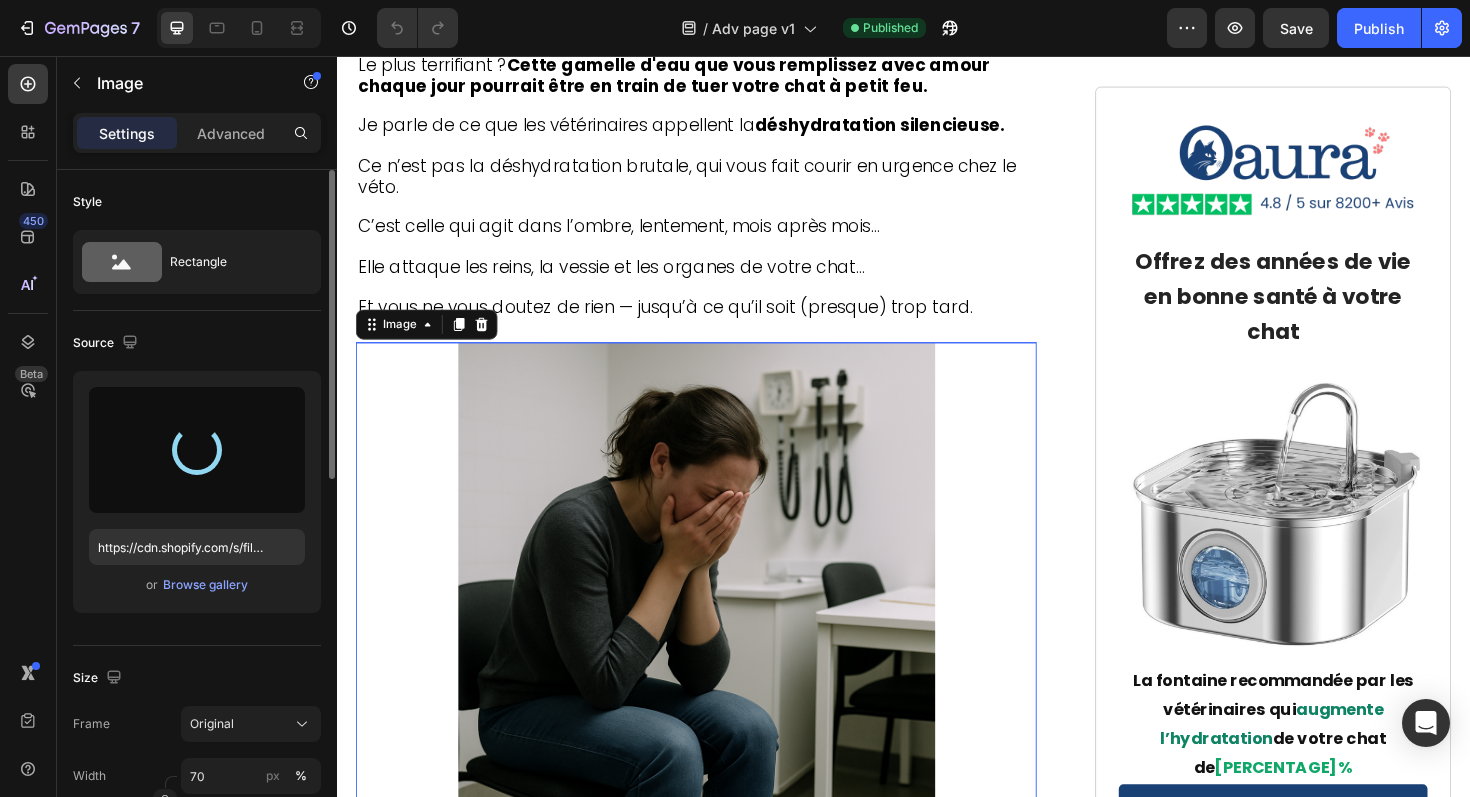 type on "https://cdn.shopify.com/s/files/1/0839/0377/5043/files/gempages_577326541021643491-ee8d7f58-c910-42d2-b001-a0e23e9c9bf3.png" 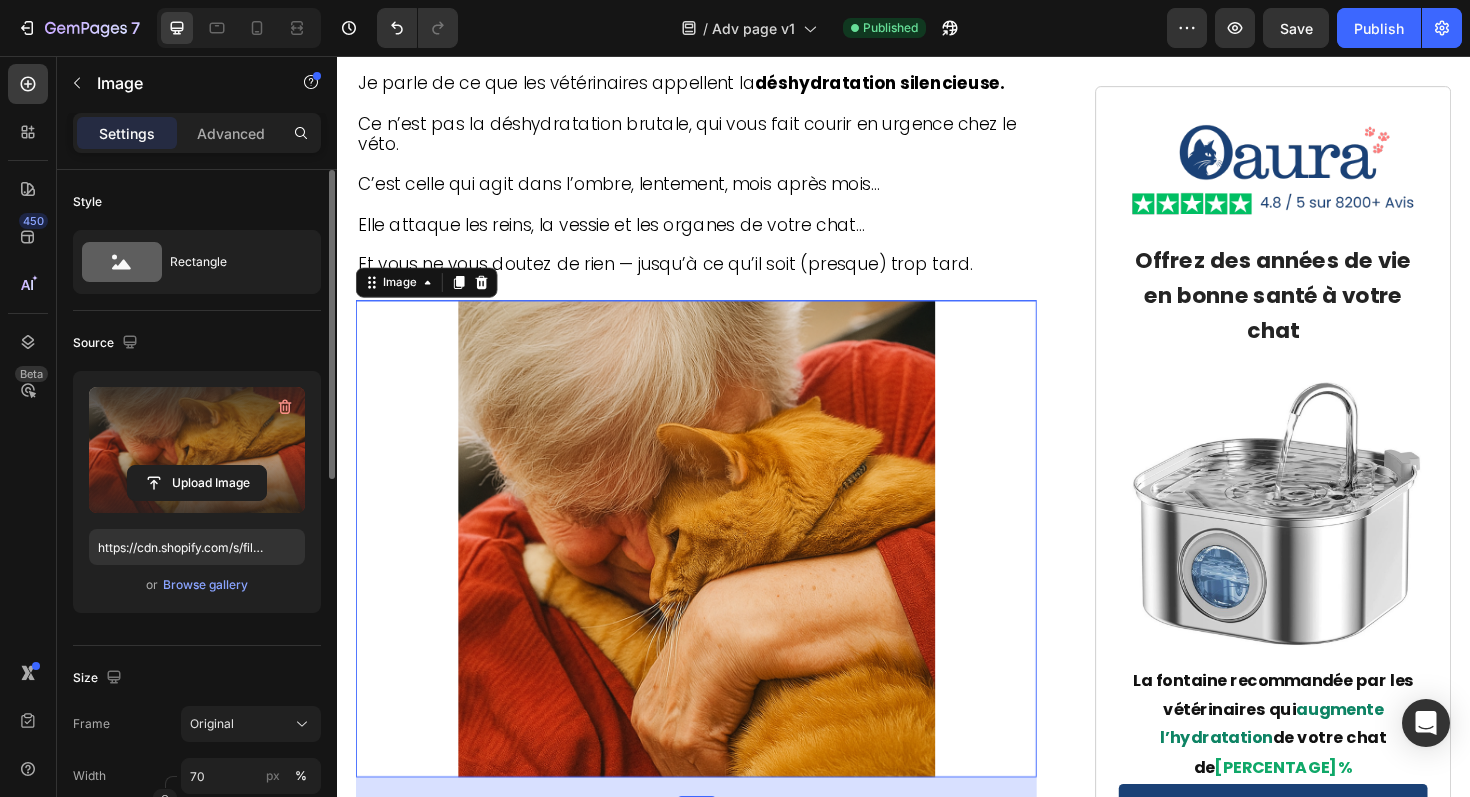 scroll, scrollTop: 1258, scrollLeft: 0, axis: vertical 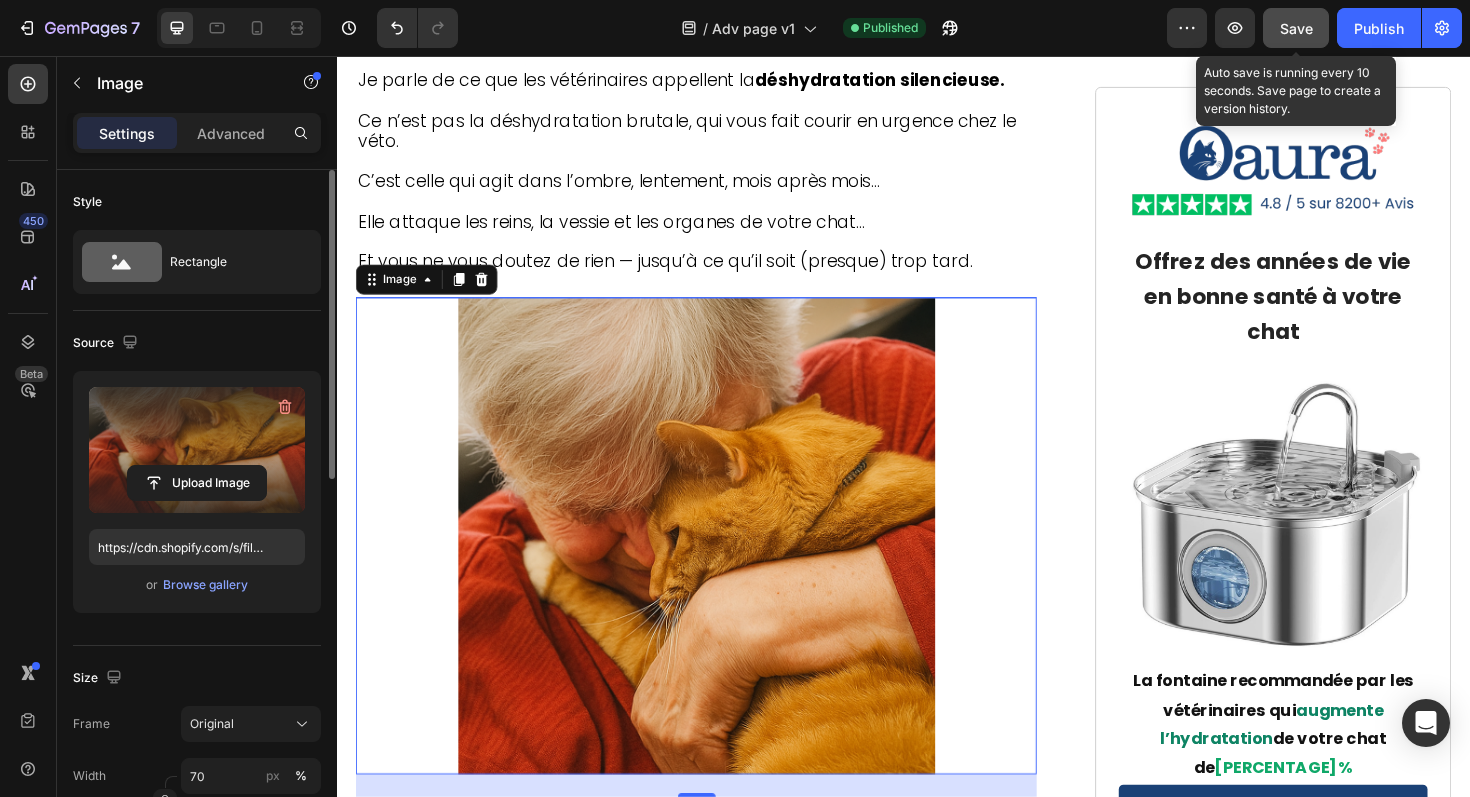 click on "Save" 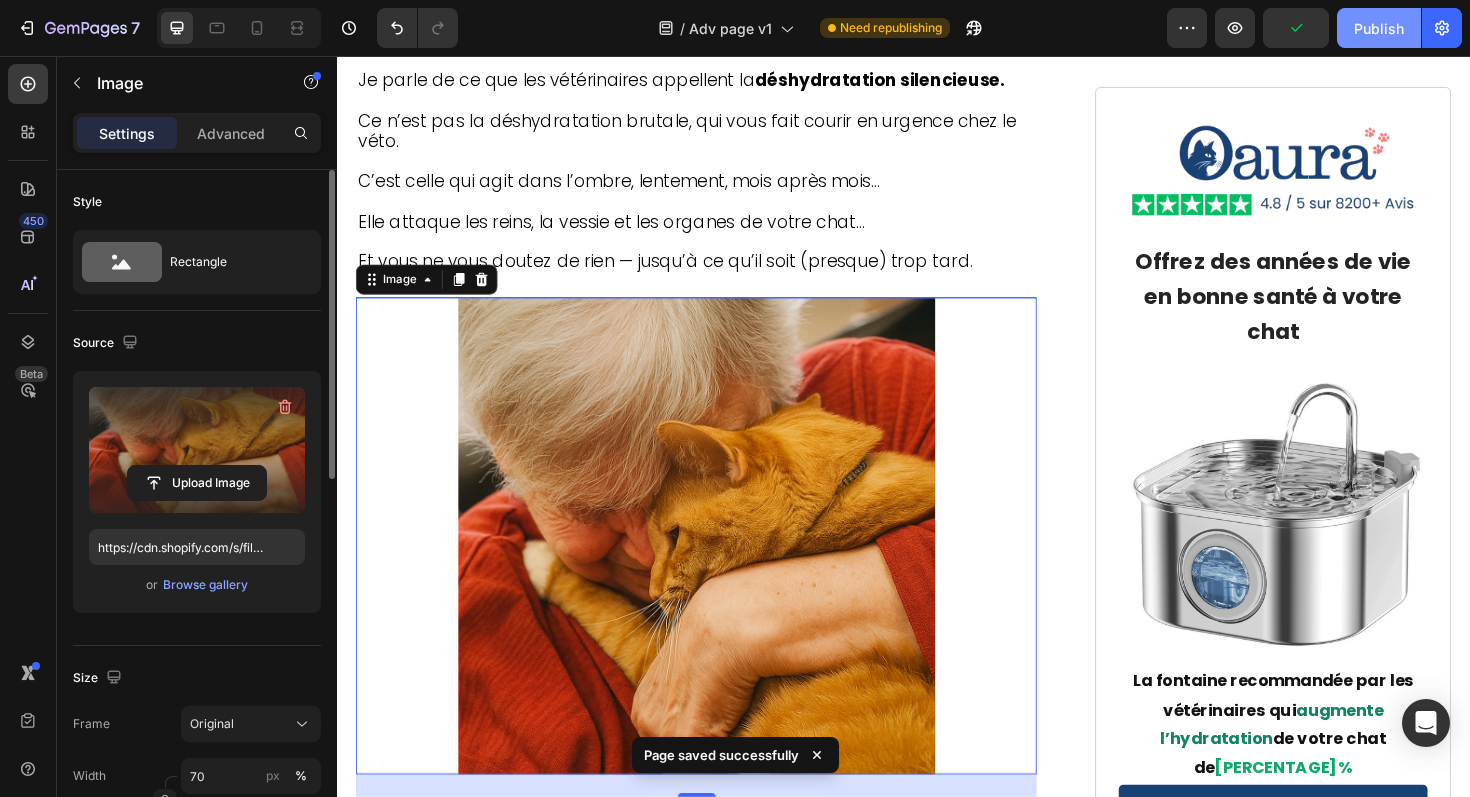 click on "Publish" at bounding box center (1379, 28) 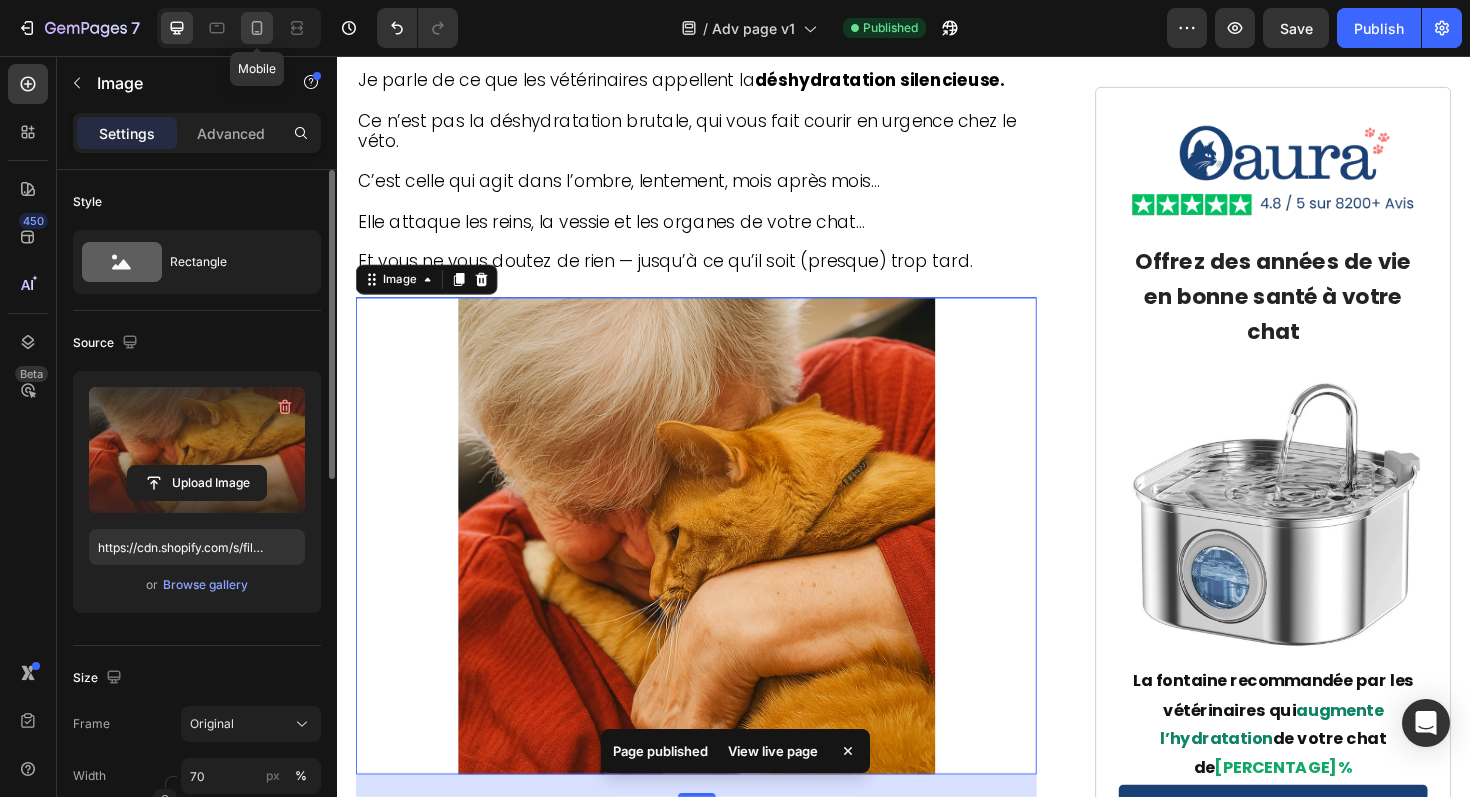 click 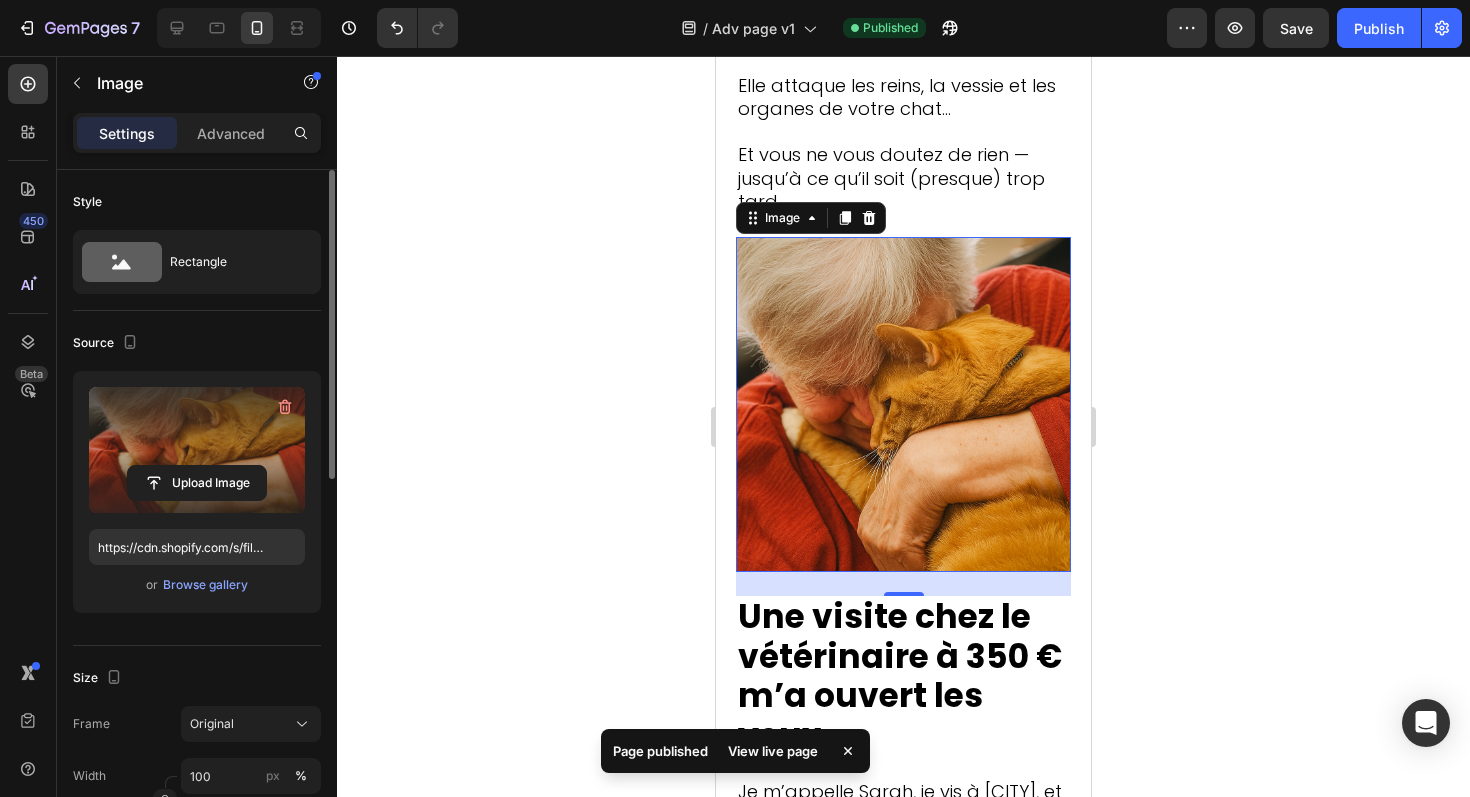scroll, scrollTop: 1941, scrollLeft: 0, axis: vertical 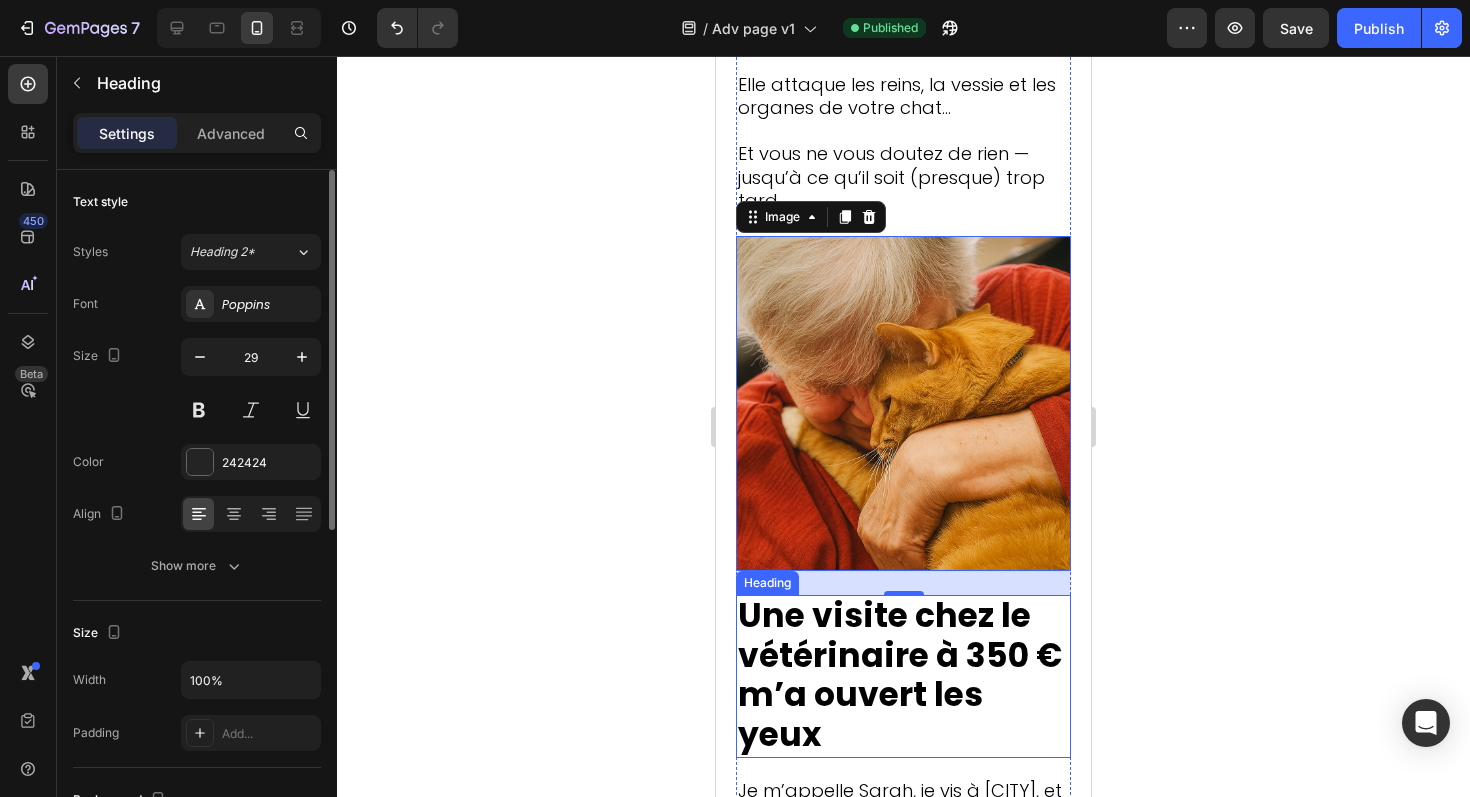 click on "Une visite chez le vétérinaire à [PRICE] m’a ouvert les yeux" at bounding box center (900, 675) 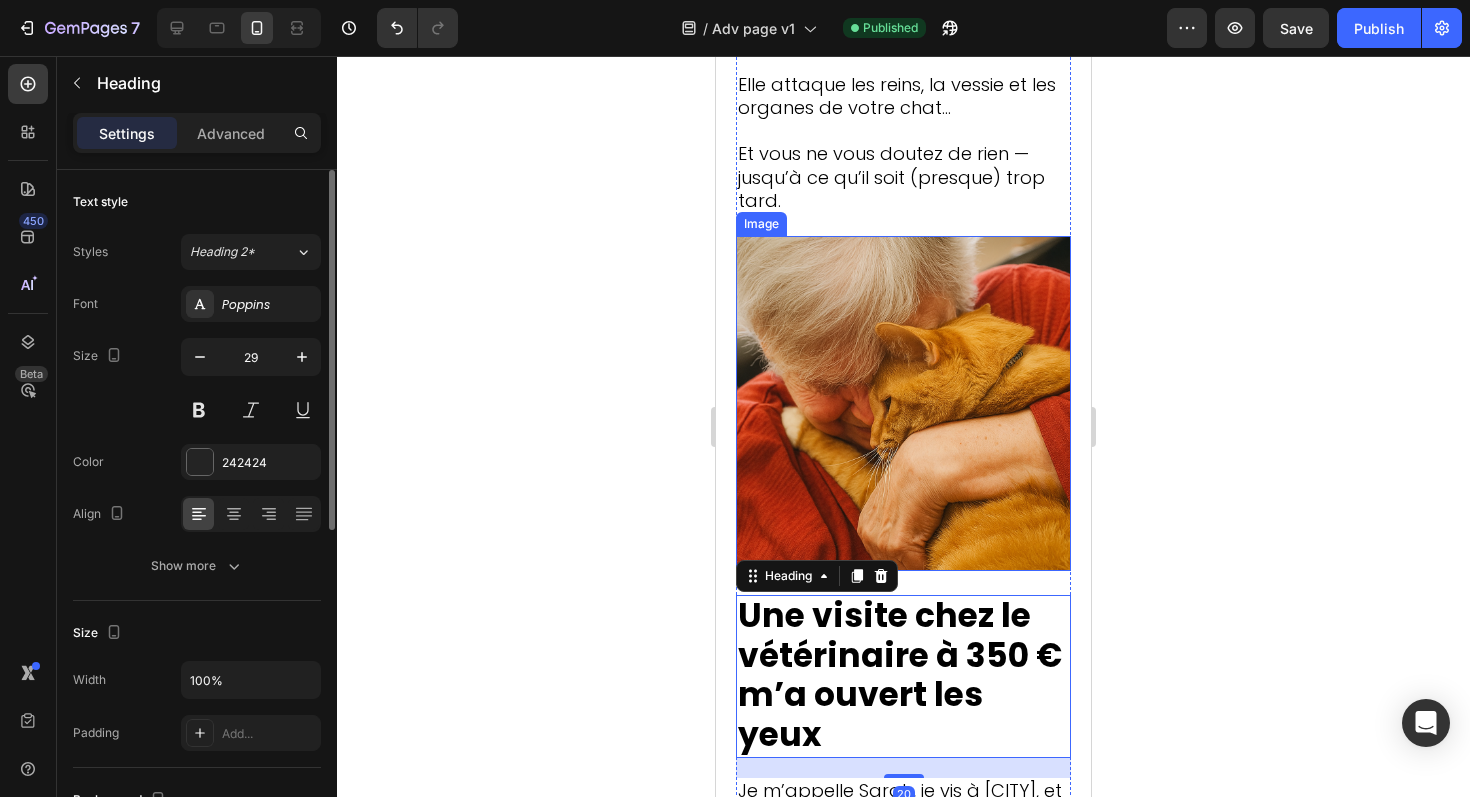 click at bounding box center [903, 403] 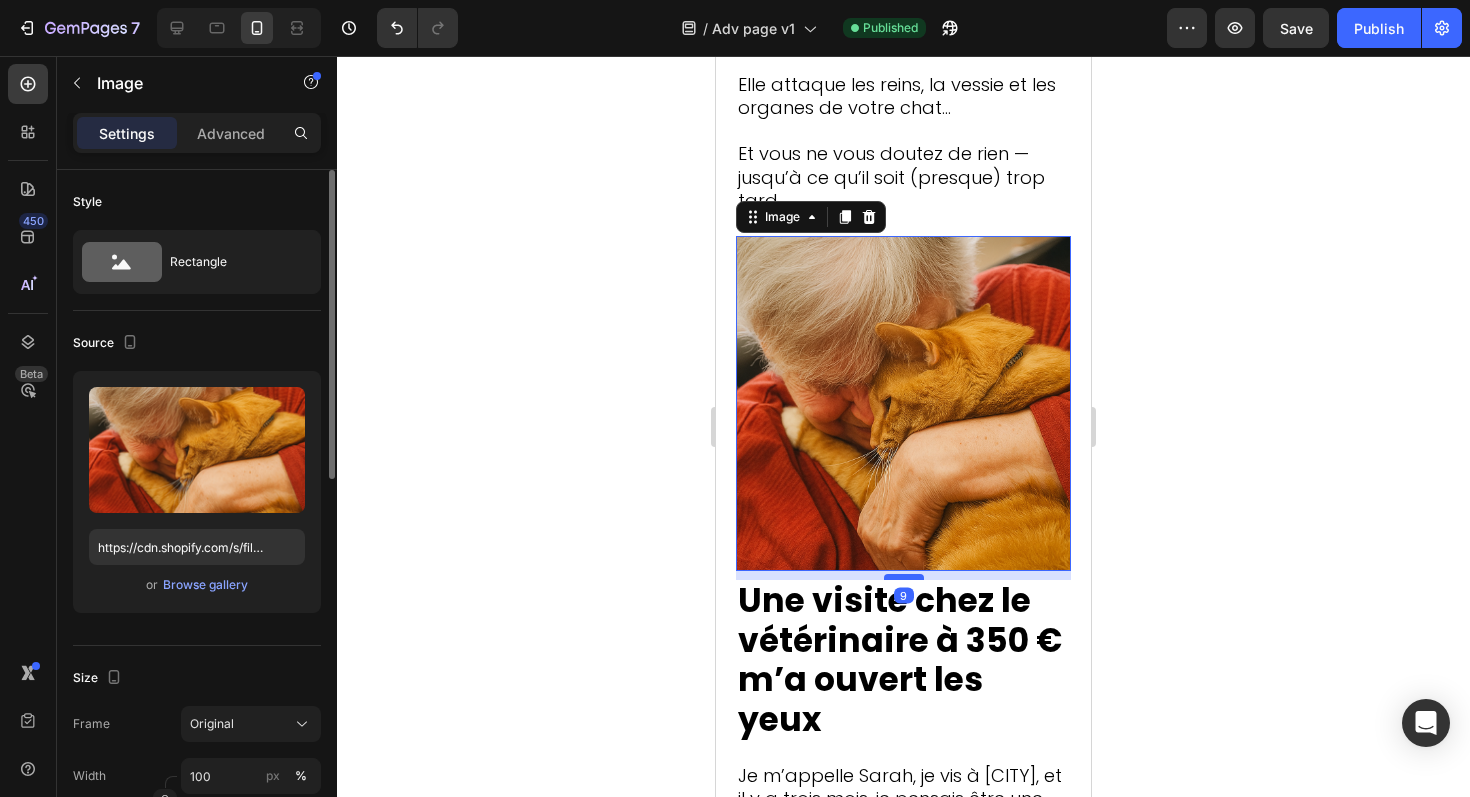 drag, startPoint x: 896, startPoint y: 482, endPoint x: 886, endPoint y: 468, distance: 17.20465 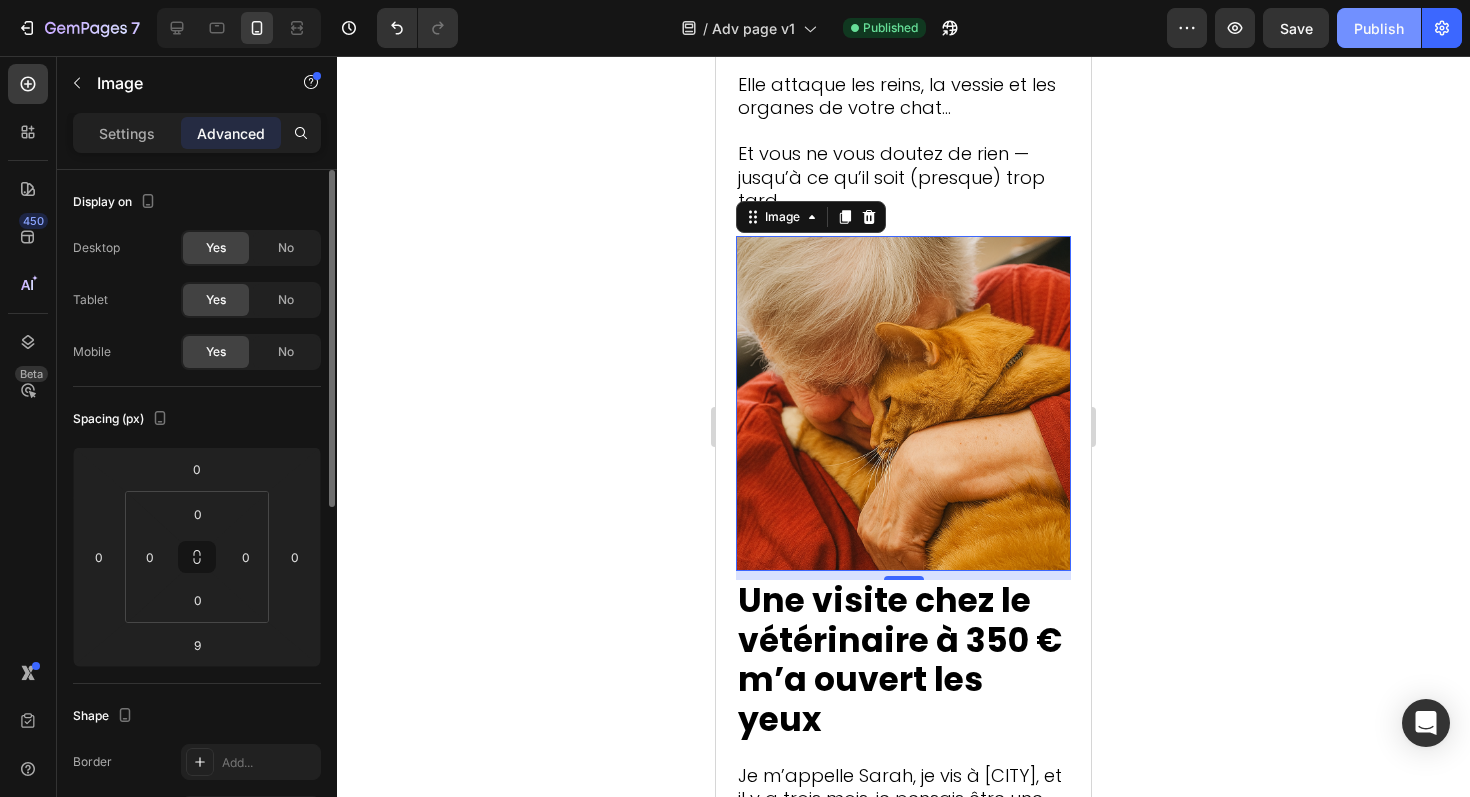 click on "Publish" 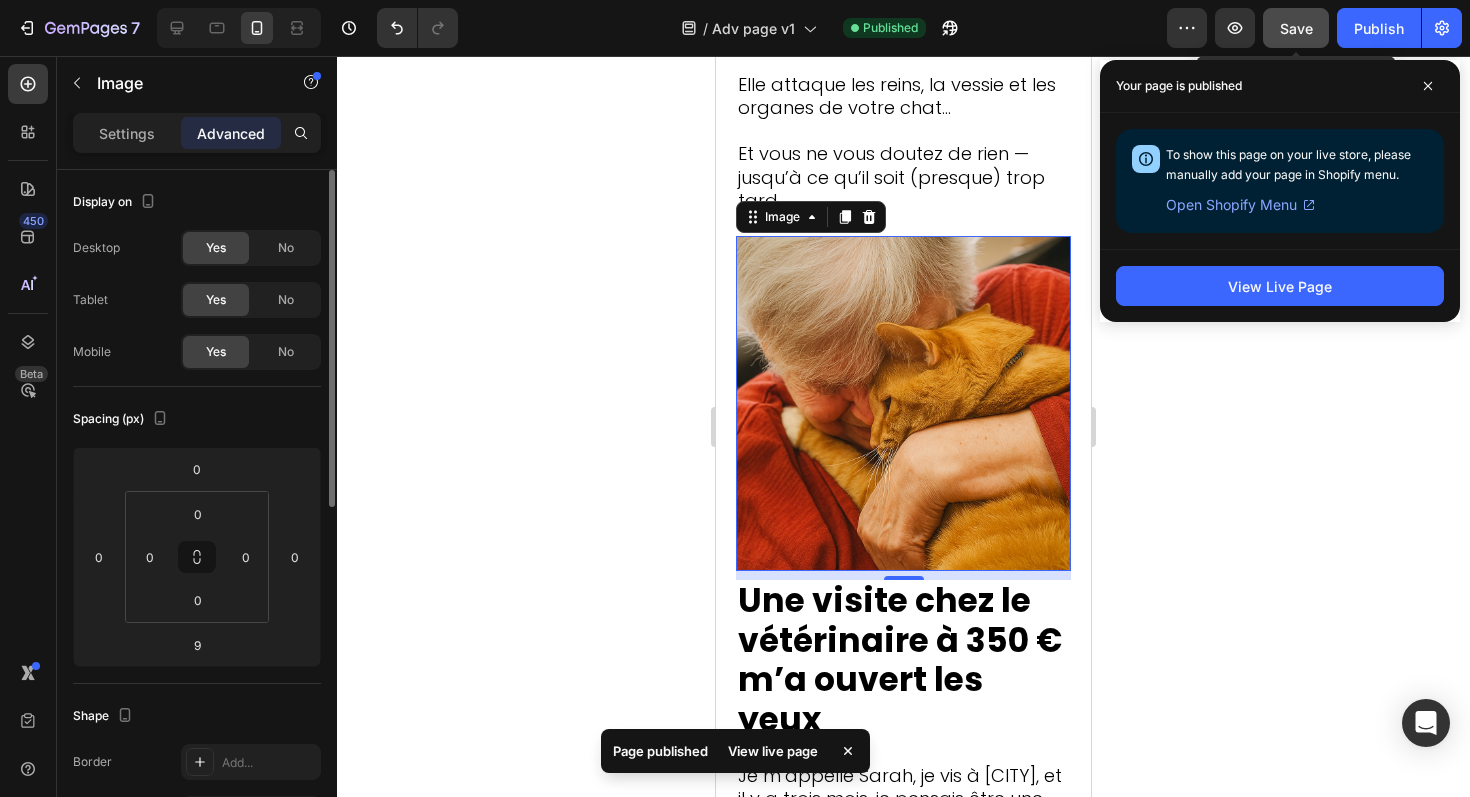 click on "Save" 